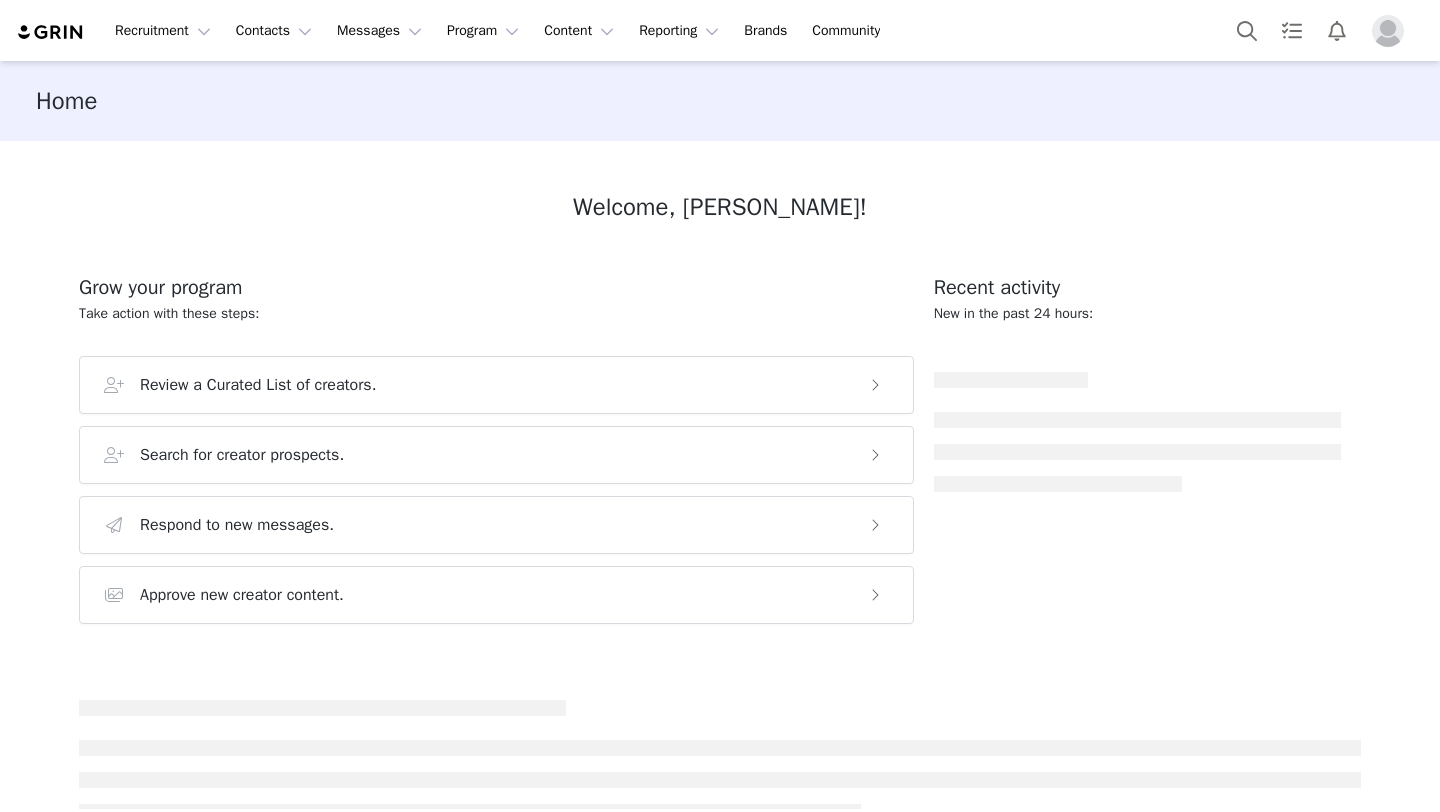 scroll, scrollTop: 0, scrollLeft: 0, axis: both 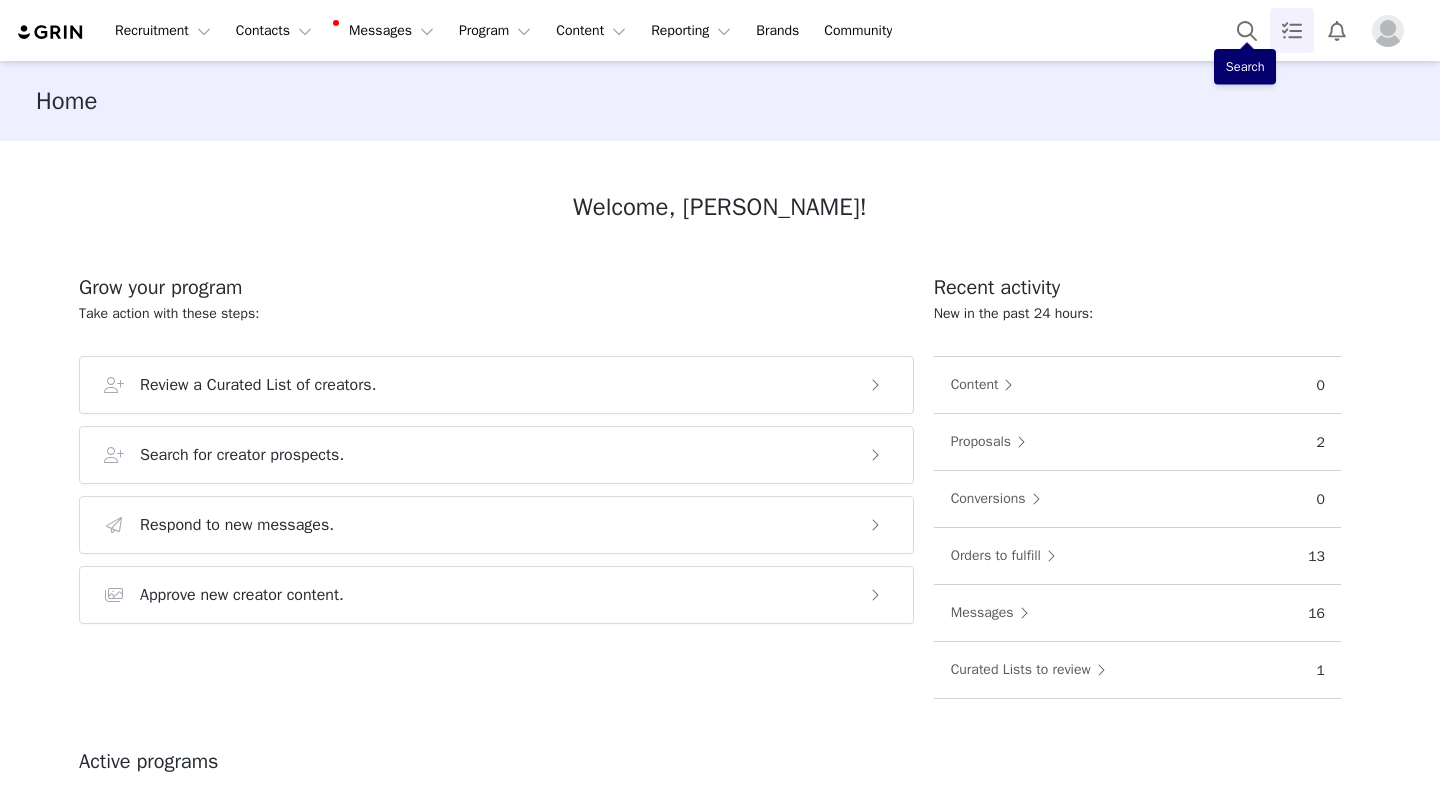 click at bounding box center [1292, 30] 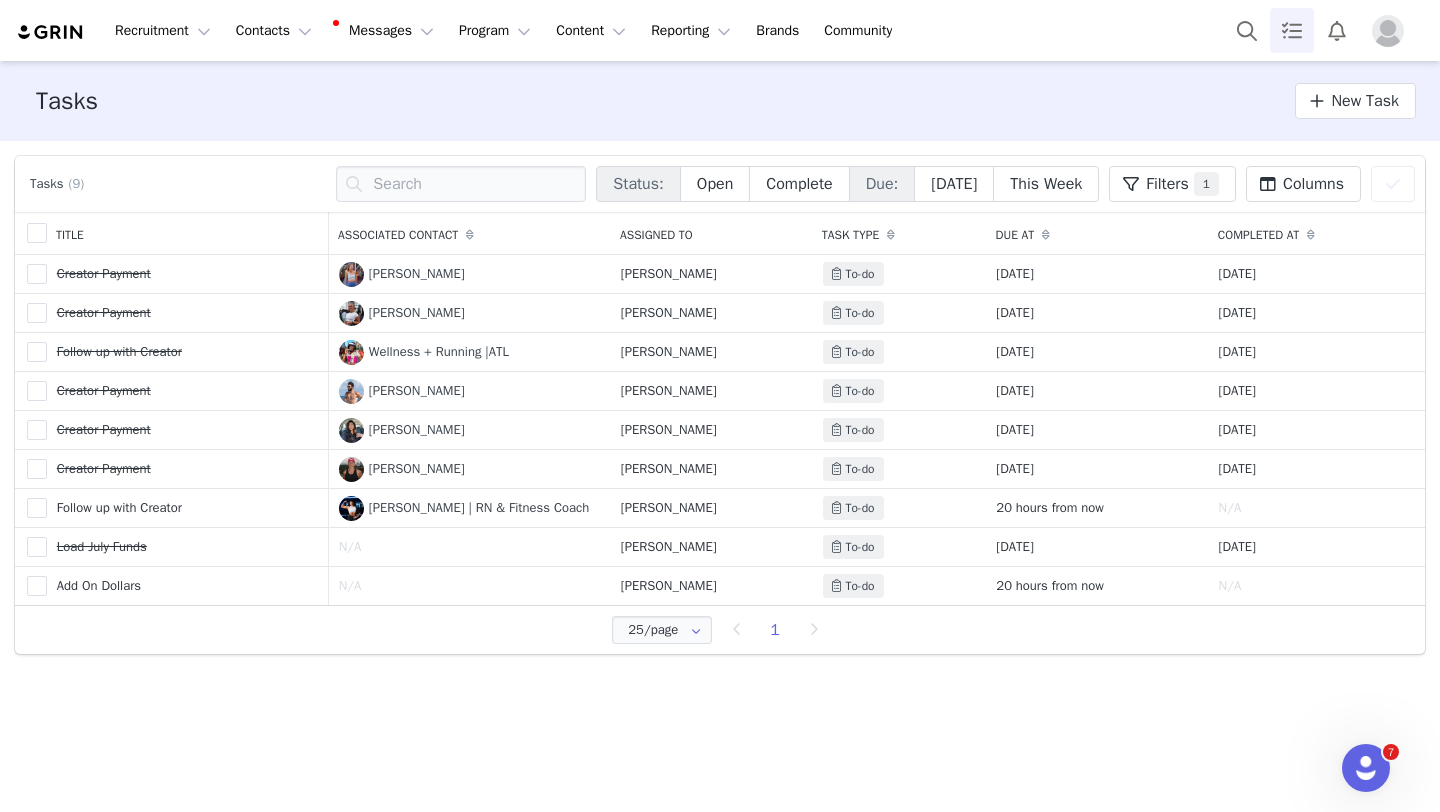 scroll, scrollTop: 0, scrollLeft: 0, axis: both 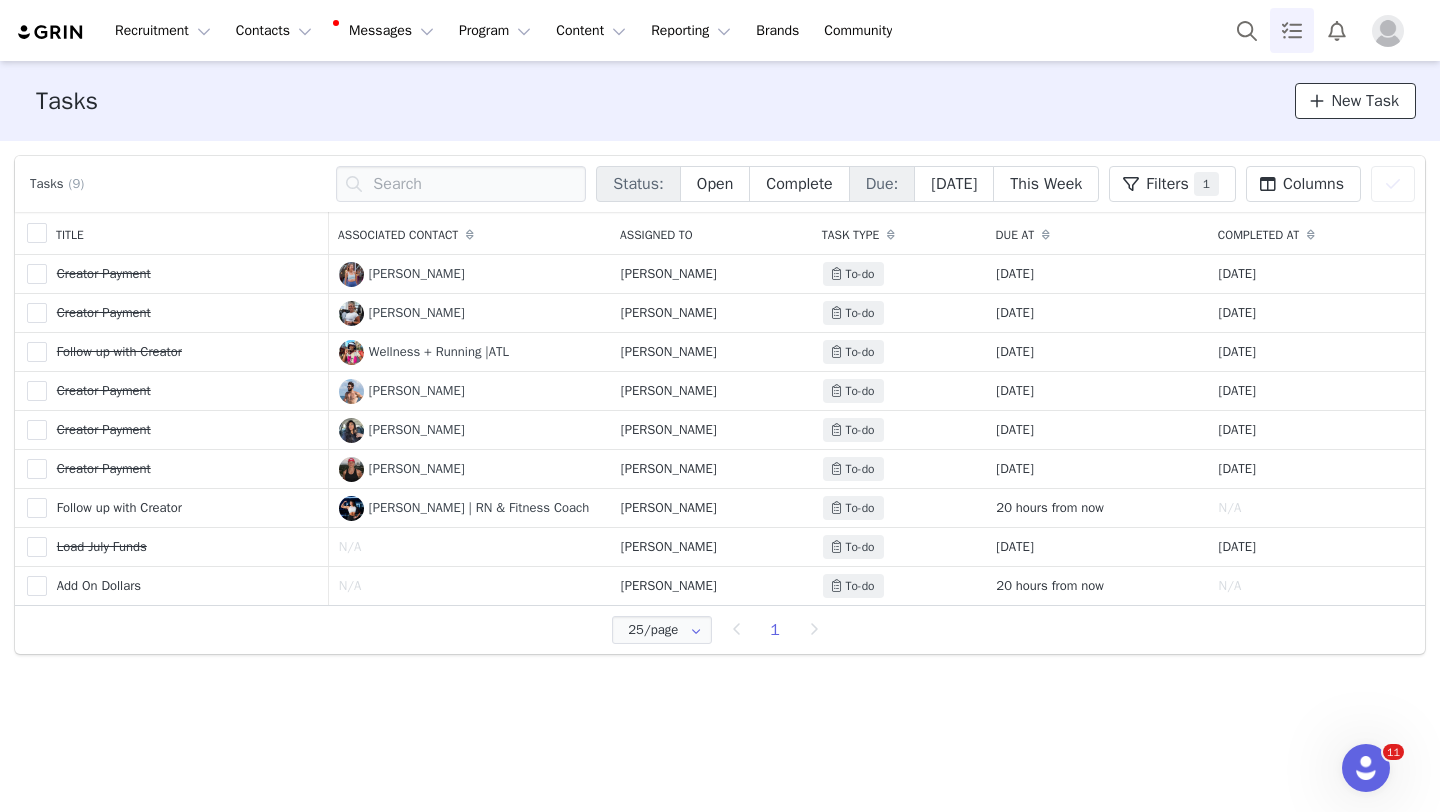 click on "New Task" at bounding box center (1365, 101) 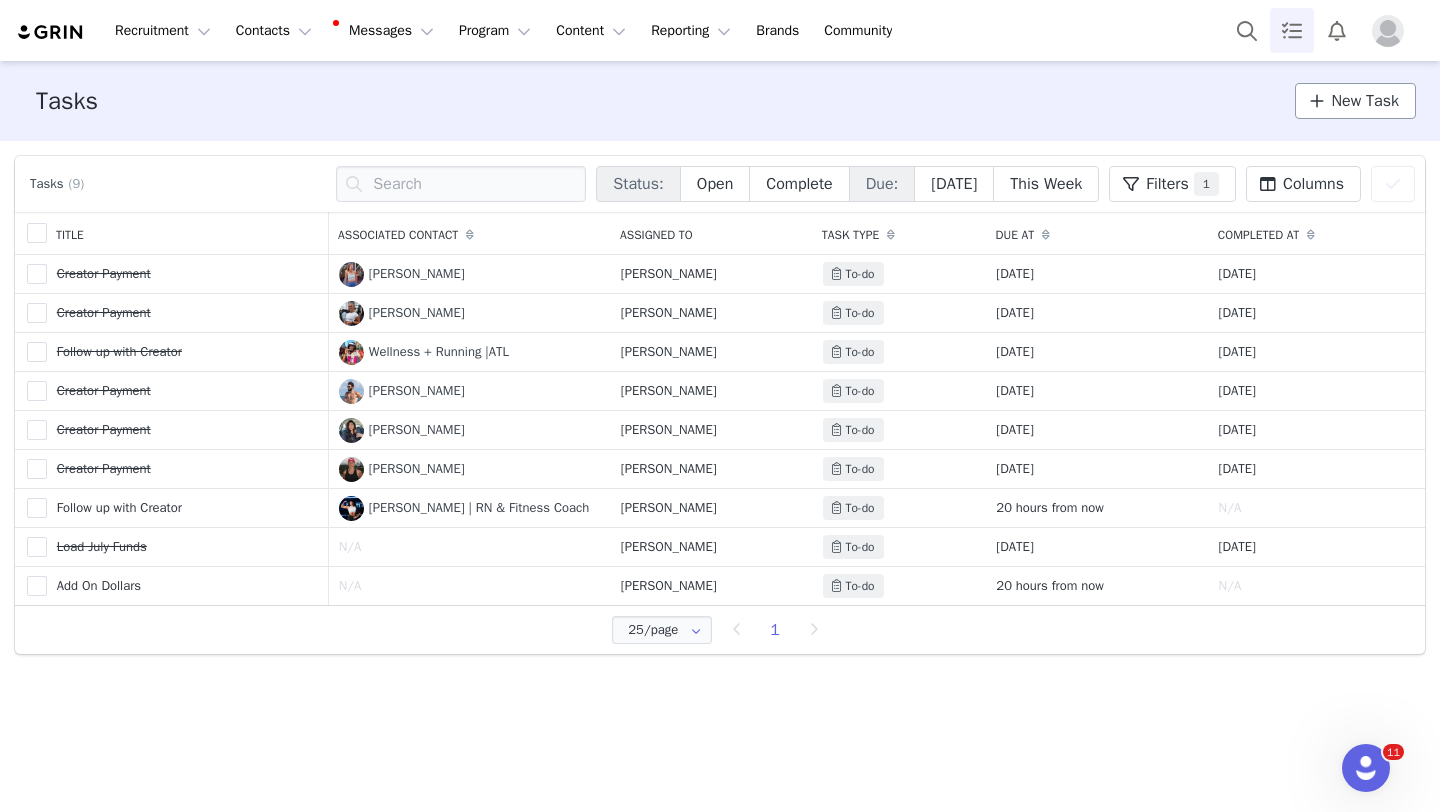 select on "[DATE]" 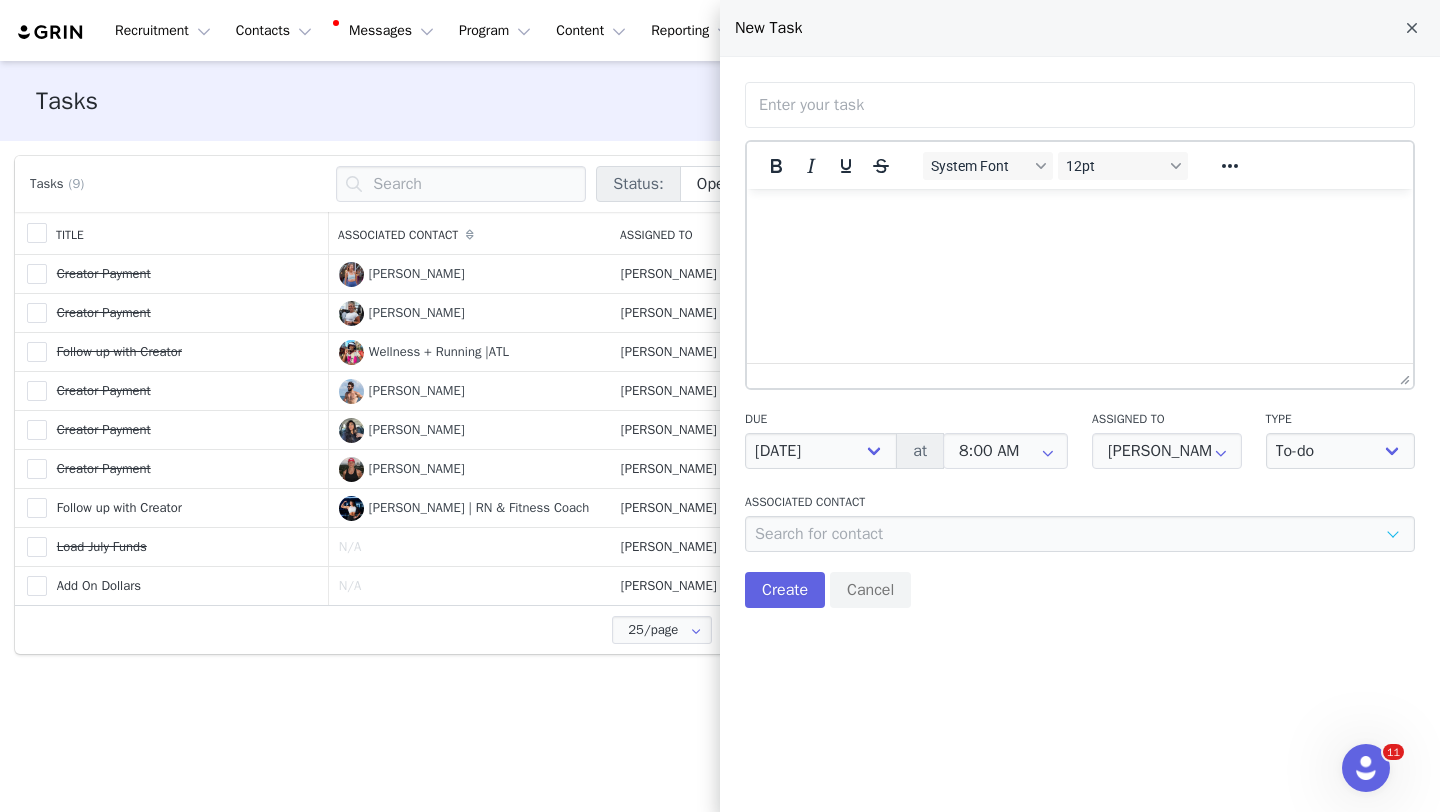 scroll, scrollTop: 0, scrollLeft: 0, axis: both 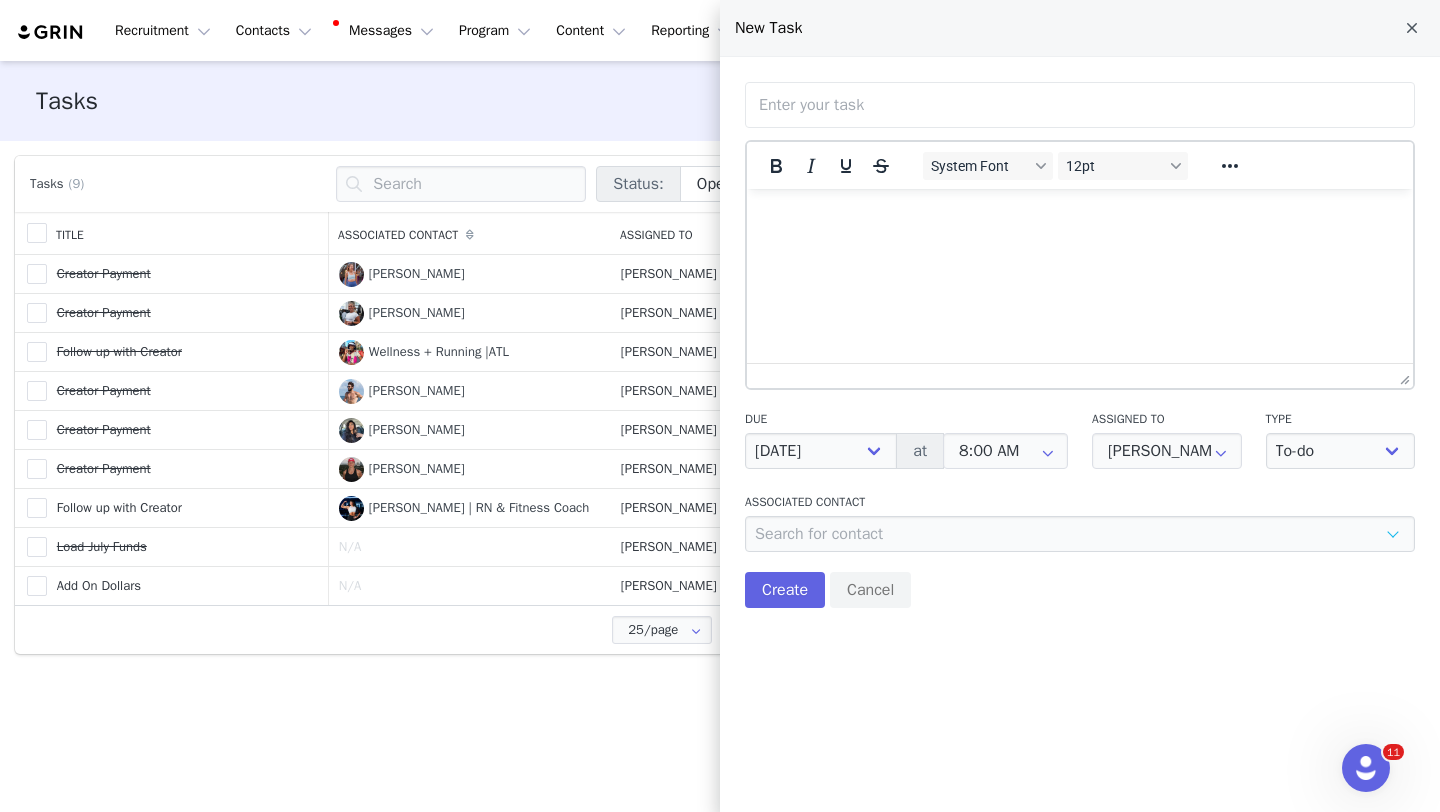 click at bounding box center (1080, 105) 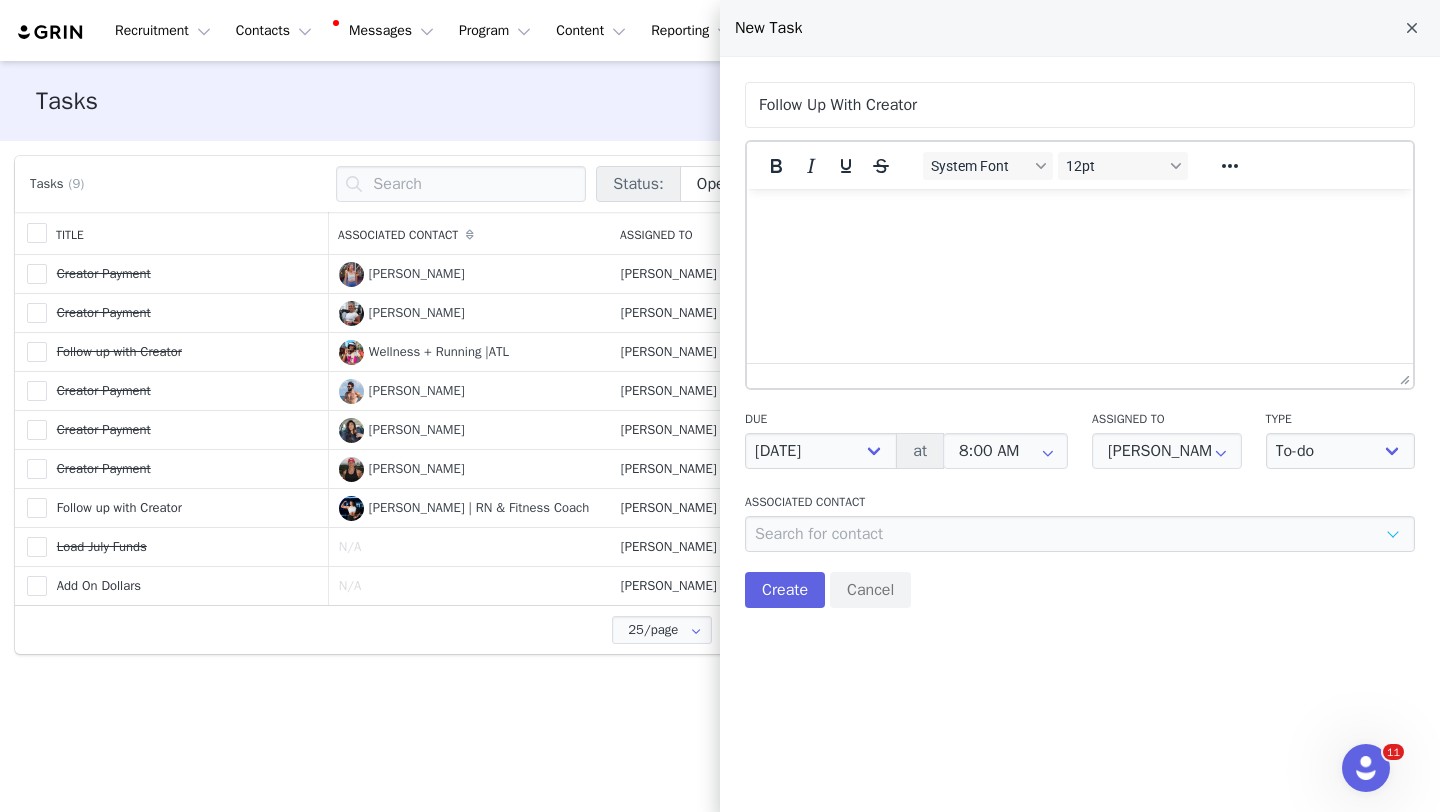 type on "Follow Up With Creator" 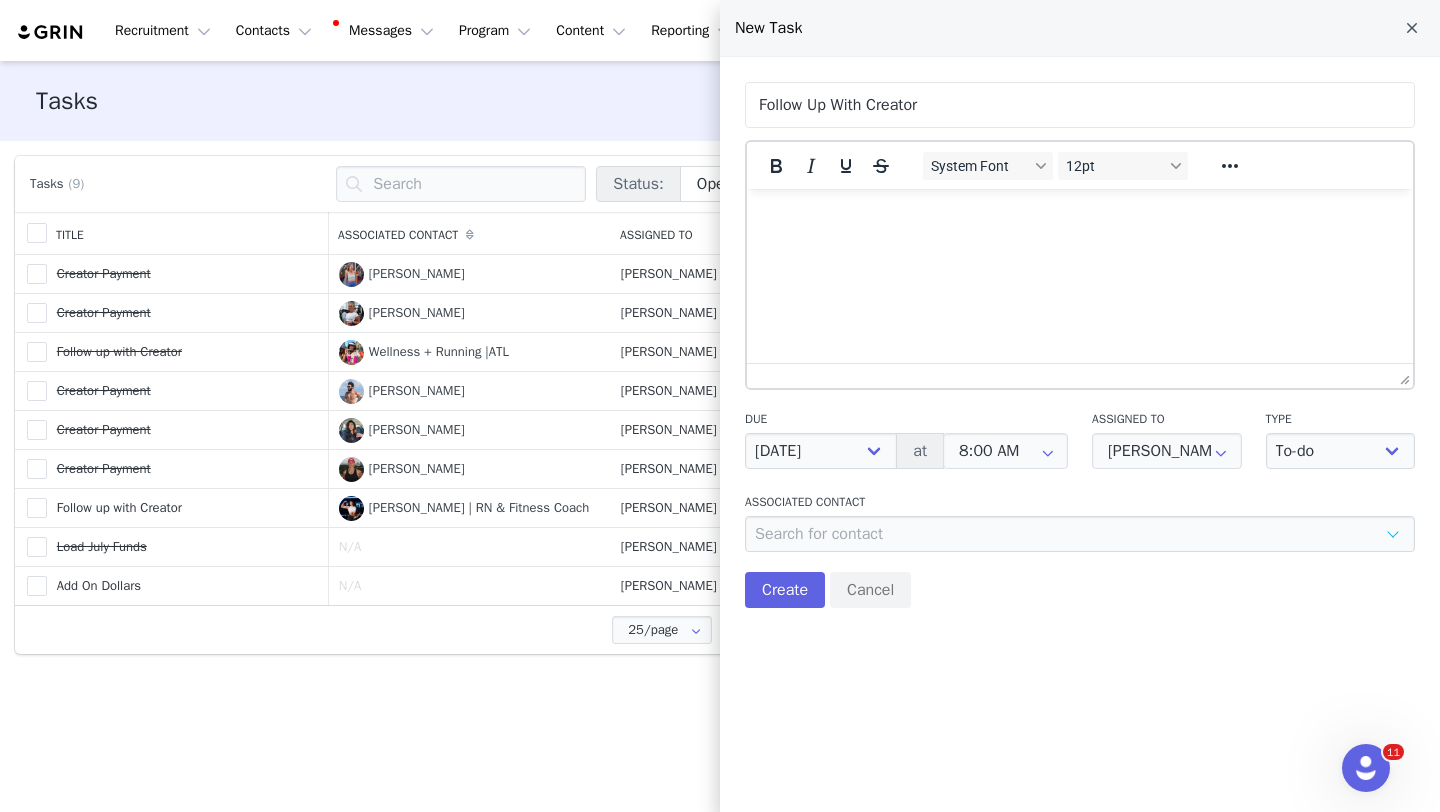 click at bounding box center (1080, 216) 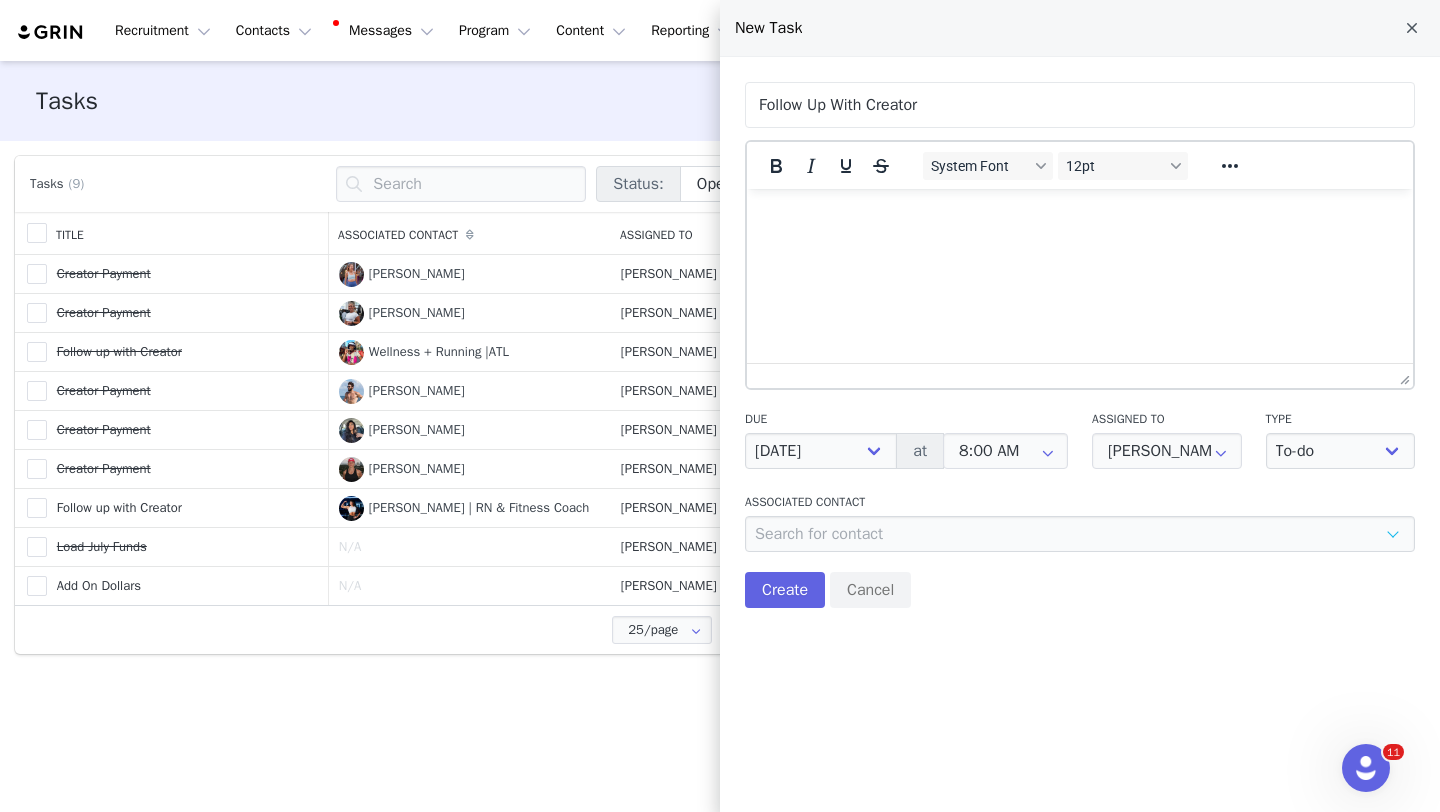 type 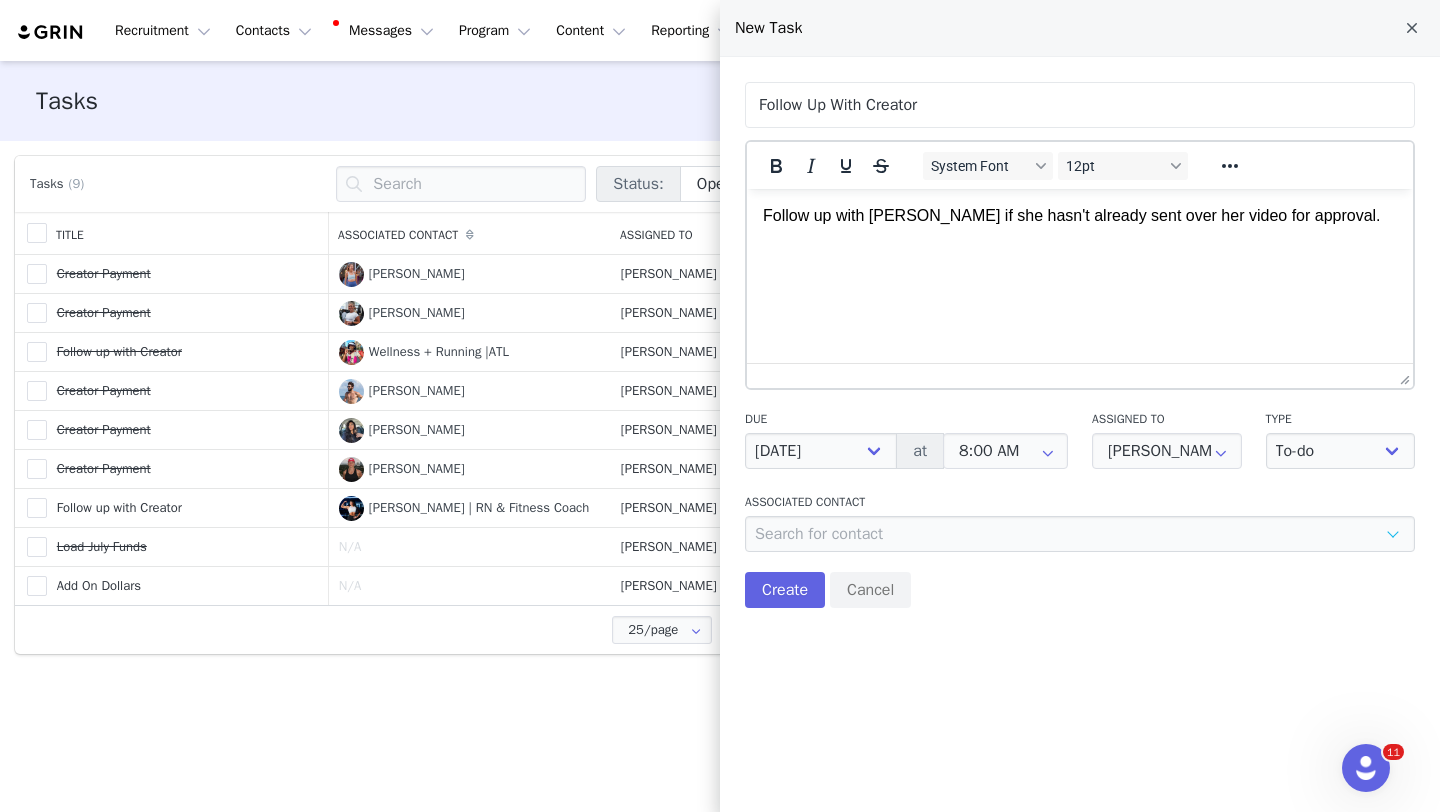 click on "Follow up with [PERSON_NAME] if she hasn't already sent over her video for approval." at bounding box center [1080, 216] 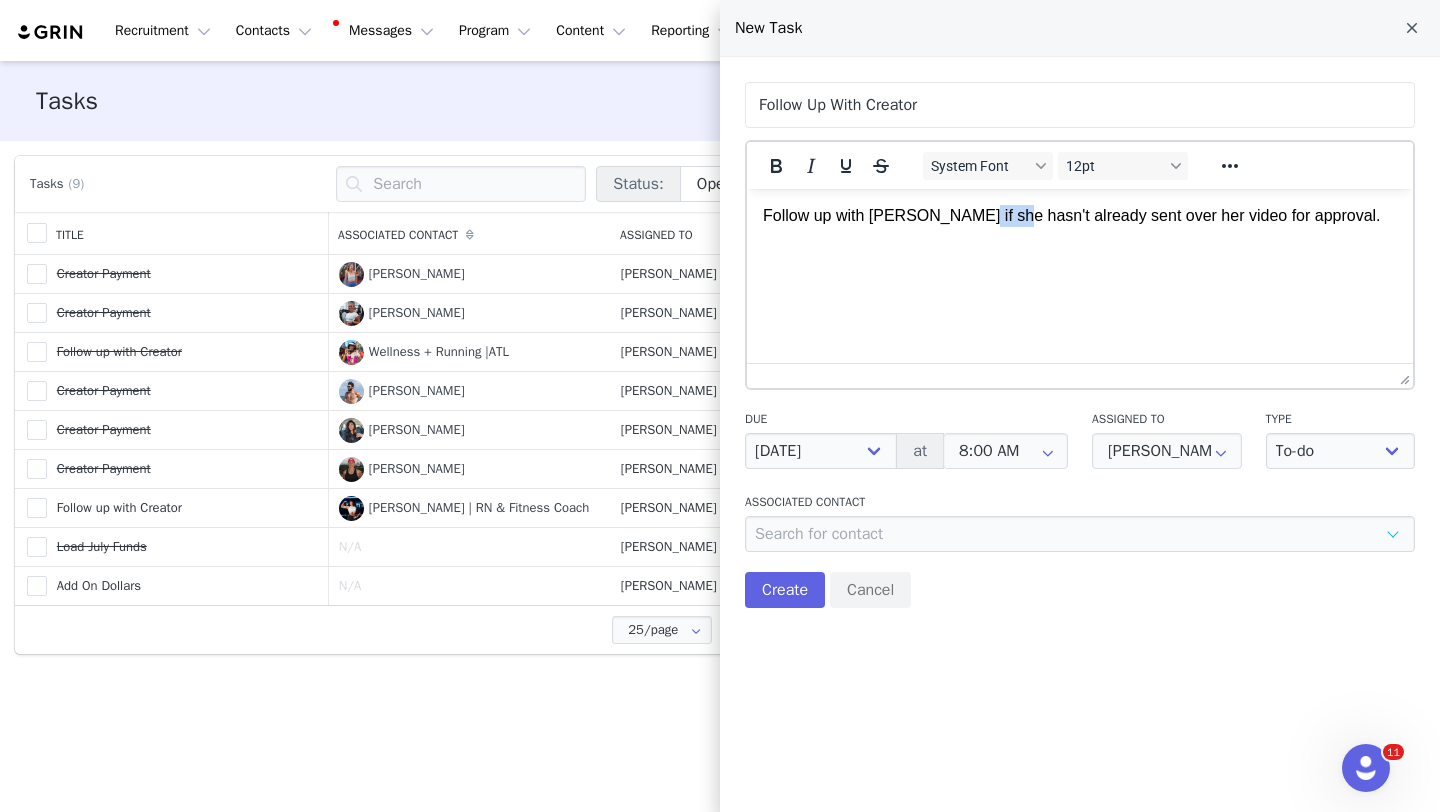 click on "Follow up with [PERSON_NAME] if she hasn't already sent over her video for approval." at bounding box center [1080, 216] 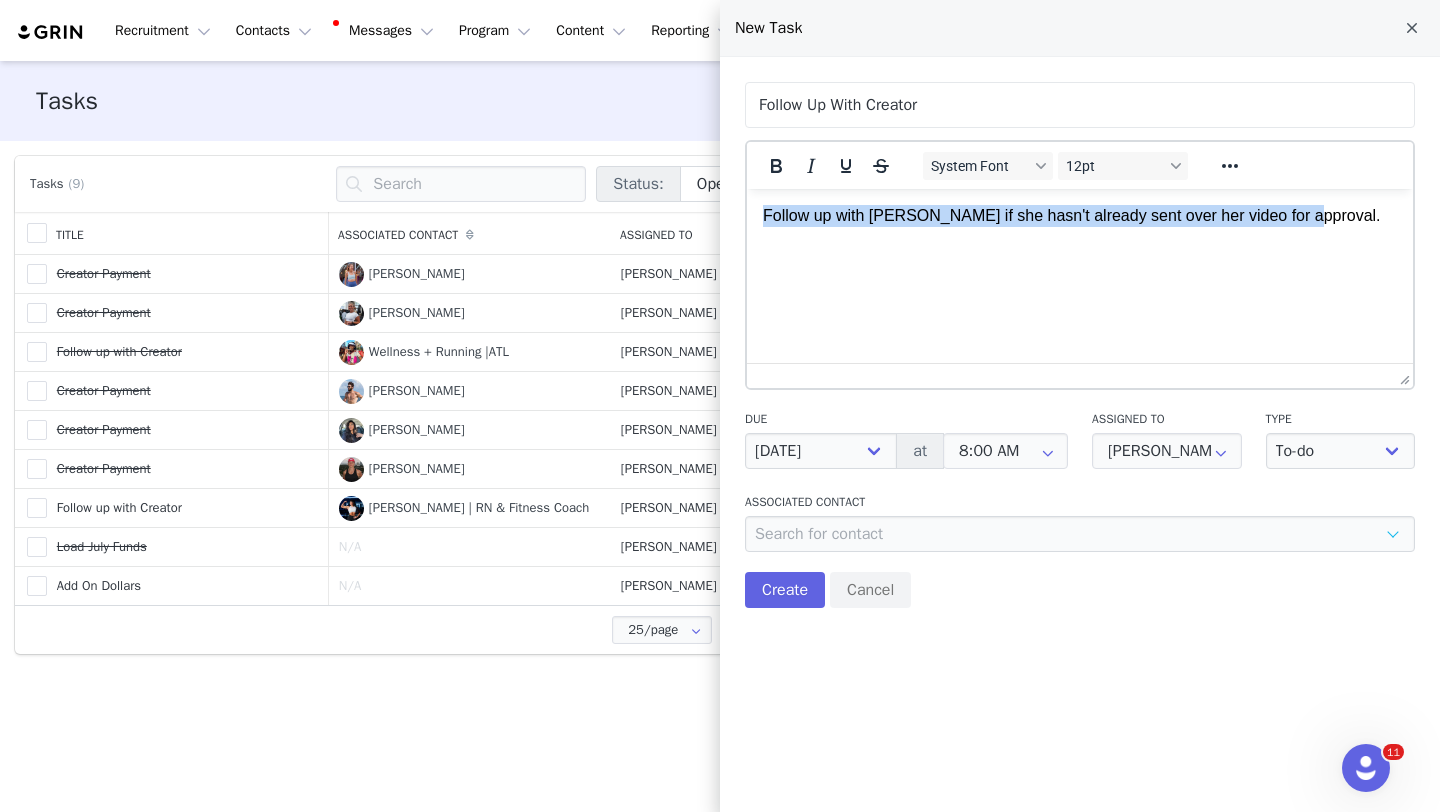 click on "Follow up with [PERSON_NAME] if she hasn't already sent over her video for approval." at bounding box center [1080, 216] 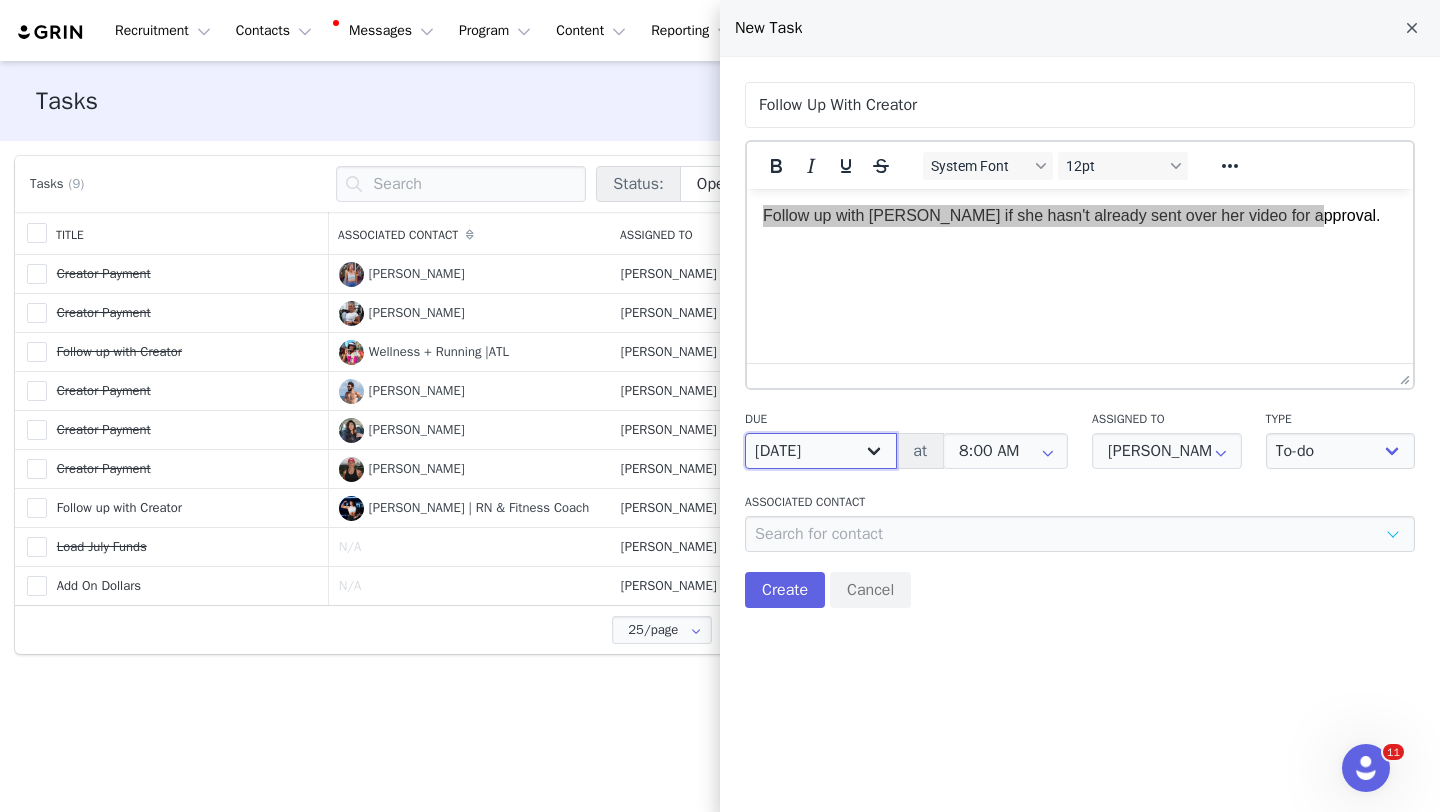click on "[DATE]   [DATE]   [DATE]   [DATE]   Next week   [DATE]   Next month   Custom" at bounding box center [821, 451] 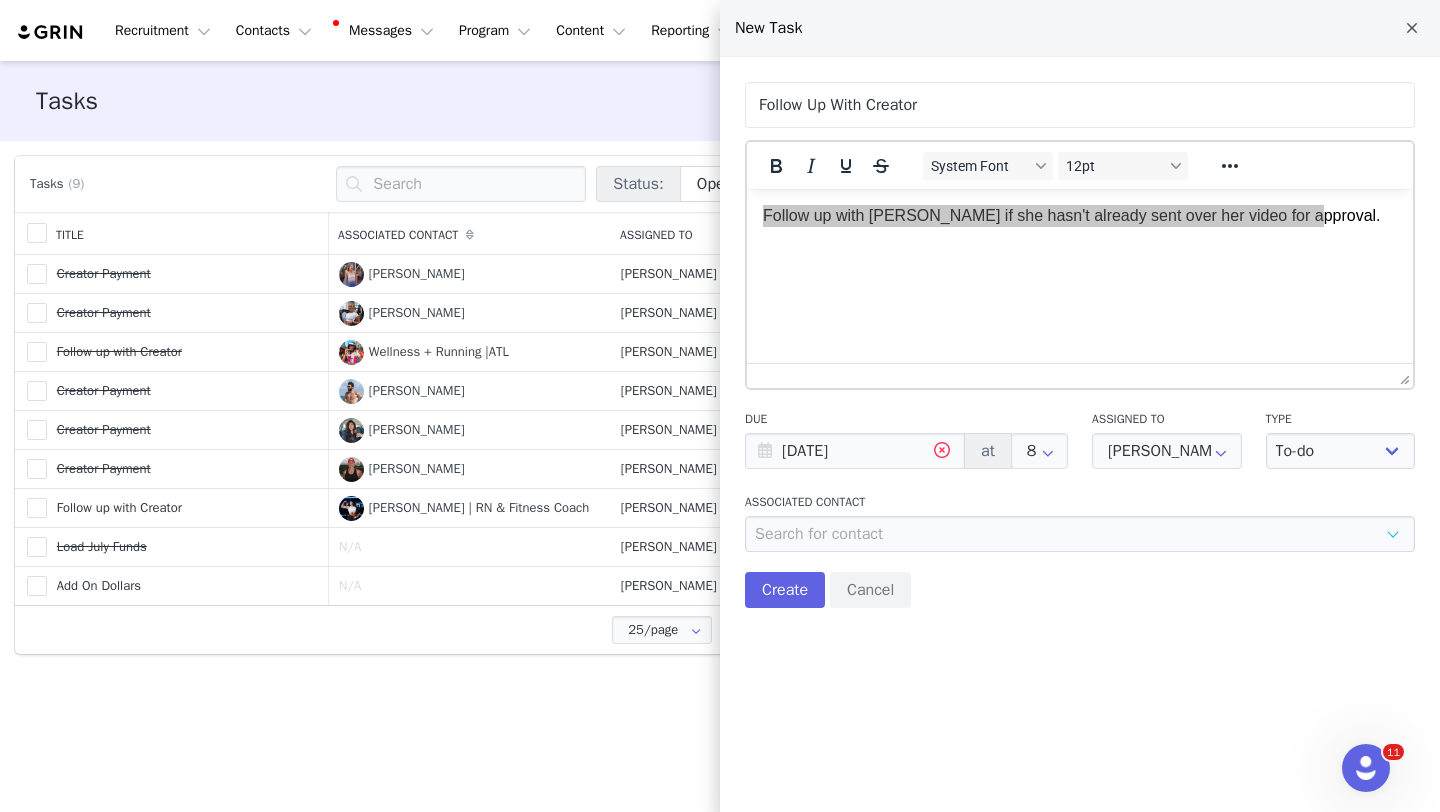 click at bounding box center [942, 452] 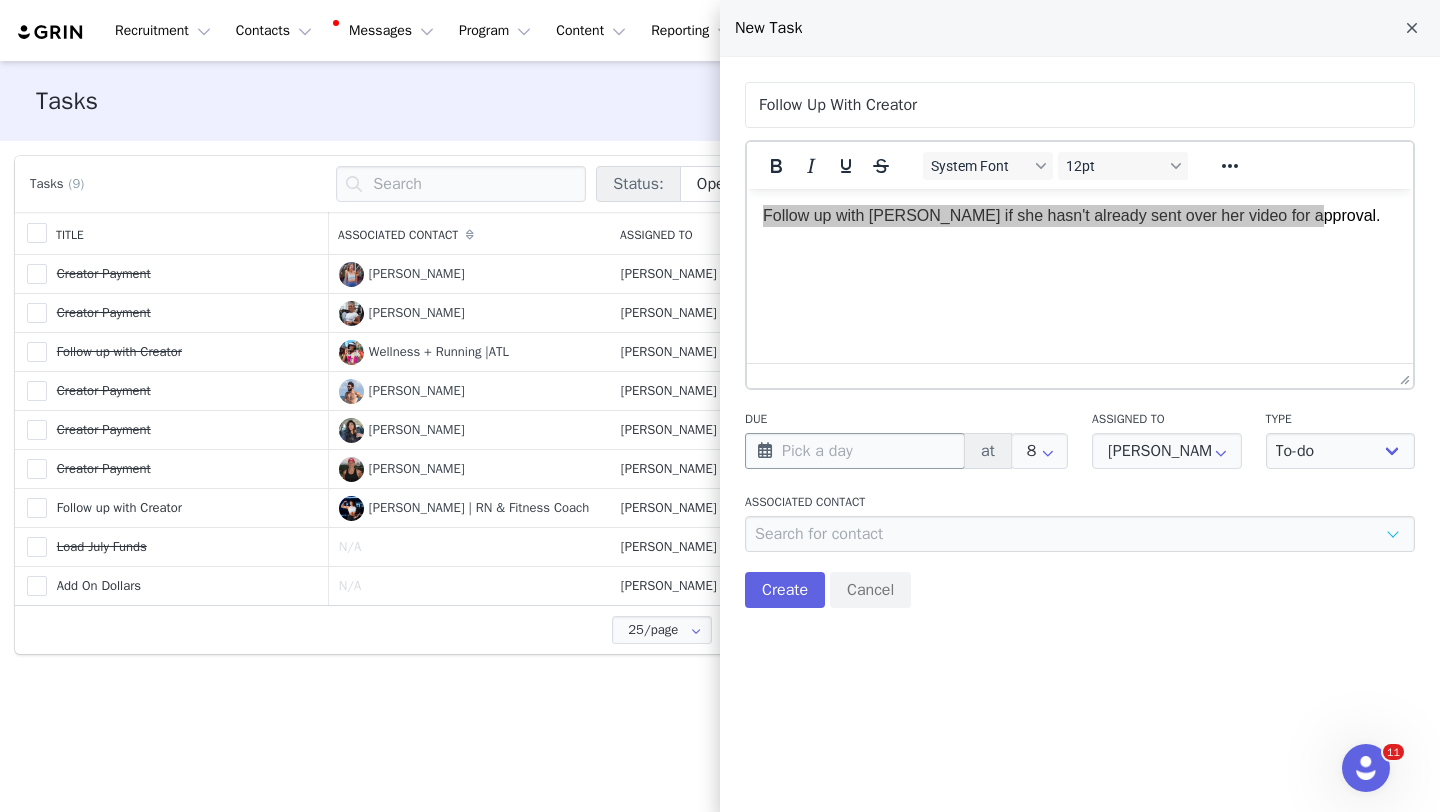 click at bounding box center (855, 451) 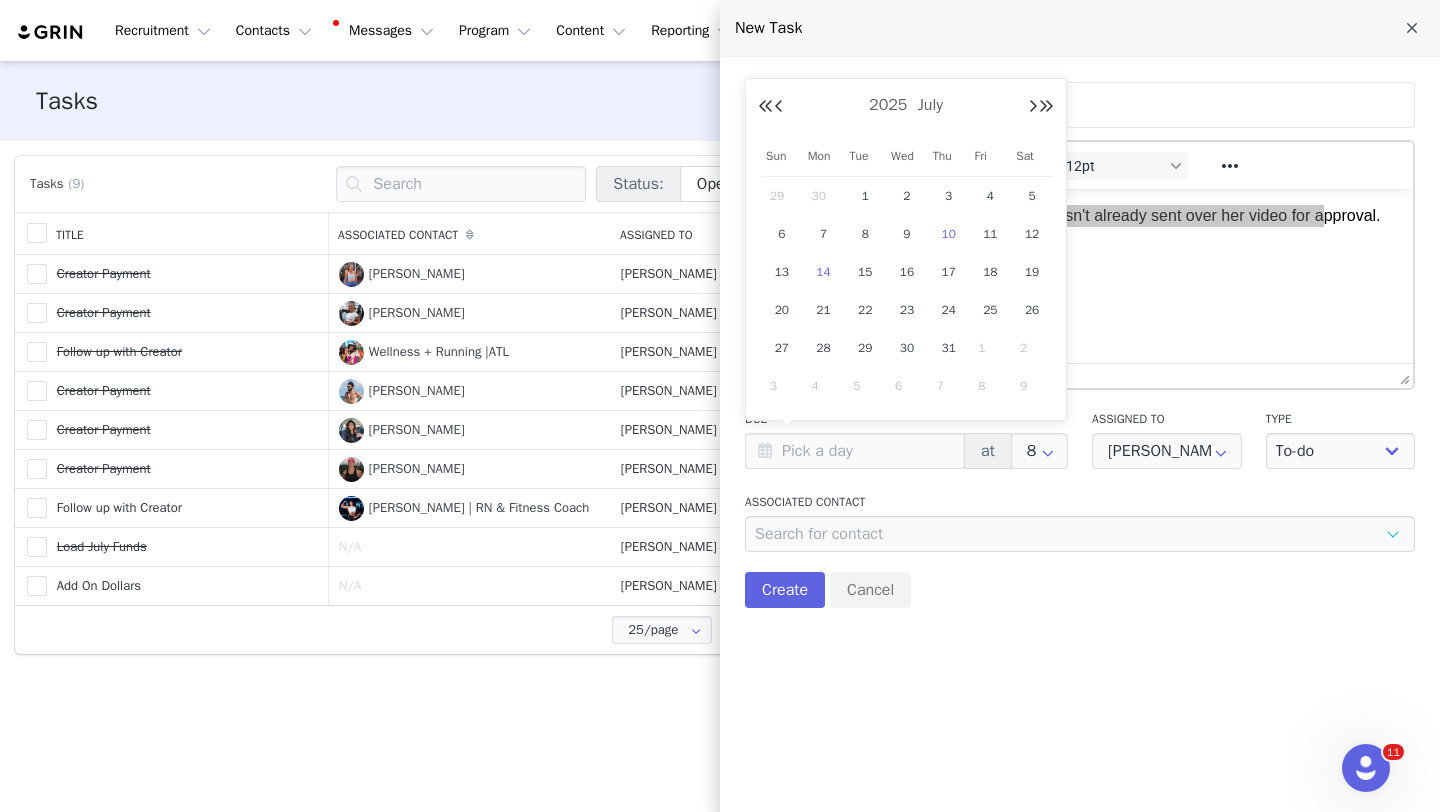 click on "14" at bounding box center [824, 272] 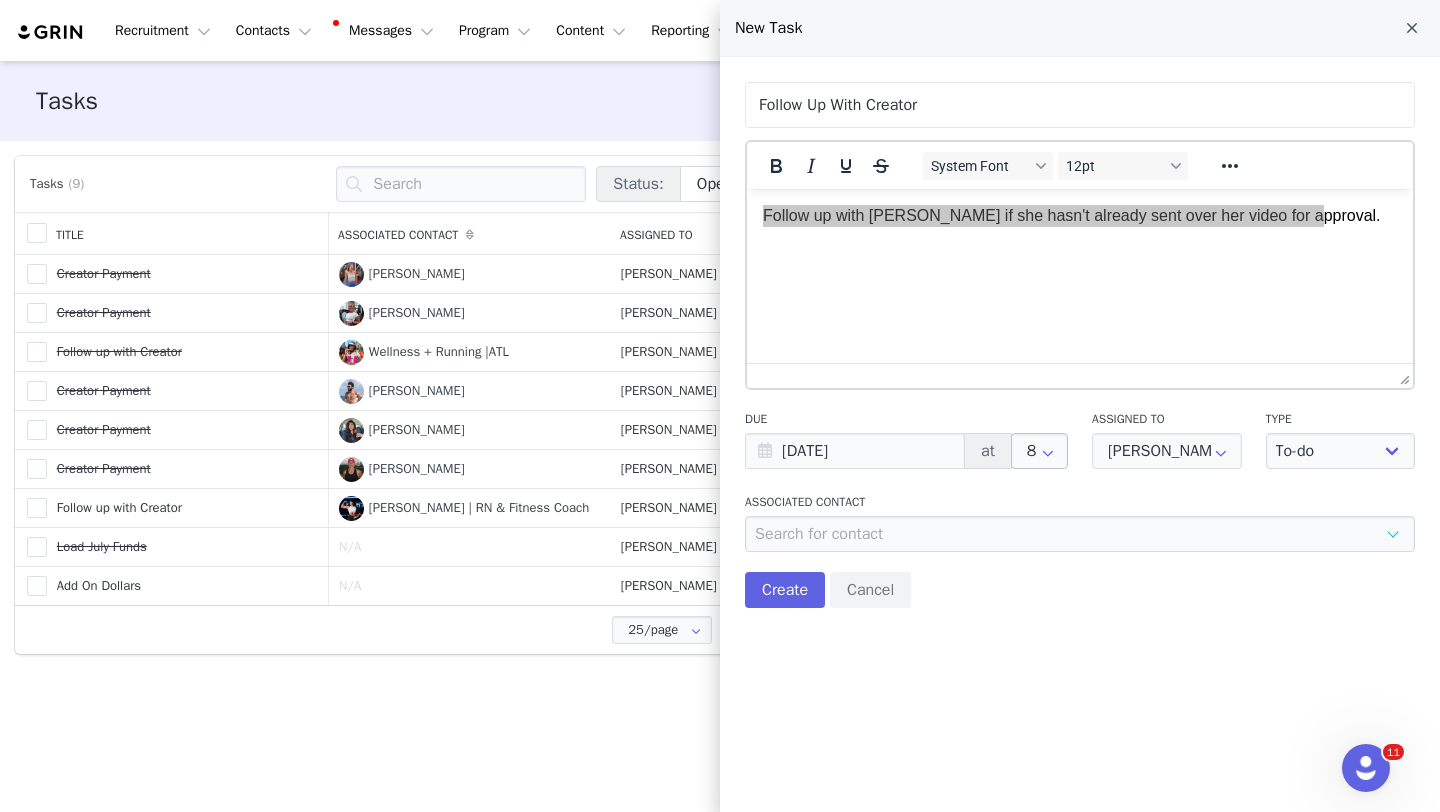 click at bounding box center [1048, 451] 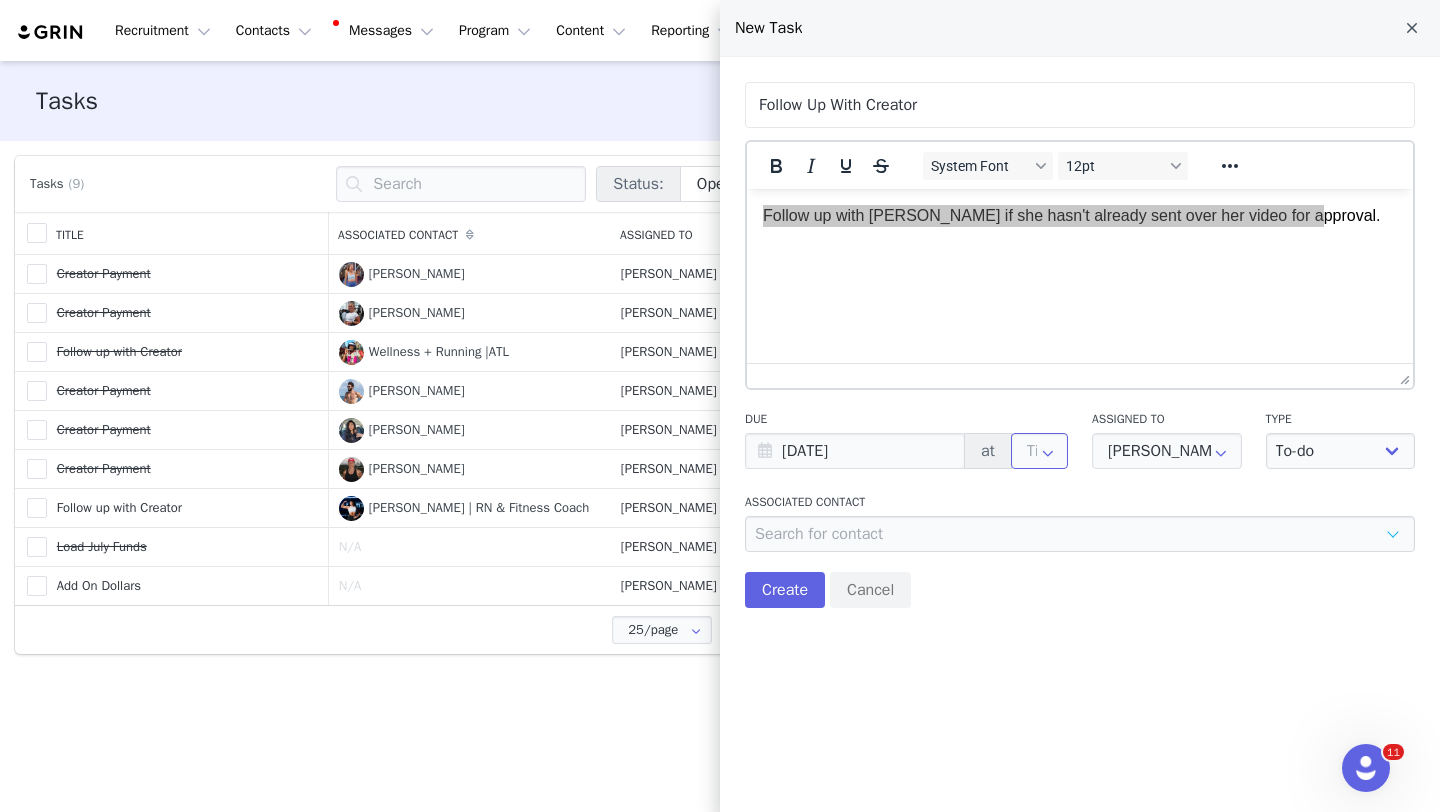 scroll, scrollTop: 0, scrollLeft: 0, axis: both 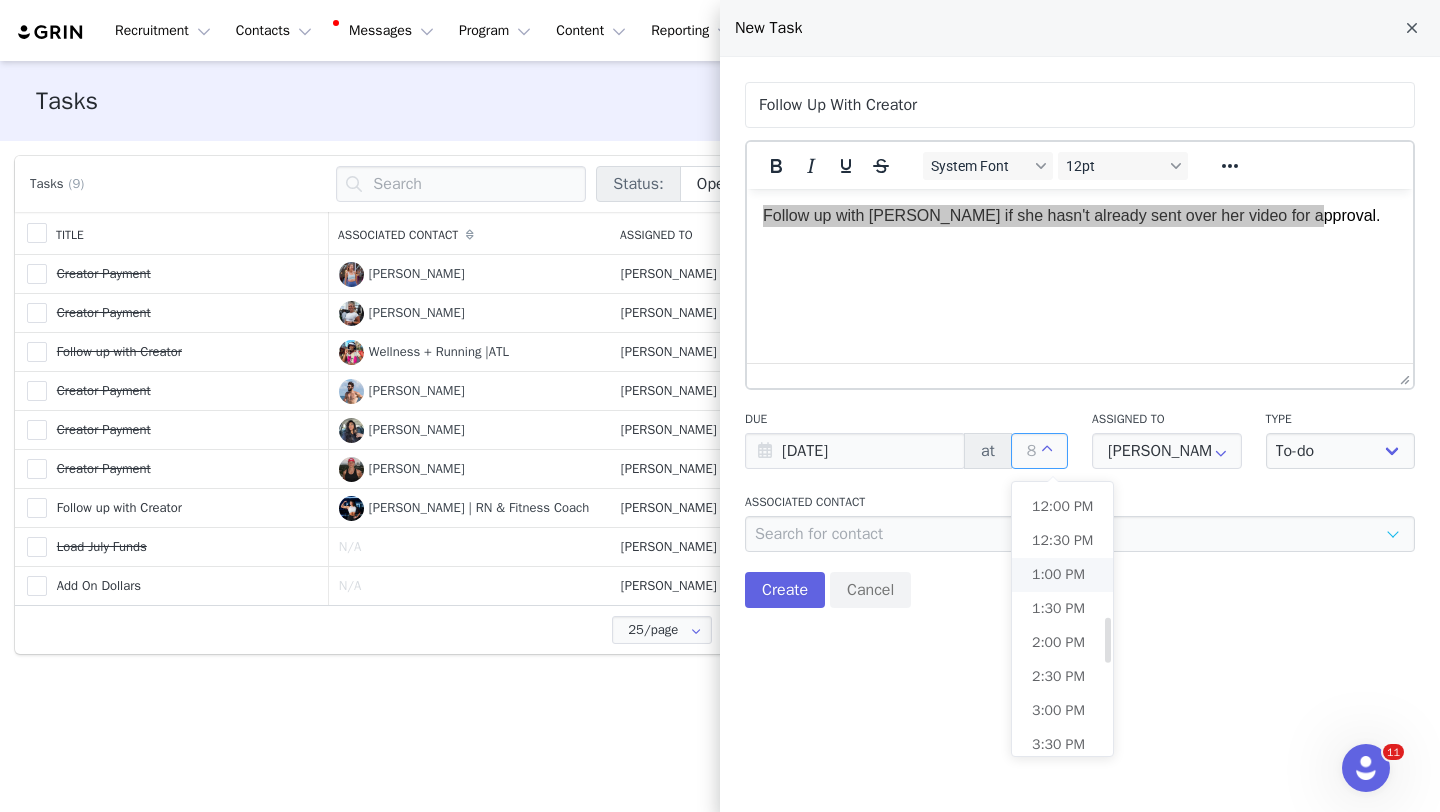 click on "1:00 PM" at bounding box center [1058, 574] 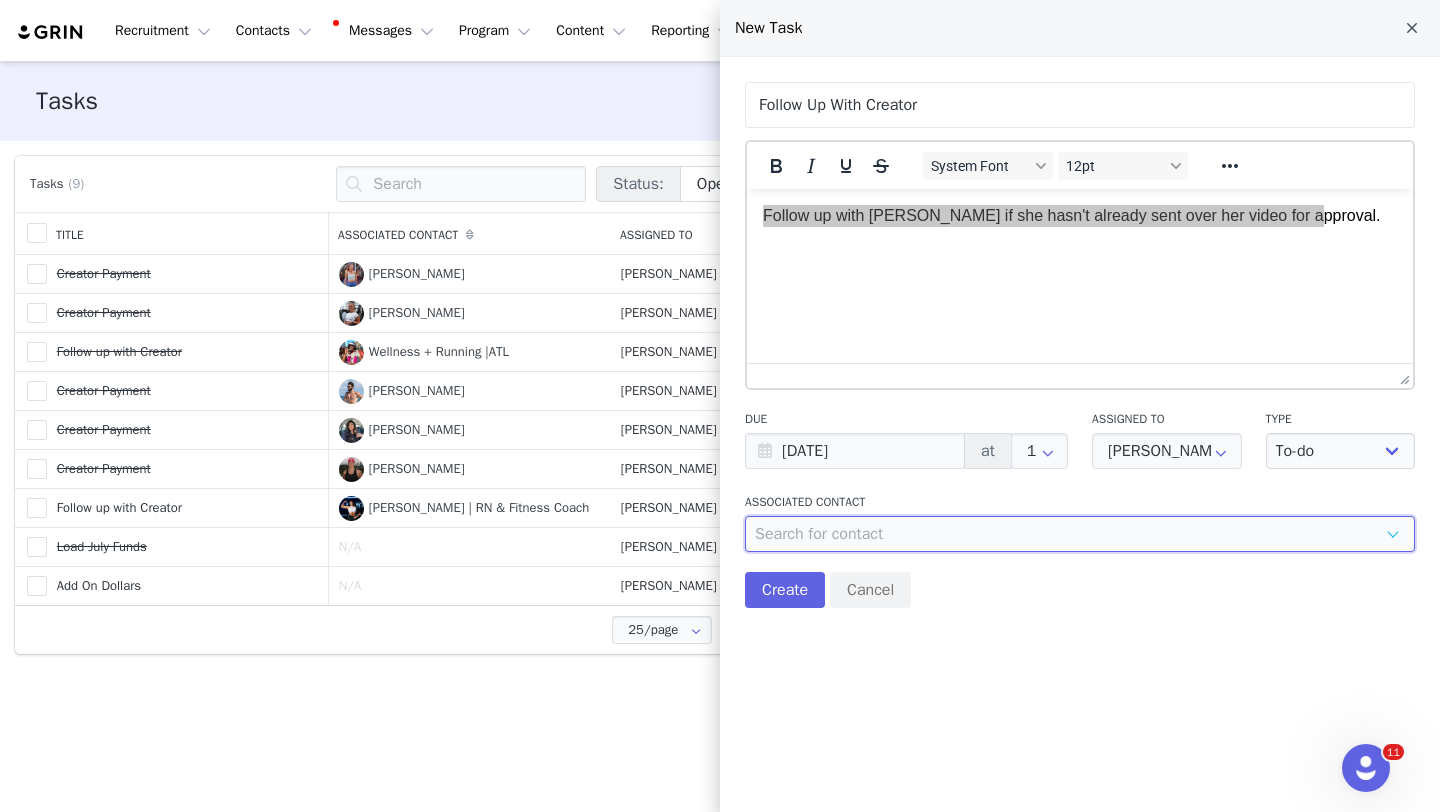 click at bounding box center (1080, 534) 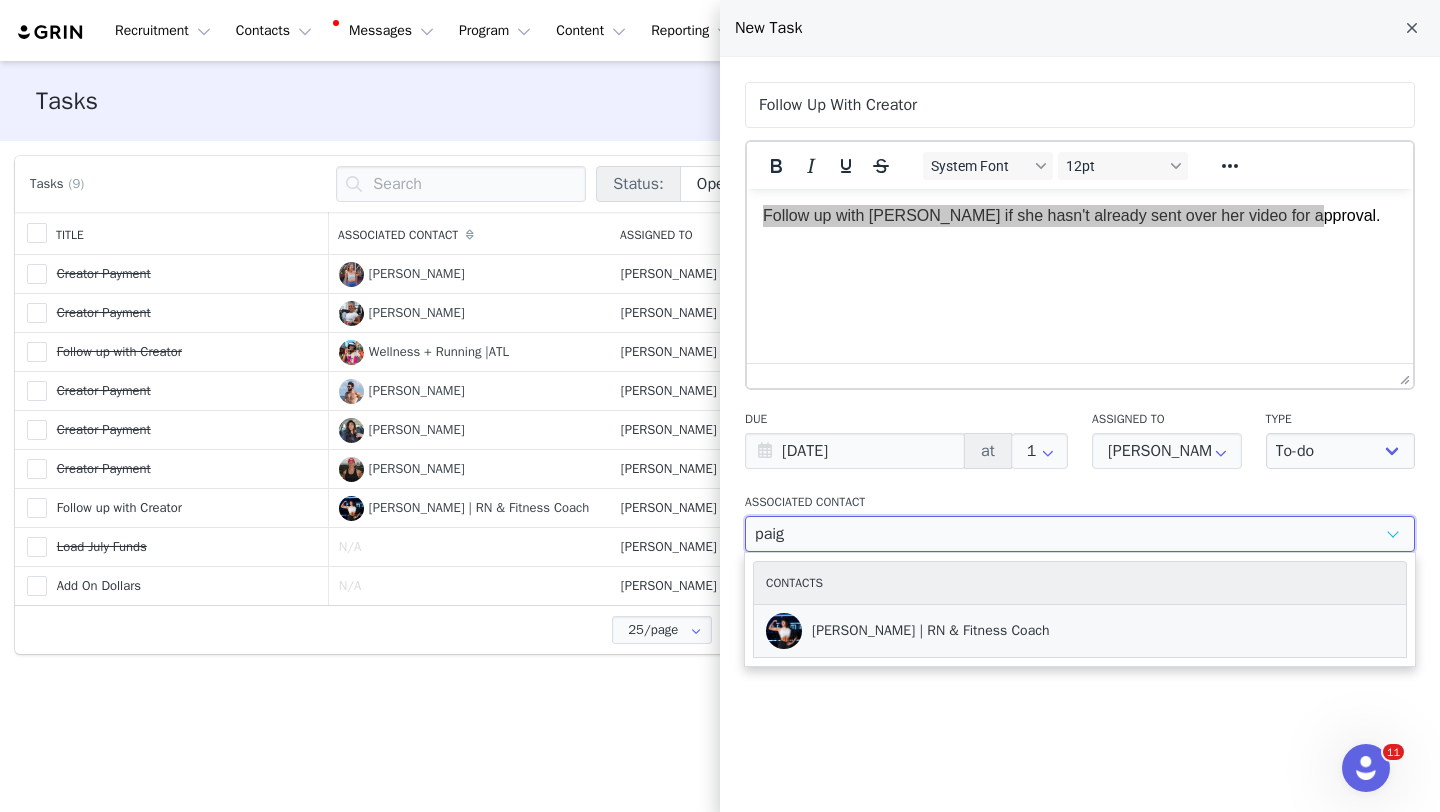 type on "paig" 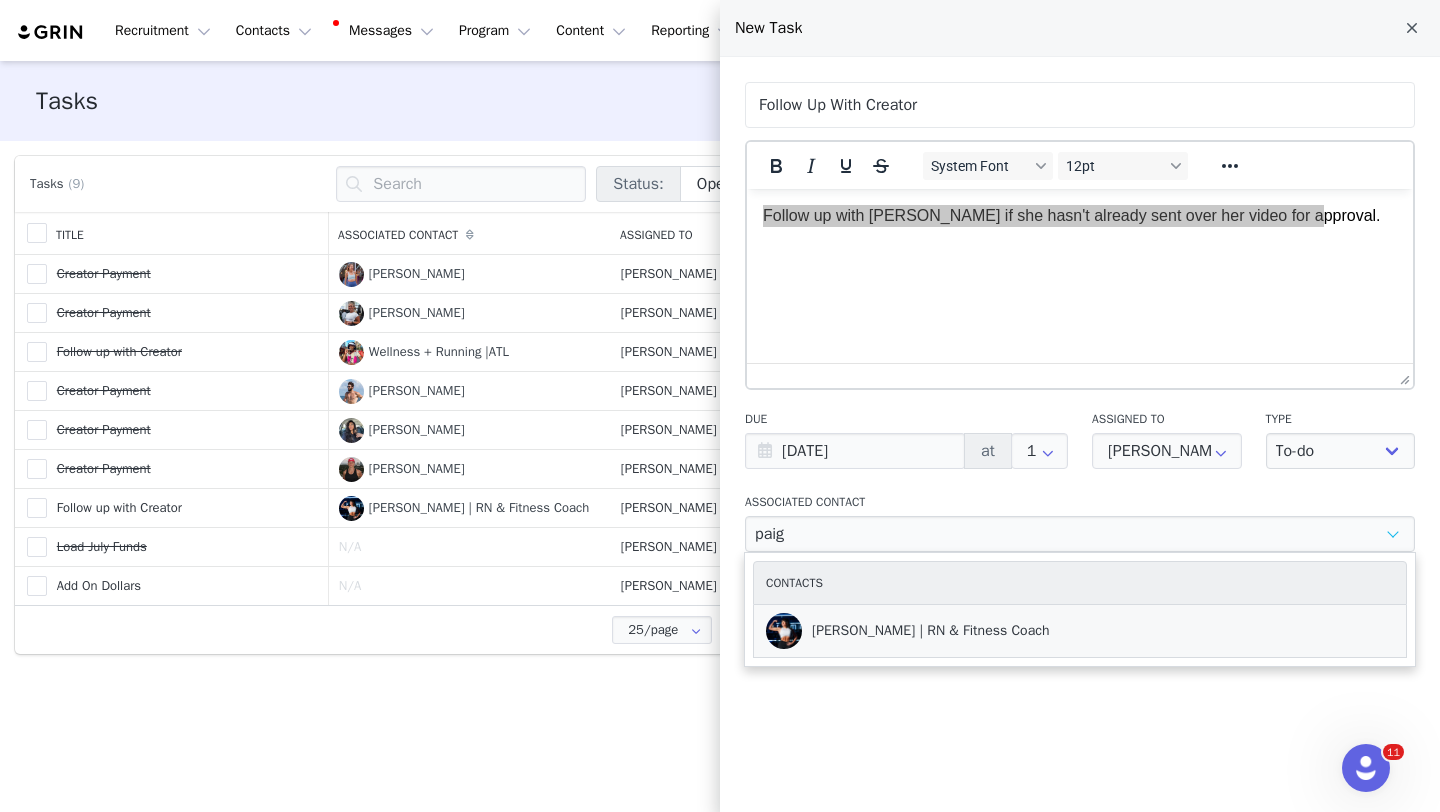 click on "[PERSON_NAME] | RN & Fitness Coach" at bounding box center [942, 631] 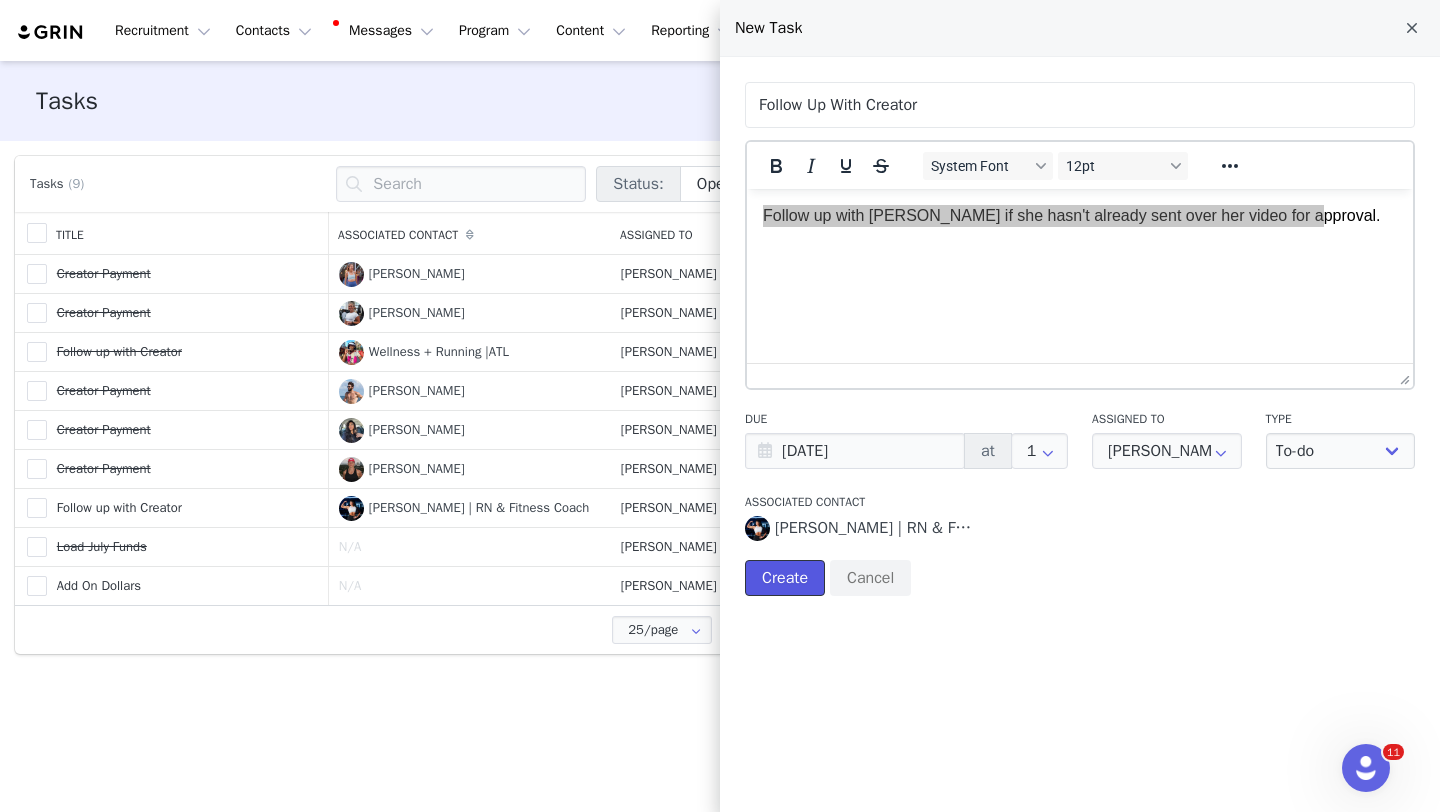 click on "Create" at bounding box center (785, 578) 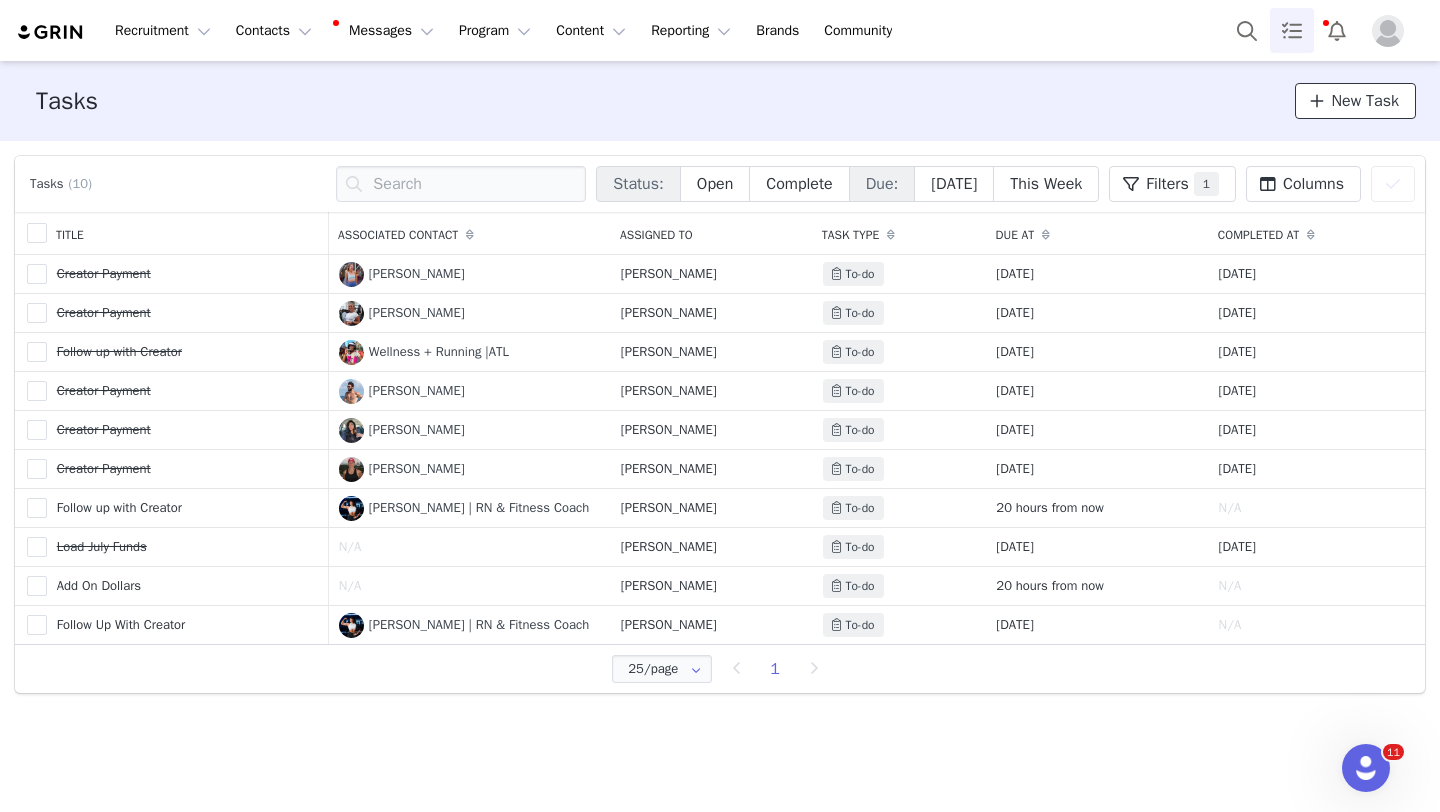 click at bounding box center (1317, 101) 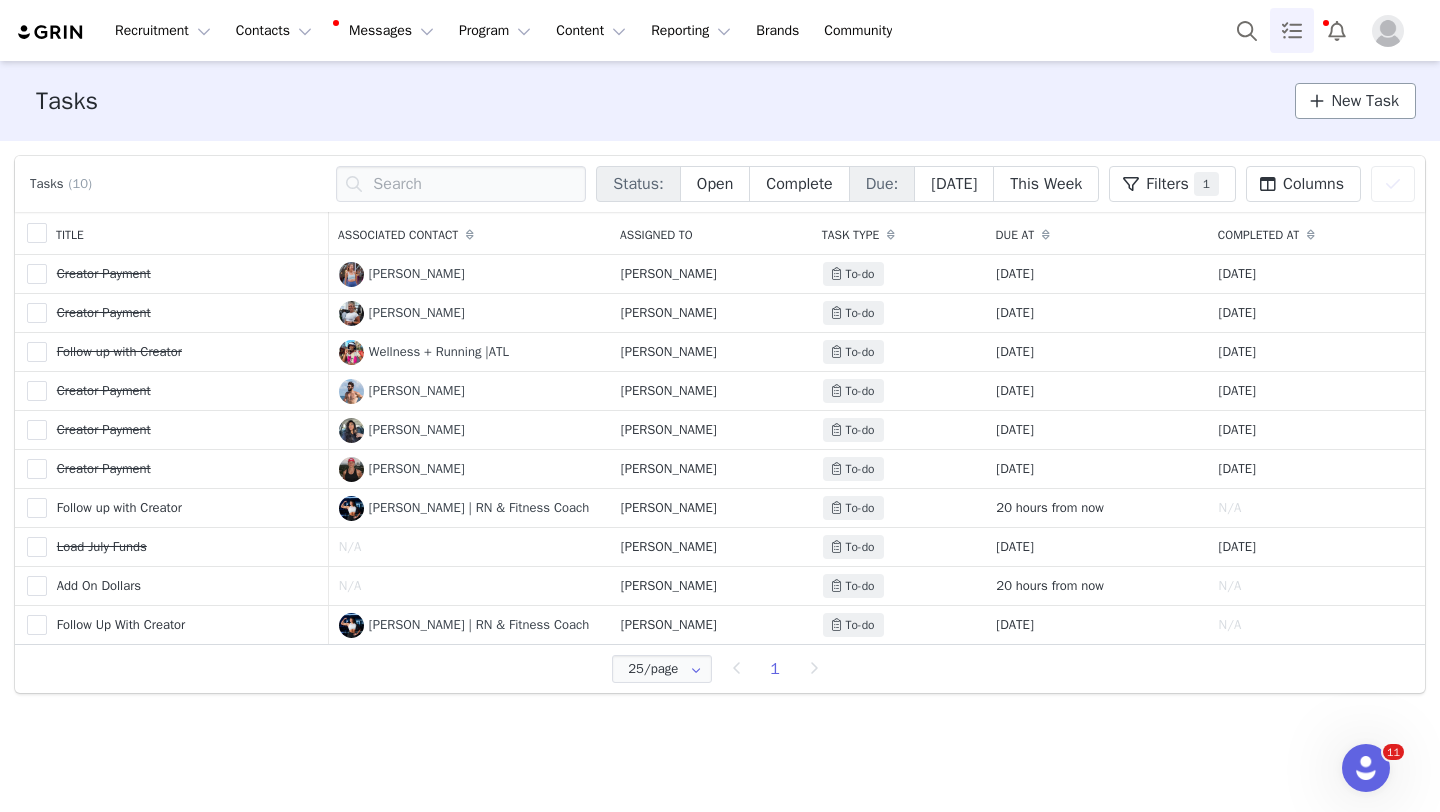 select on "[DATE]" 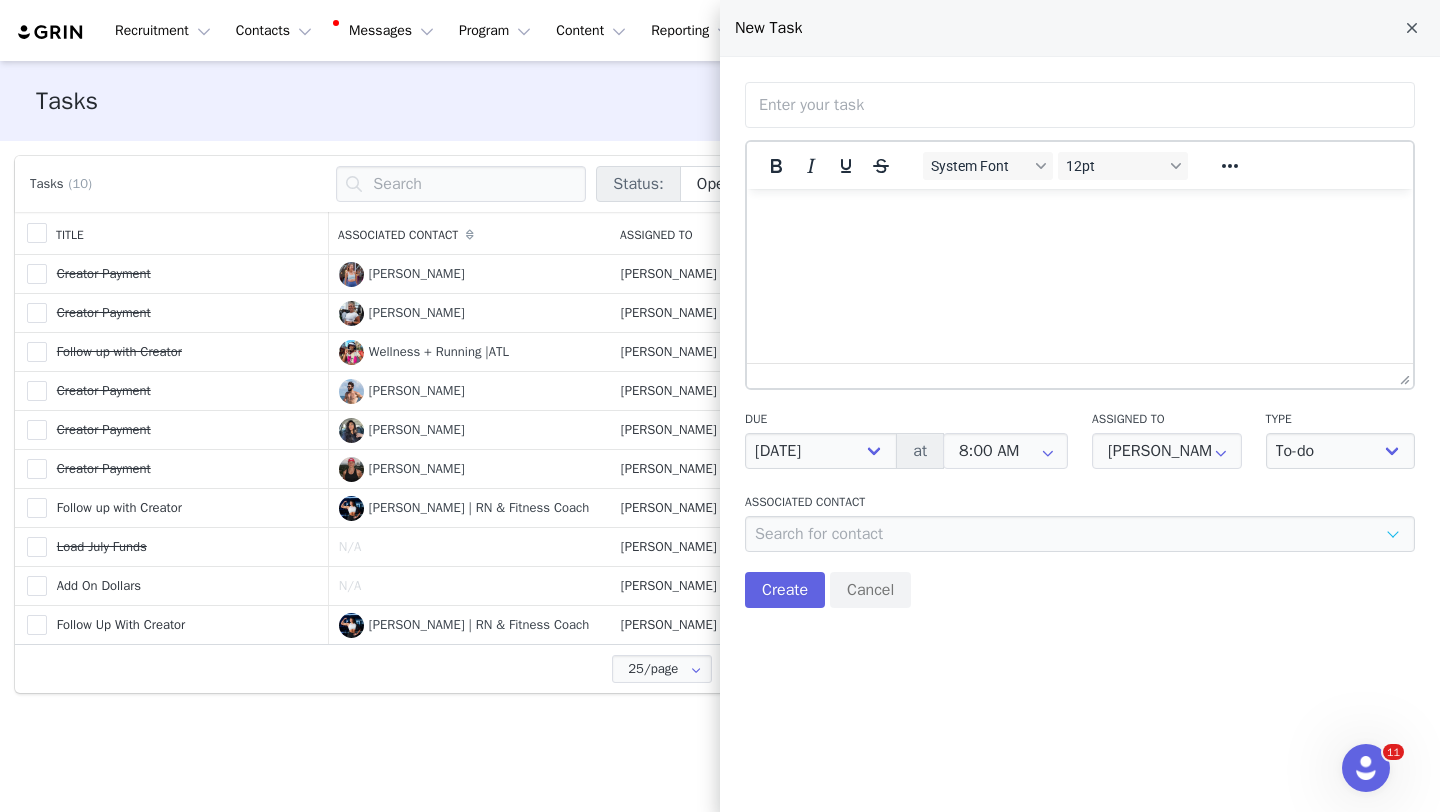 scroll, scrollTop: 0, scrollLeft: 0, axis: both 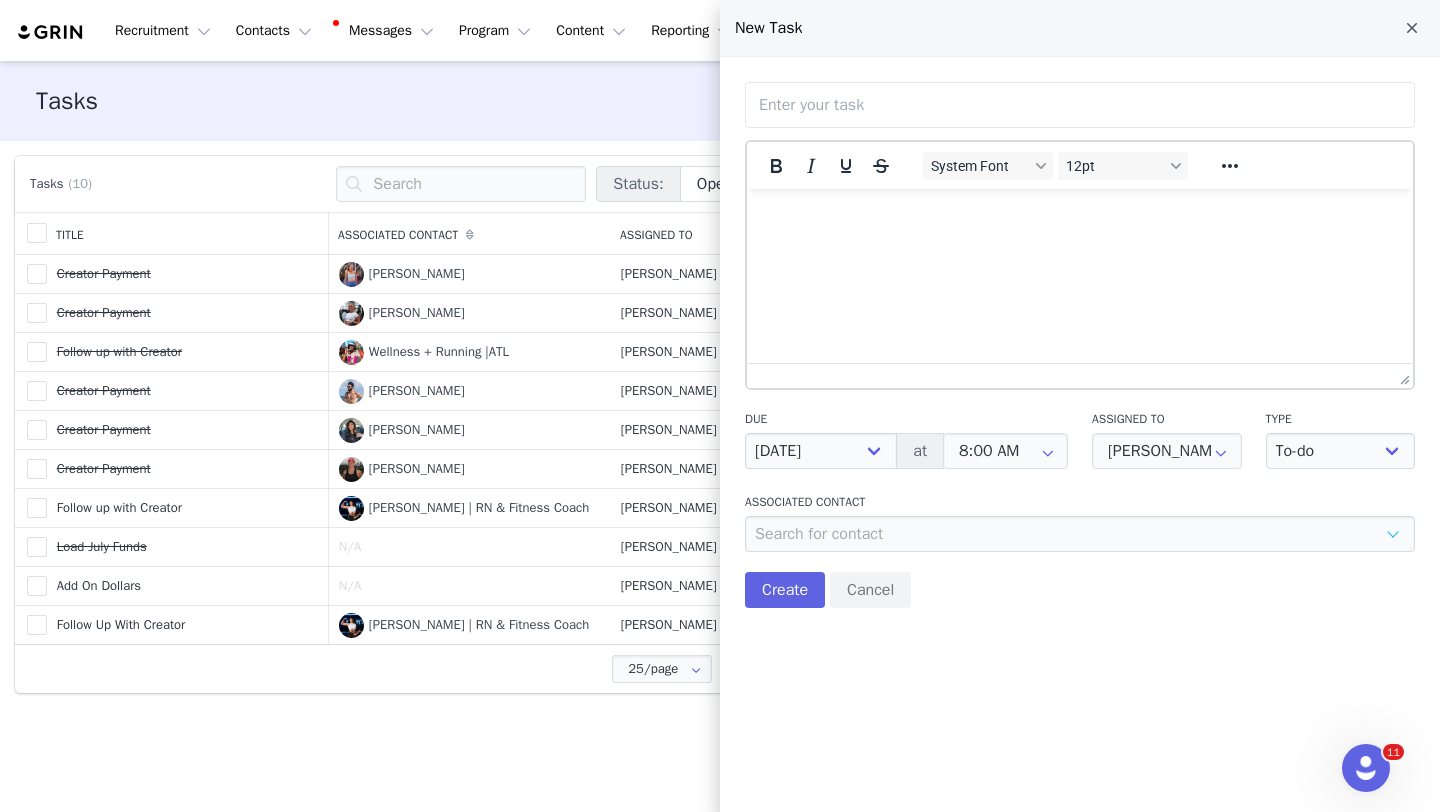click at bounding box center (1080, 216) 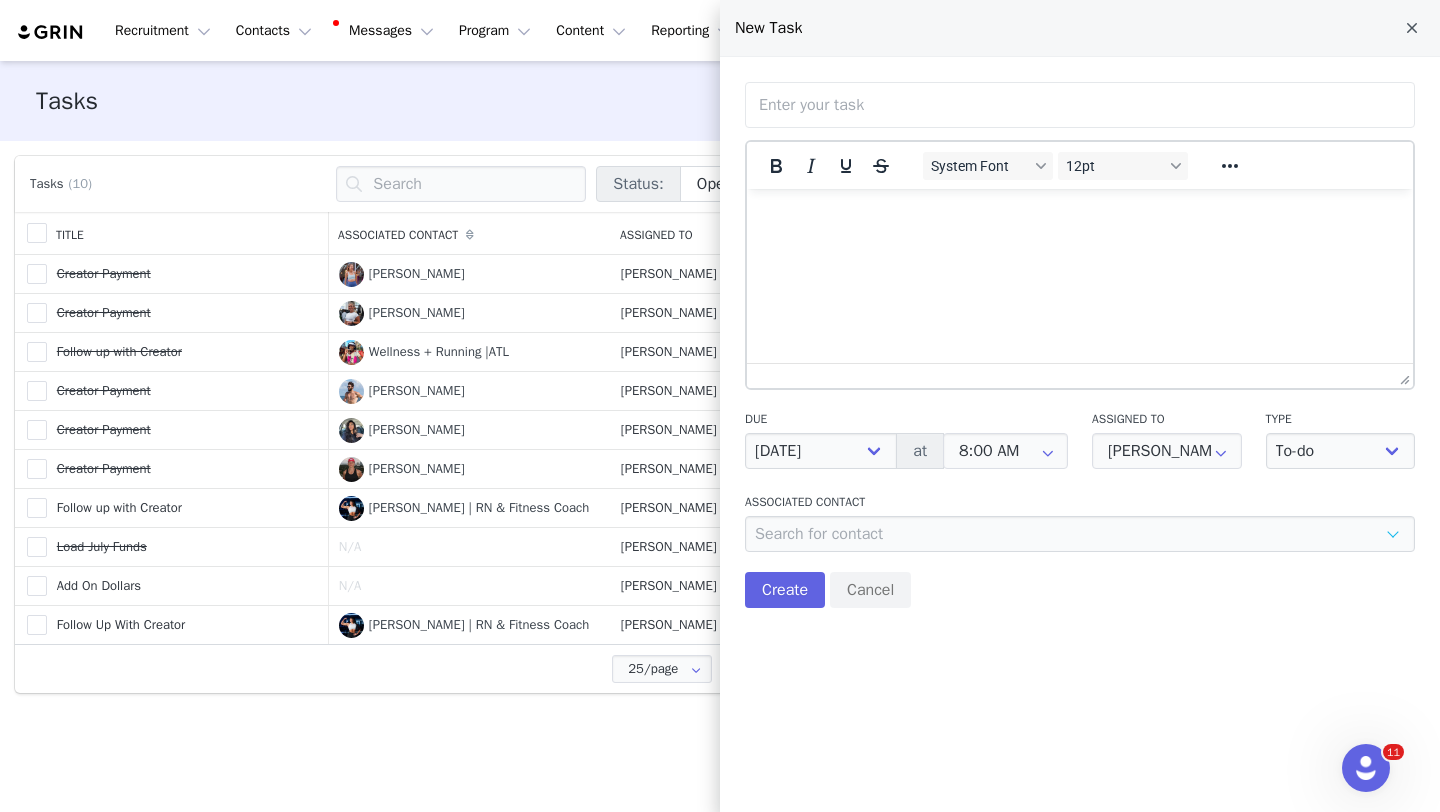 type 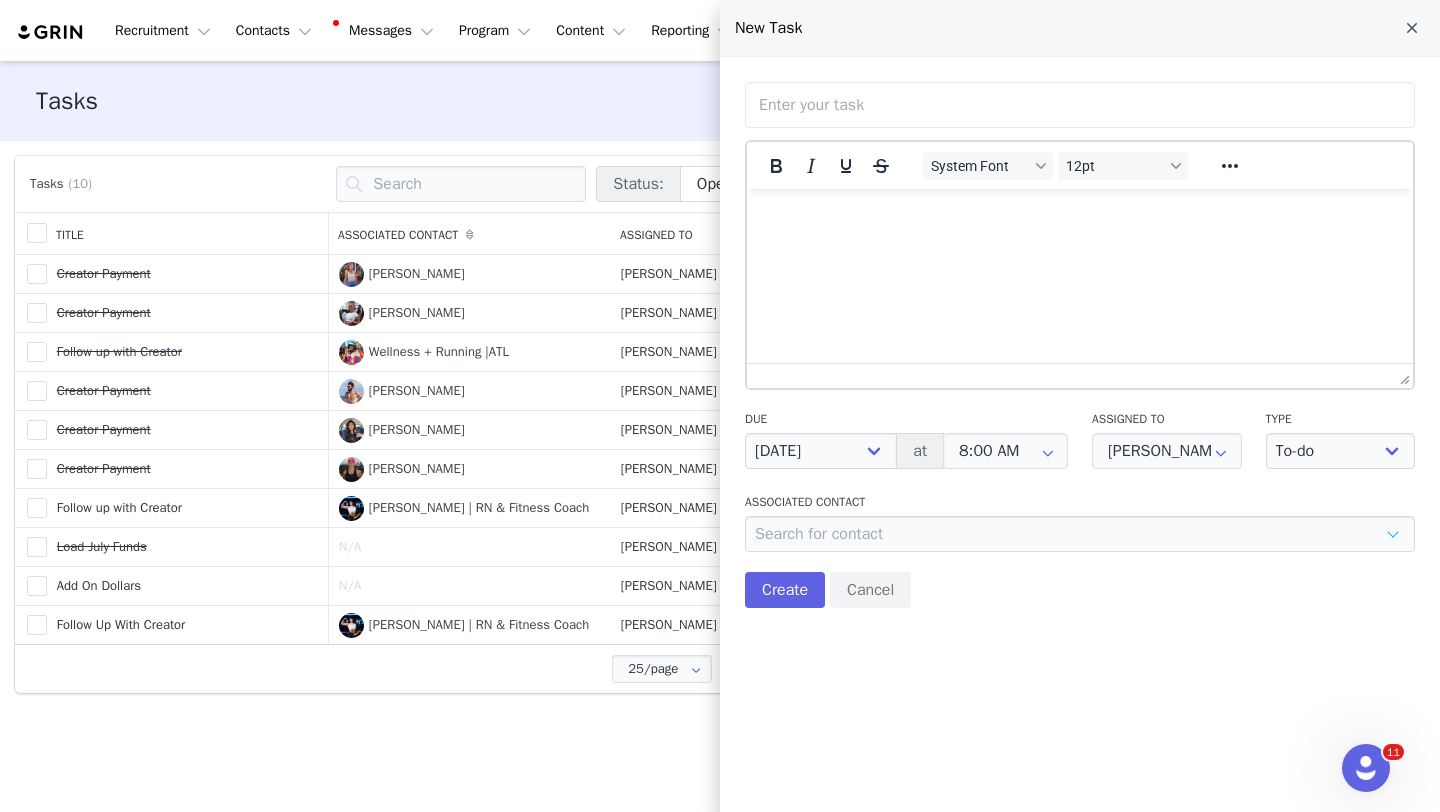click at bounding box center (1080, 105) 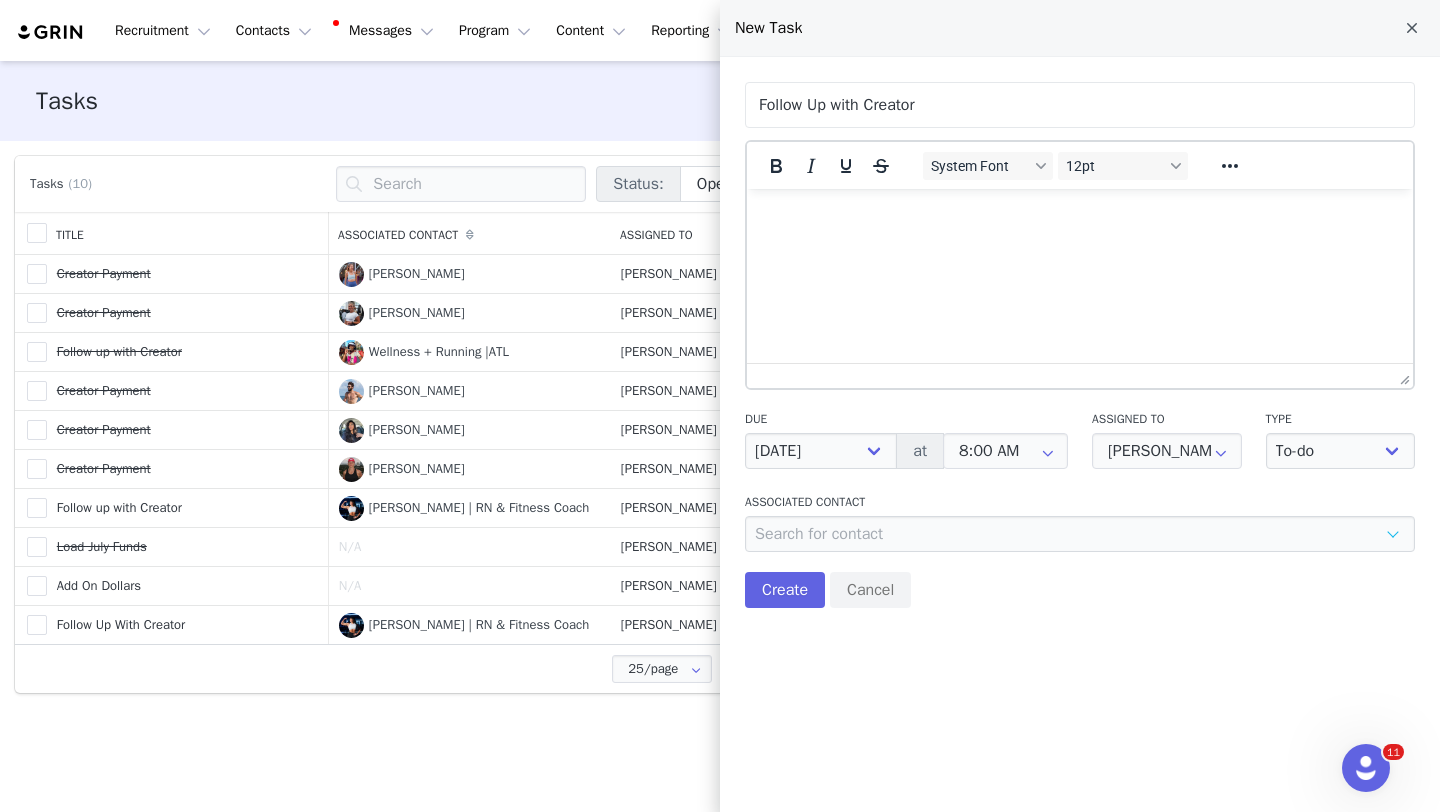 type on "Follow Up with Creator" 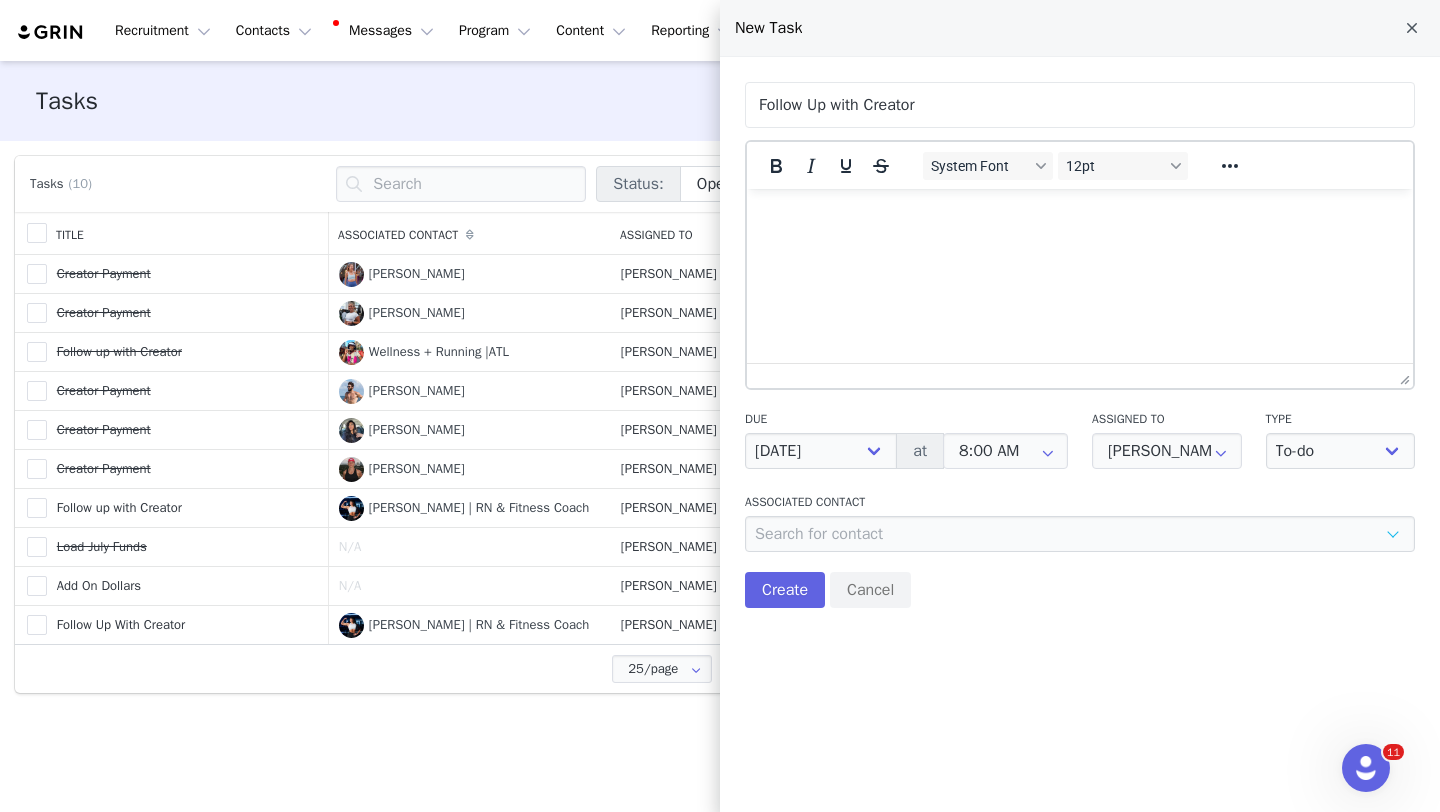 click at bounding box center (1080, 216) 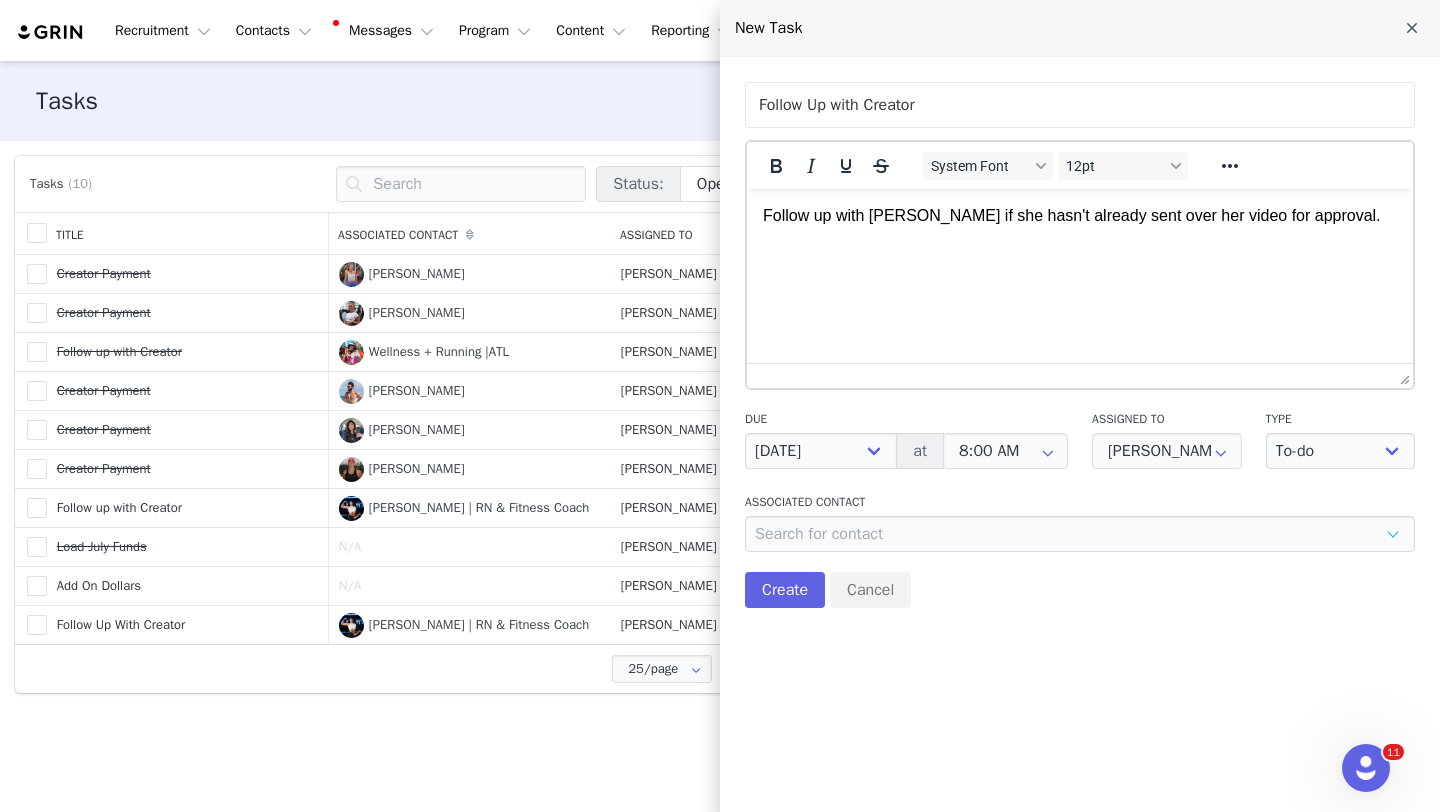 click on "Follow up with [PERSON_NAME] if she hasn't already sent over her video for approval." at bounding box center (1080, 216) 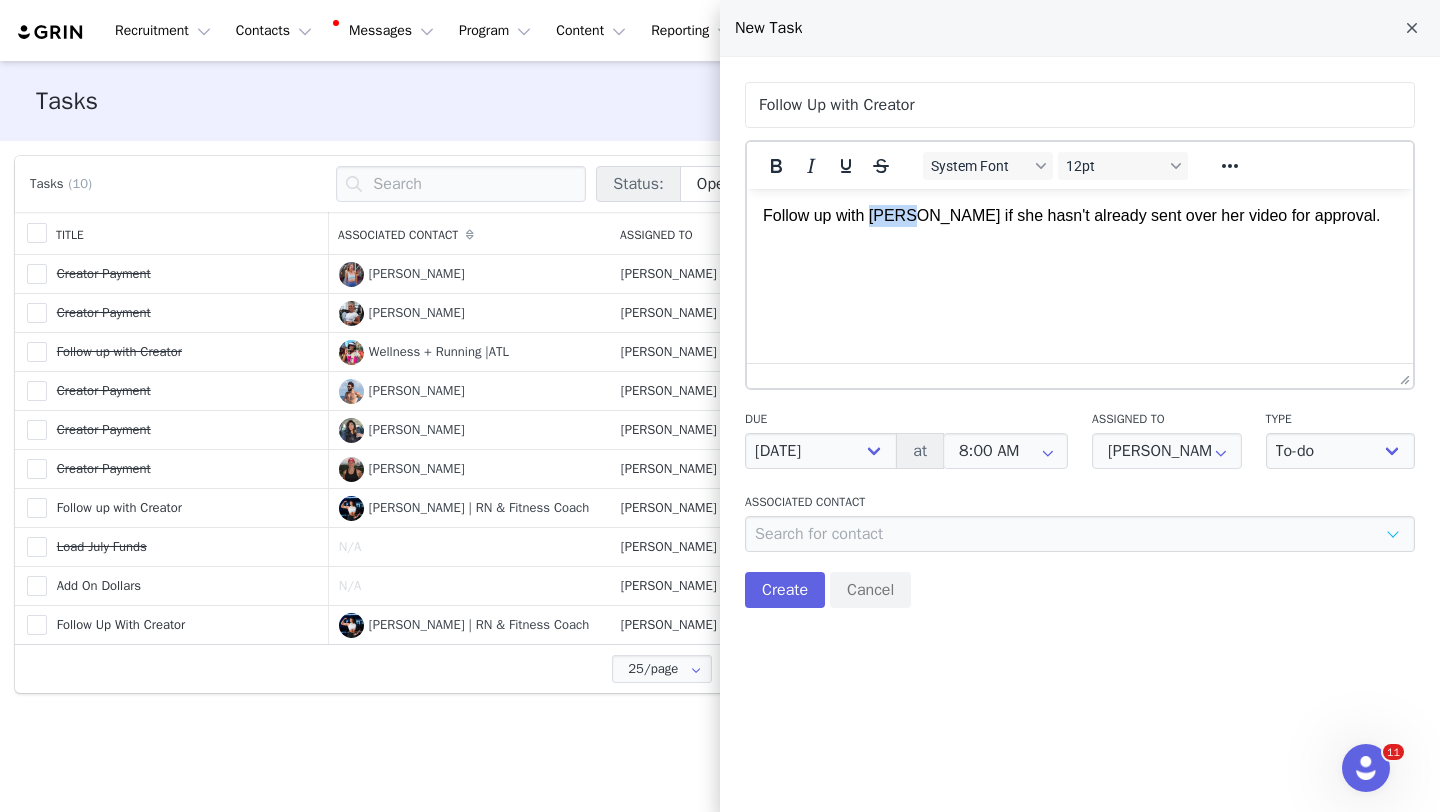 click on "Follow up with [PERSON_NAME] if she hasn't already sent over her video for approval." at bounding box center (1080, 216) 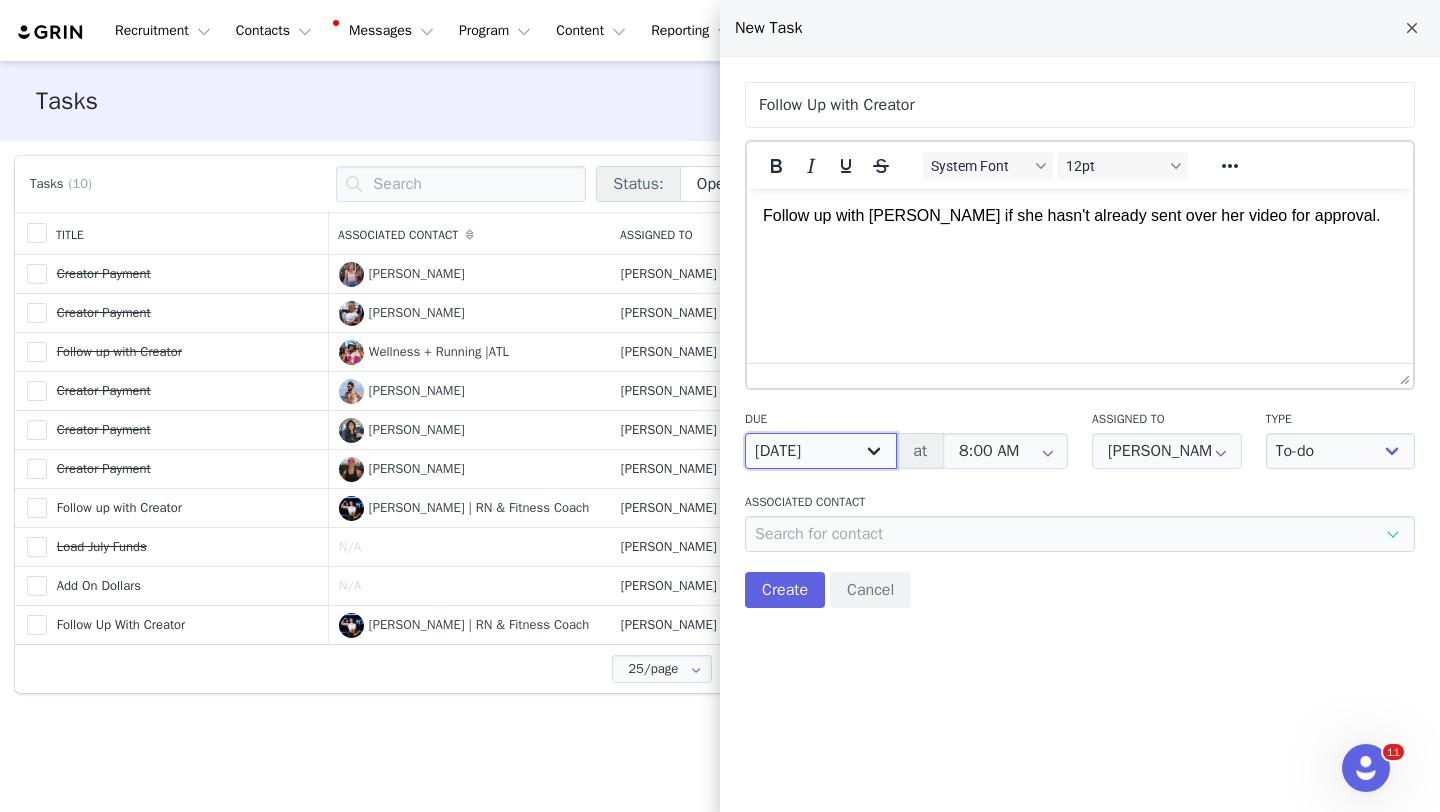 click on "[DATE]   [DATE]   [DATE]   [DATE]   Next week   [DATE]   Next month   Custom" at bounding box center [821, 451] 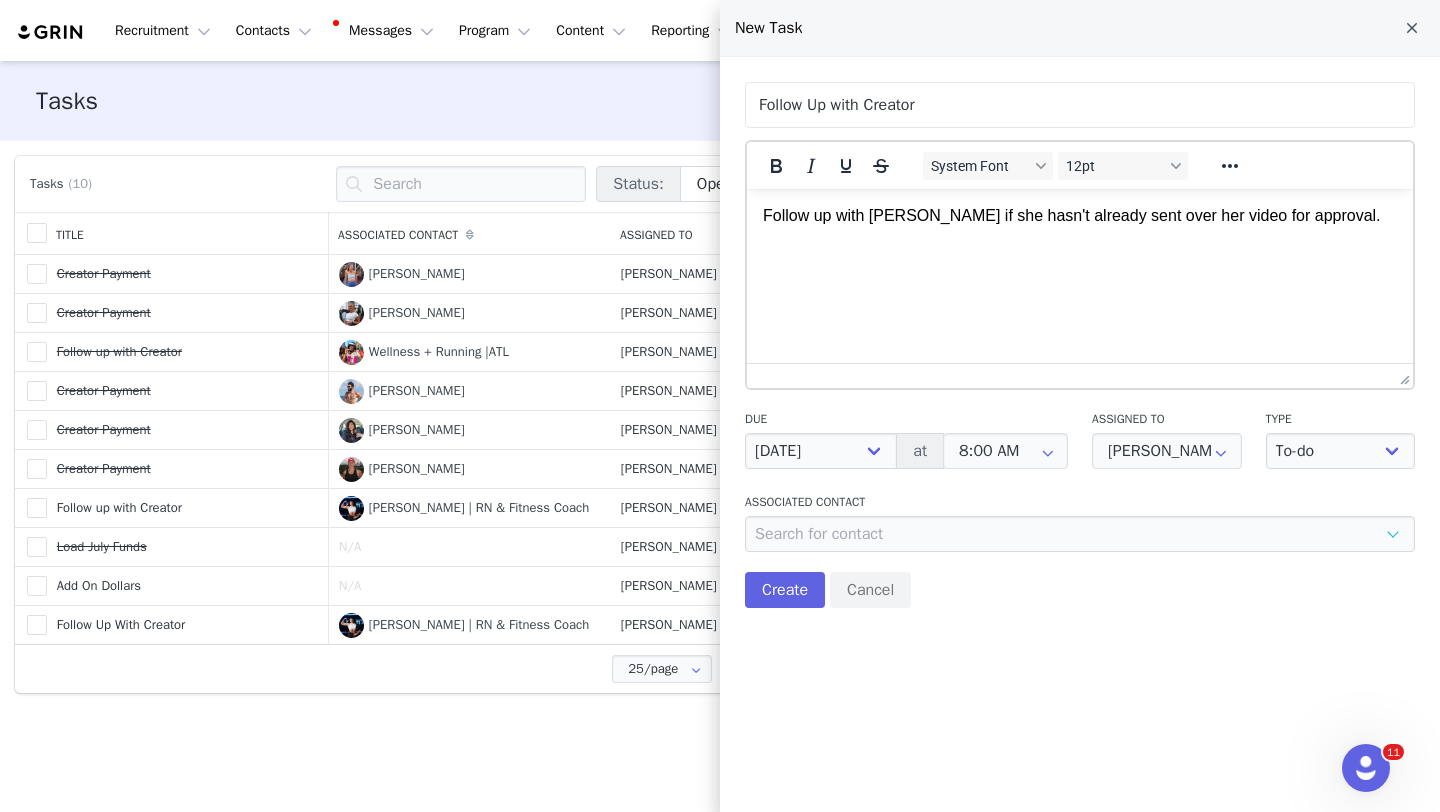 click on "Follow up with [PERSON_NAME] if she hasn't already sent over her video for approval." at bounding box center (1080, 216) 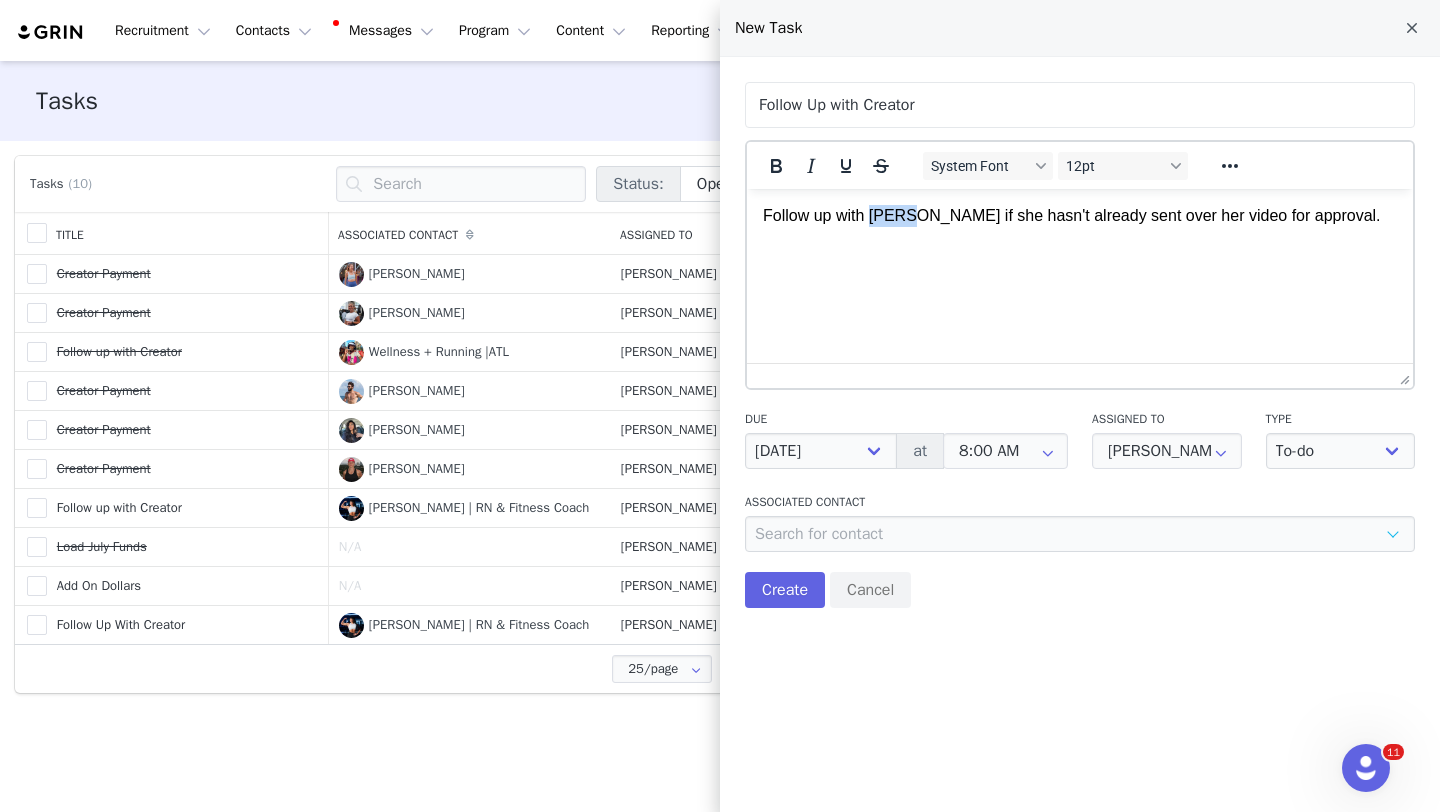 click on "Follow up with [PERSON_NAME] if she hasn't already sent over her video for approval." at bounding box center [1080, 216] 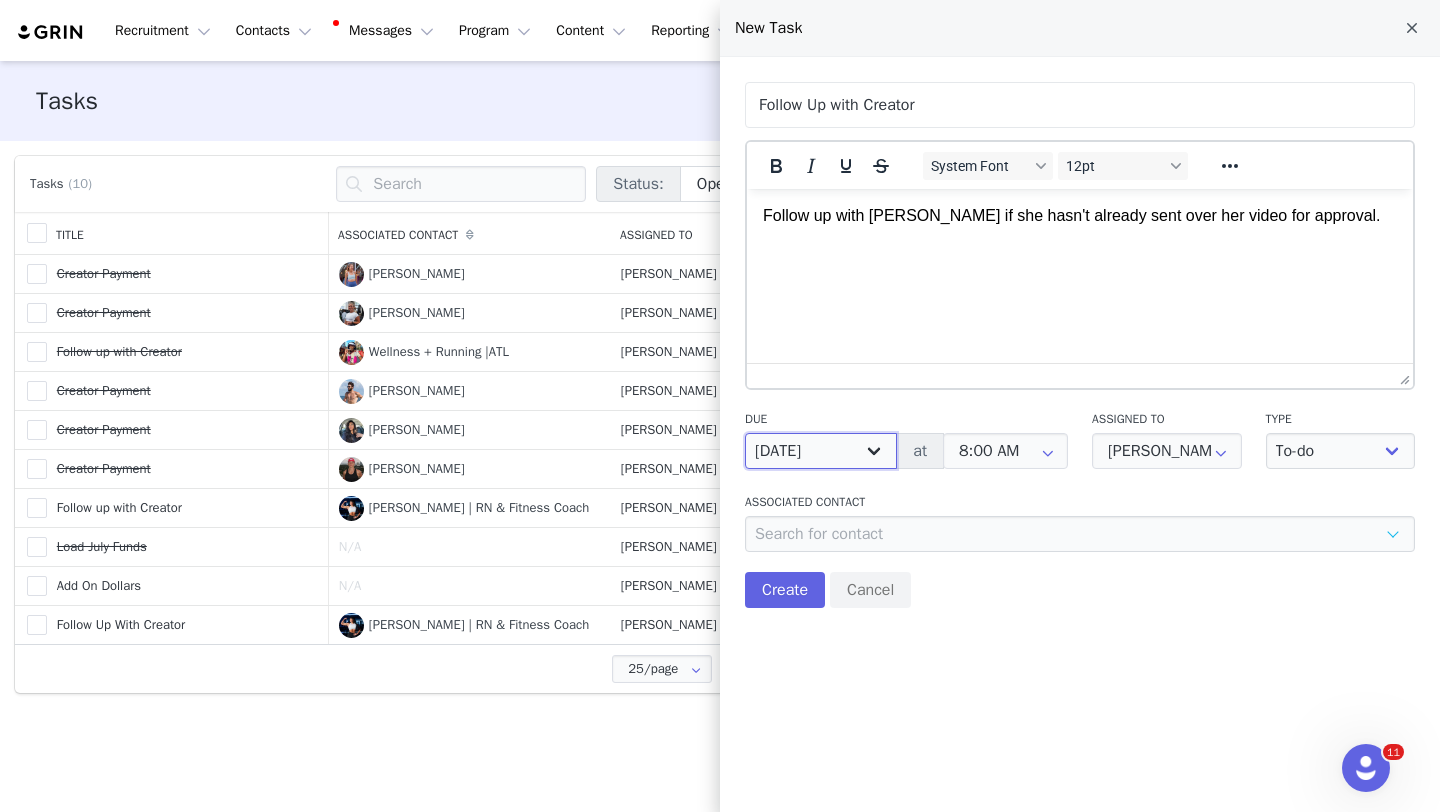click on "[DATE]   [DATE]   [DATE]   [DATE]   Next week   [DATE]   Next month   Custom" at bounding box center [821, 451] 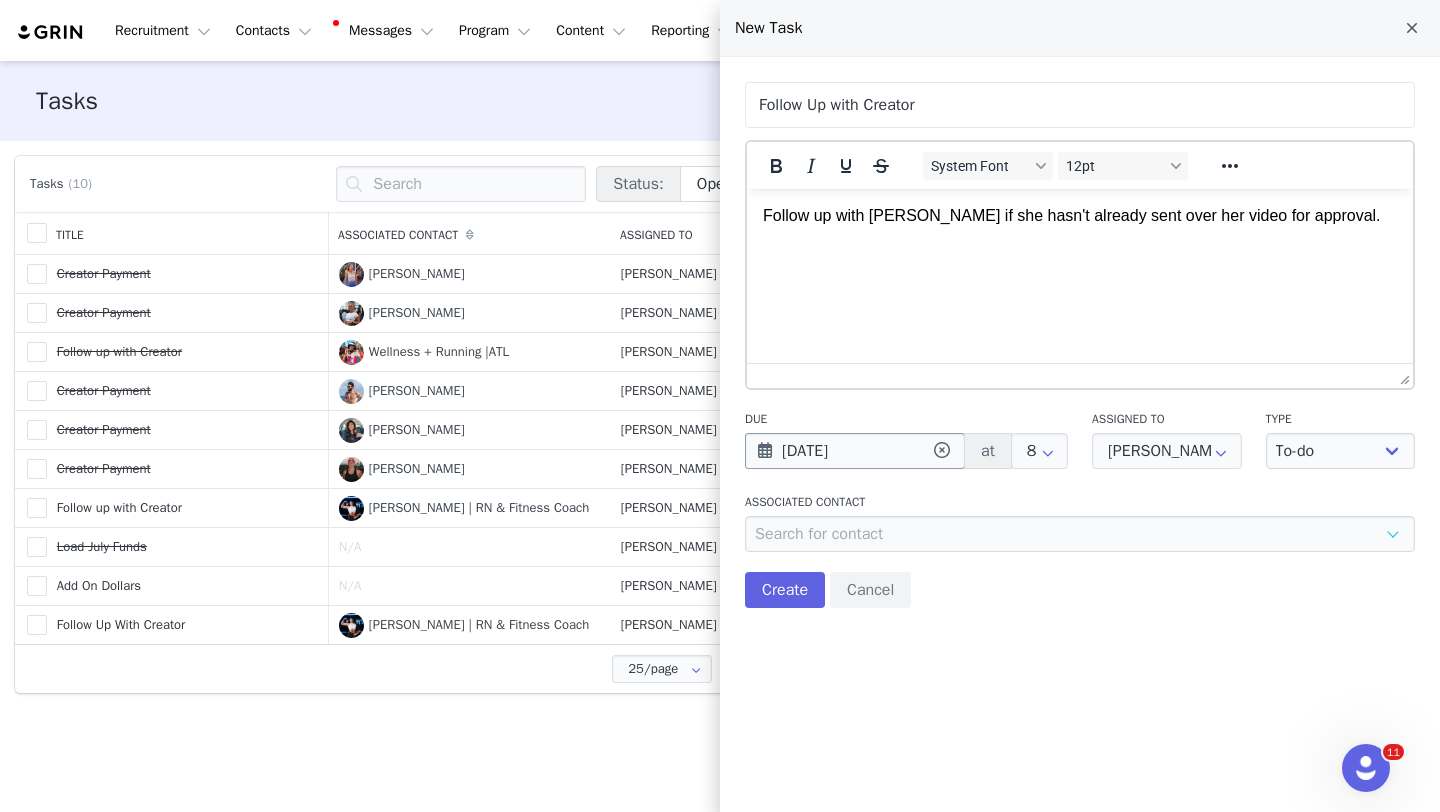 click on "[DATE]" at bounding box center [855, 451] 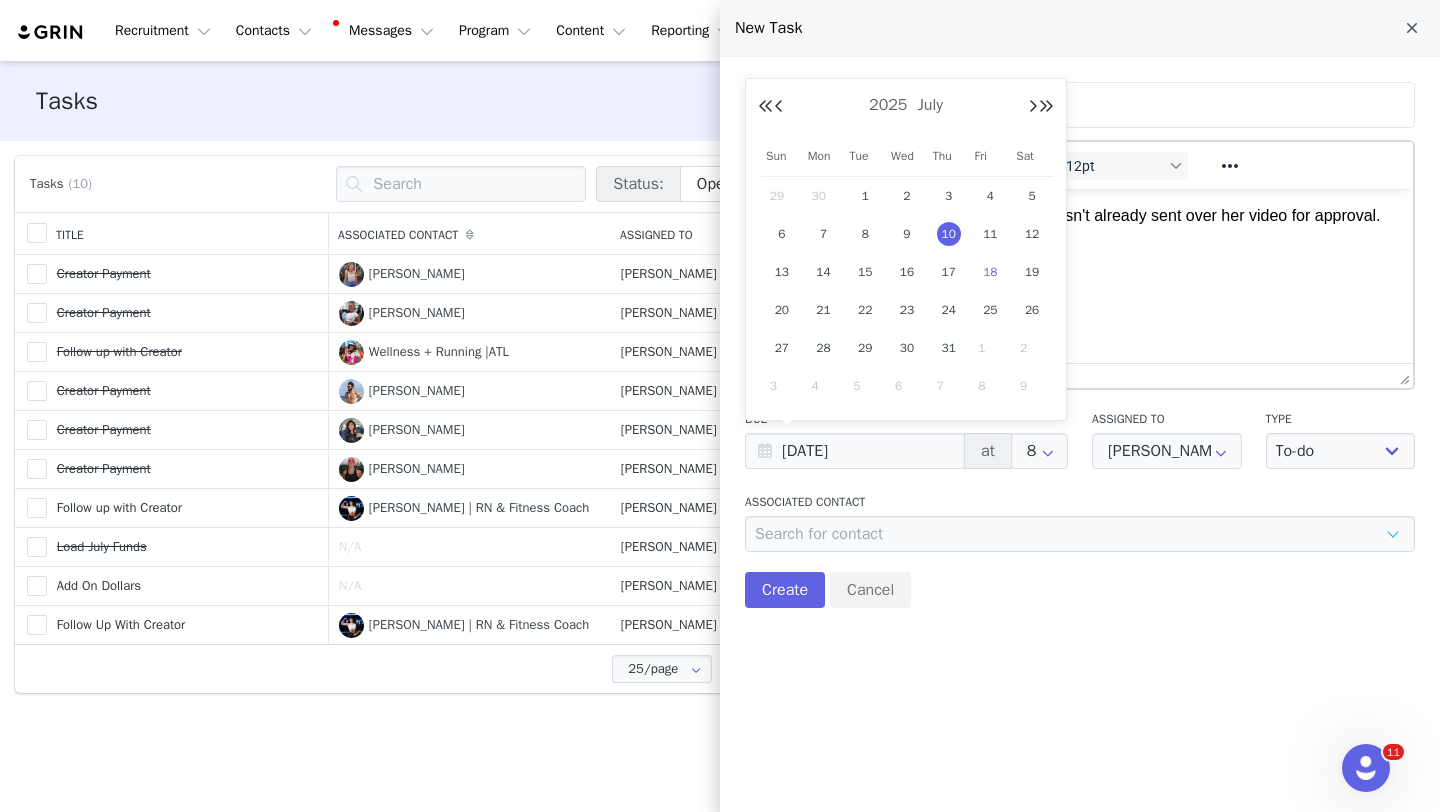 click on "18" at bounding box center (991, 272) 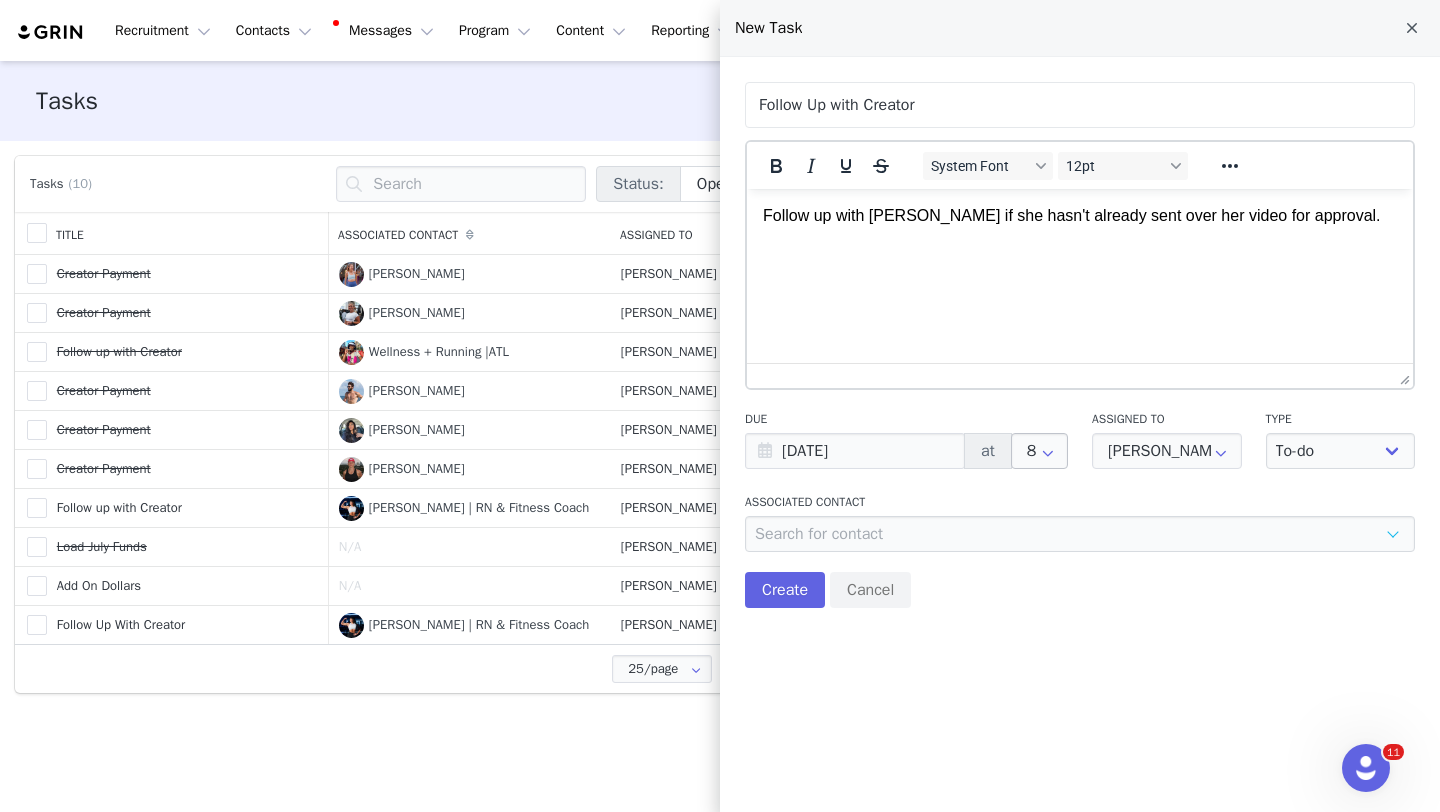 click at bounding box center (1048, 451) 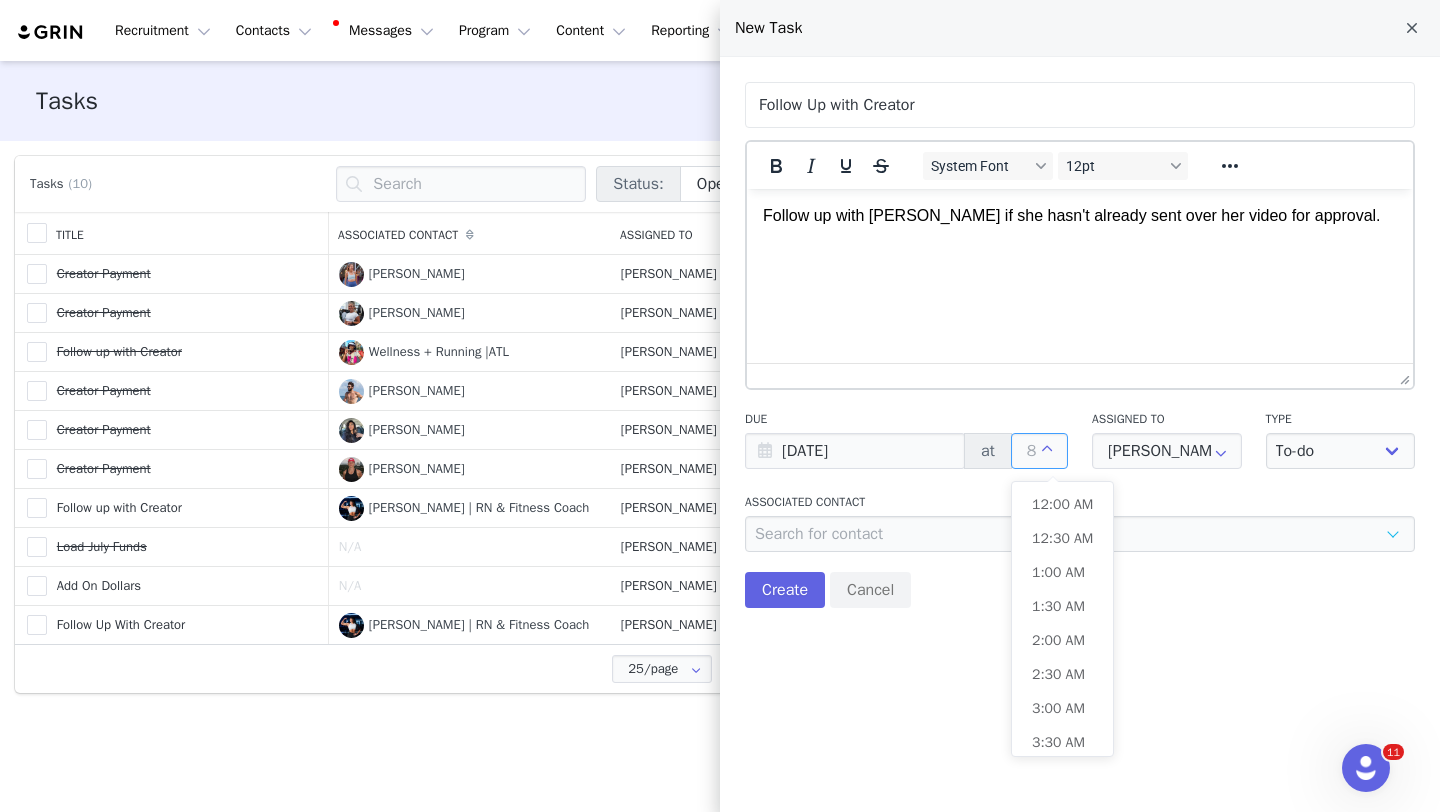 scroll, scrollTop: 0, scrollLeft: 0, axis: both 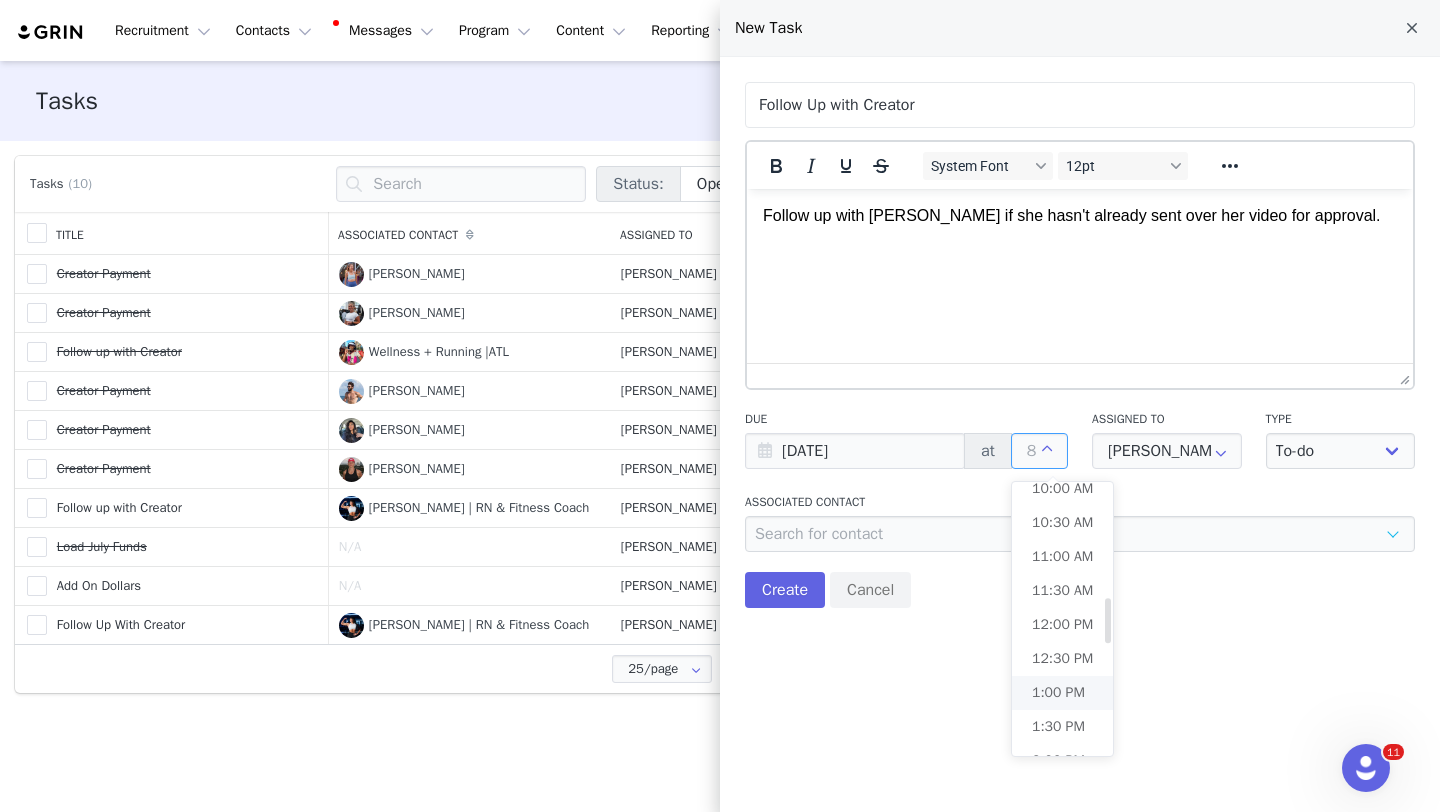 click on "1:00 PM" at bounding box center (1058, 692) 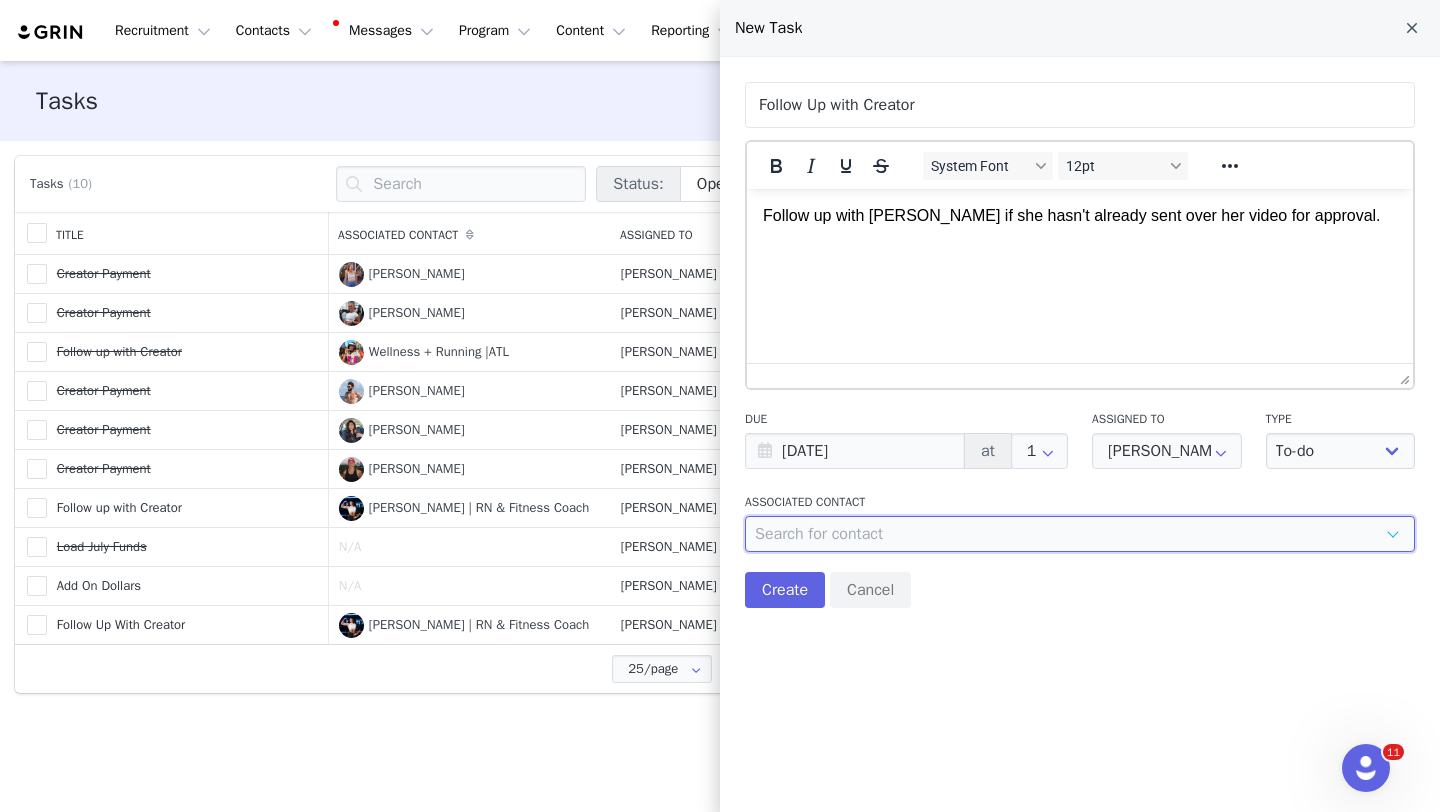 click at bounding box center [1080, 534] 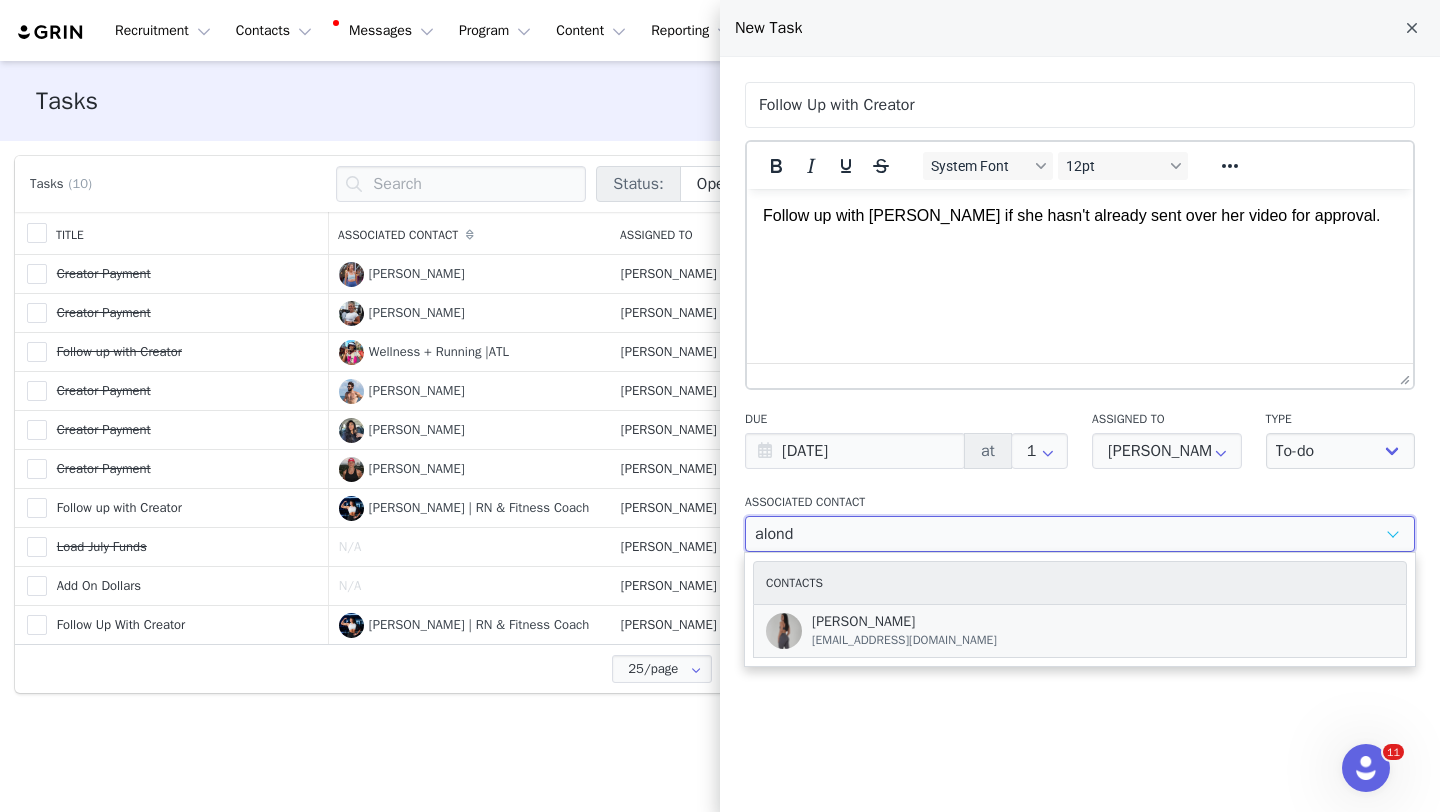 type on "alond" 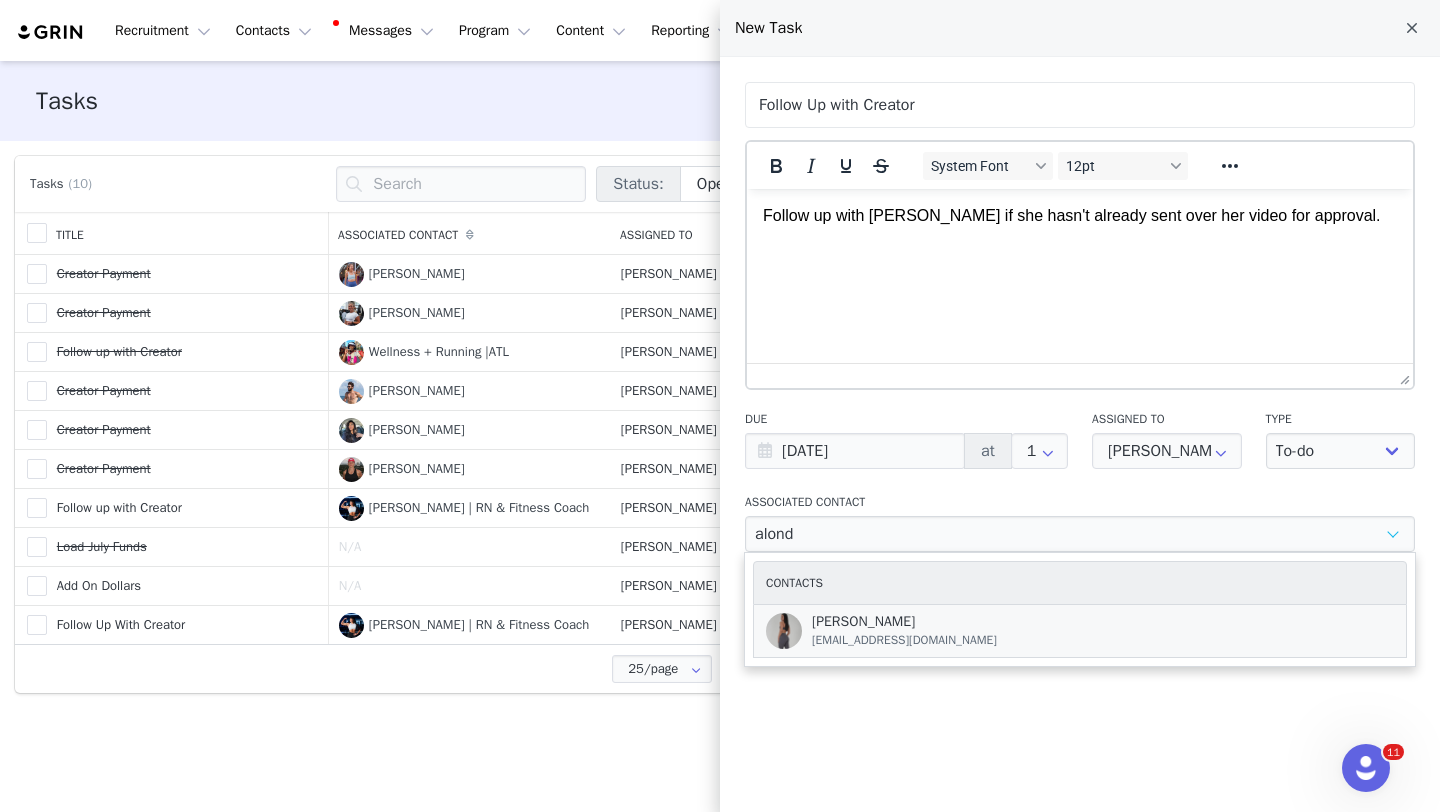 click on "[EMAIL_ADDRESS][DOMAIN_NAME]" at bounding box center (942, 640) 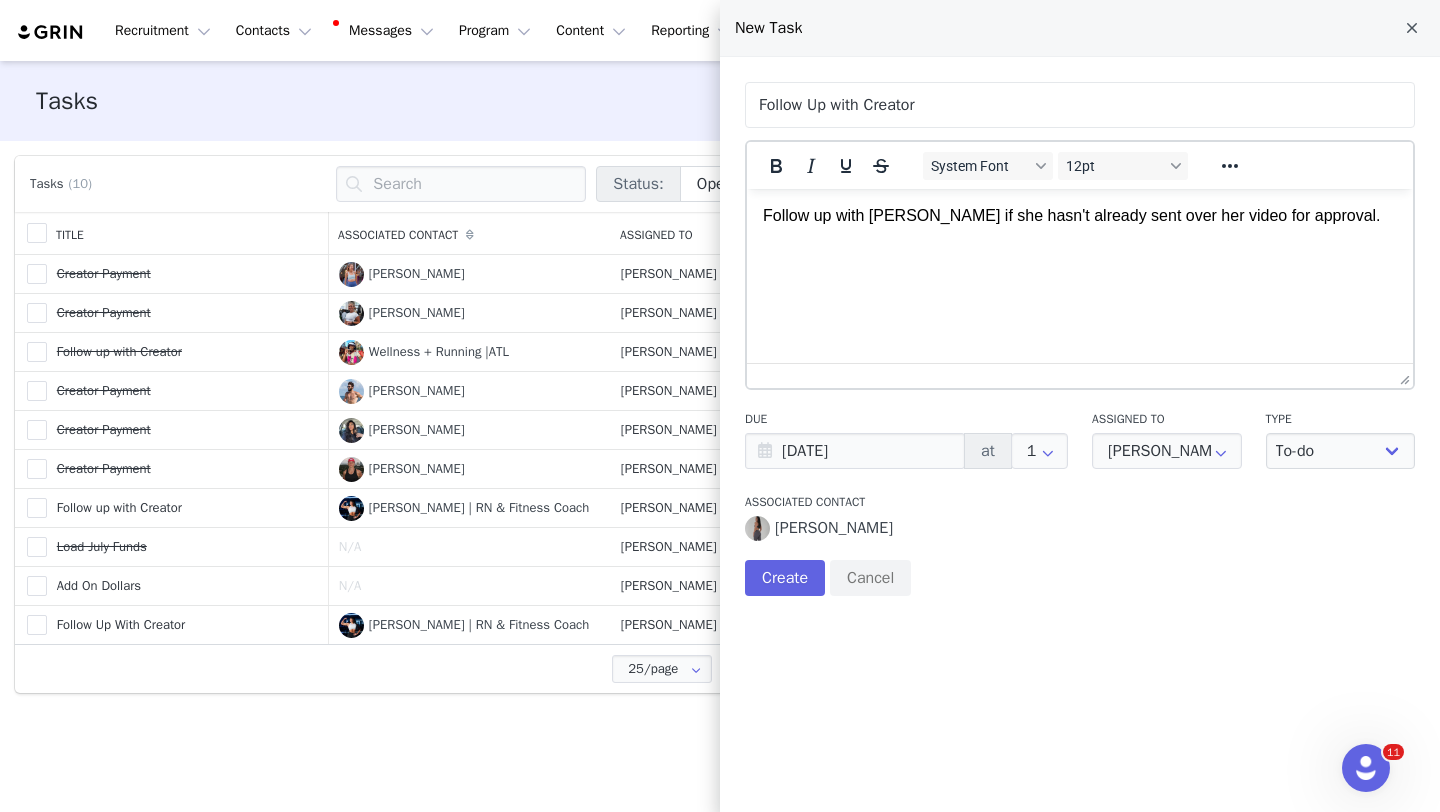 click on "Follow up with [PERSON_NAME] if she hasn't already sent over her video for approval." at bounding box center [1080, 216] 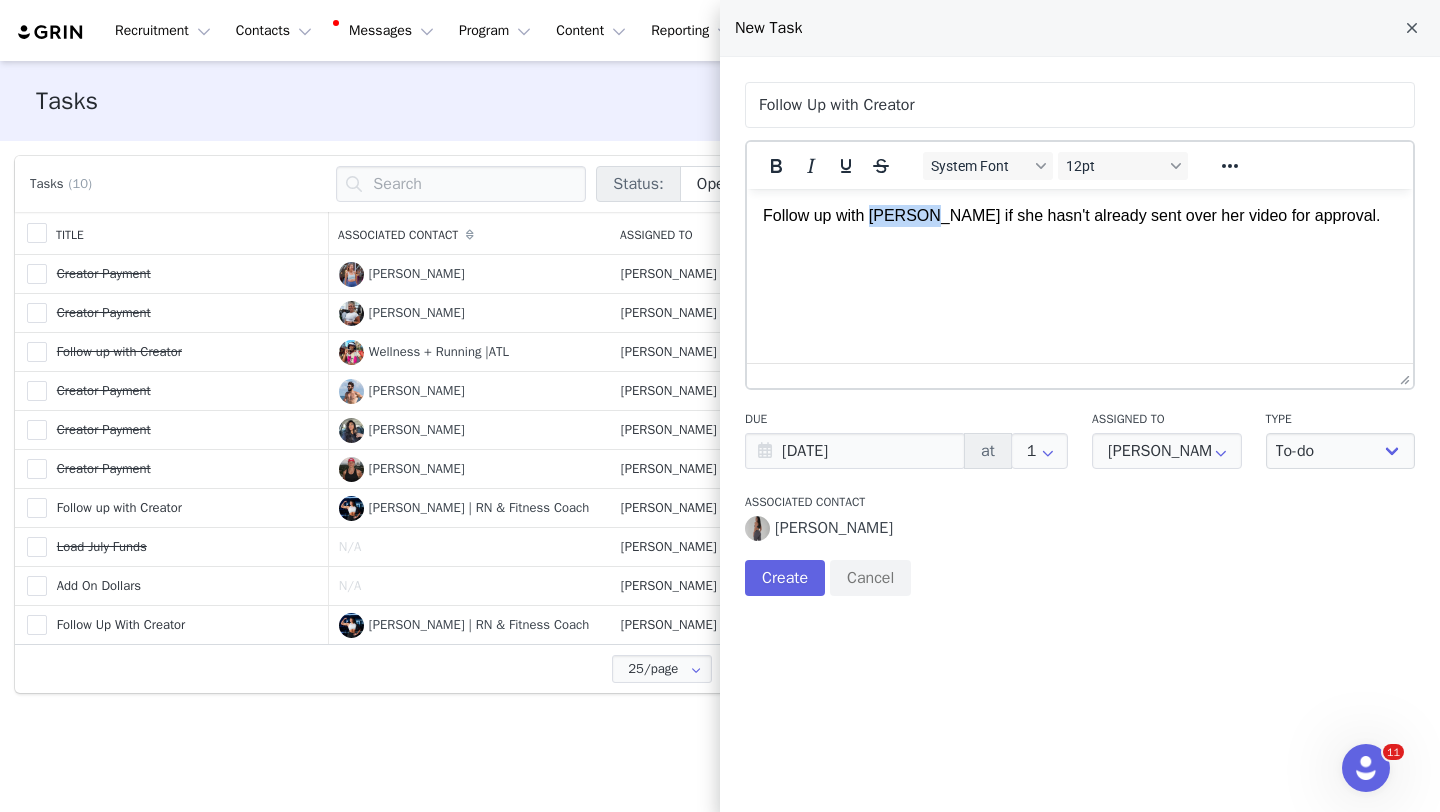 click on "Follow up with [PERSON_NAME] if she hasn't already sent over her video for approval." at bounding box center (1080, 216) 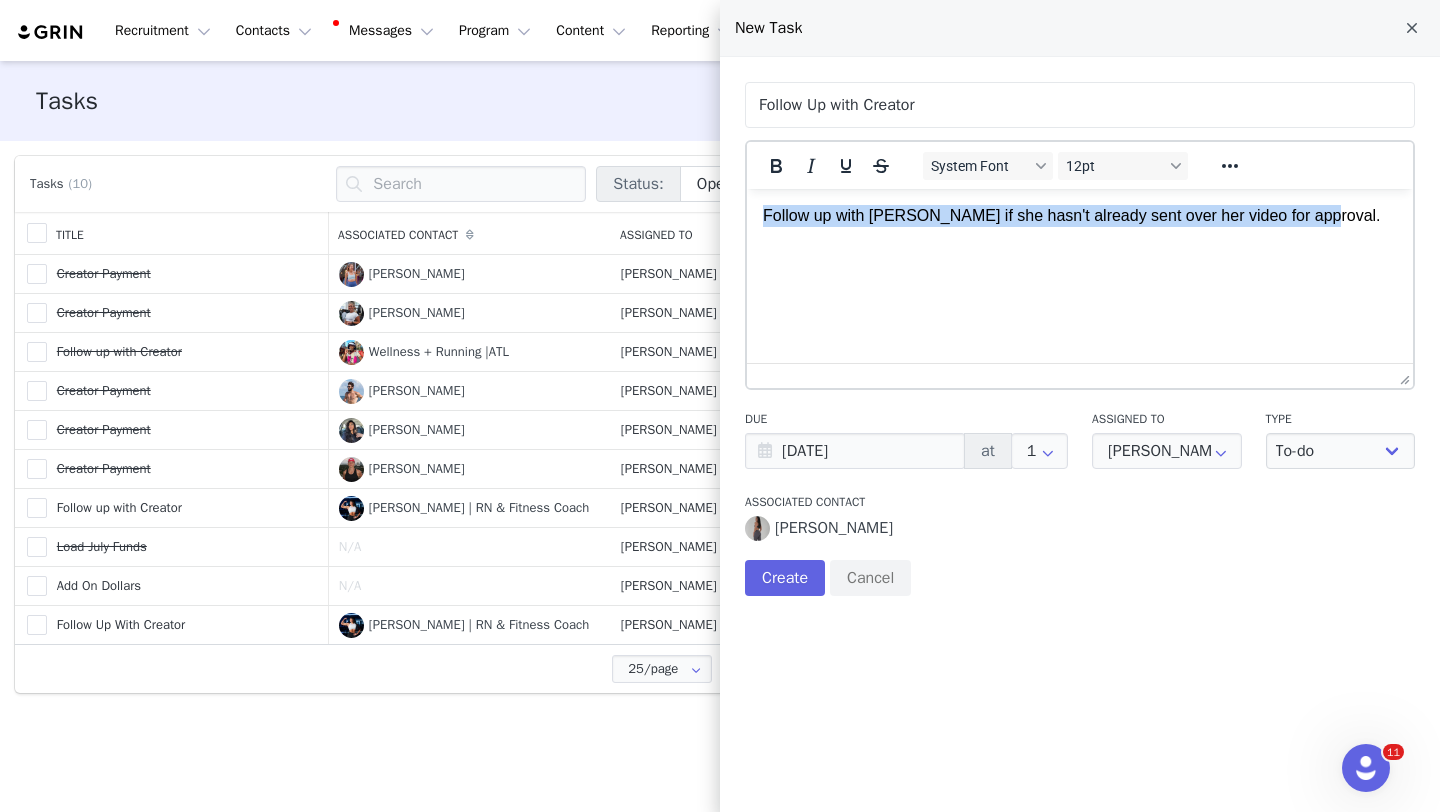 click on "Follow up with [PERSON_NAME] if she hasn't already sent over her video for approval." at bounding box center [1080, 216] 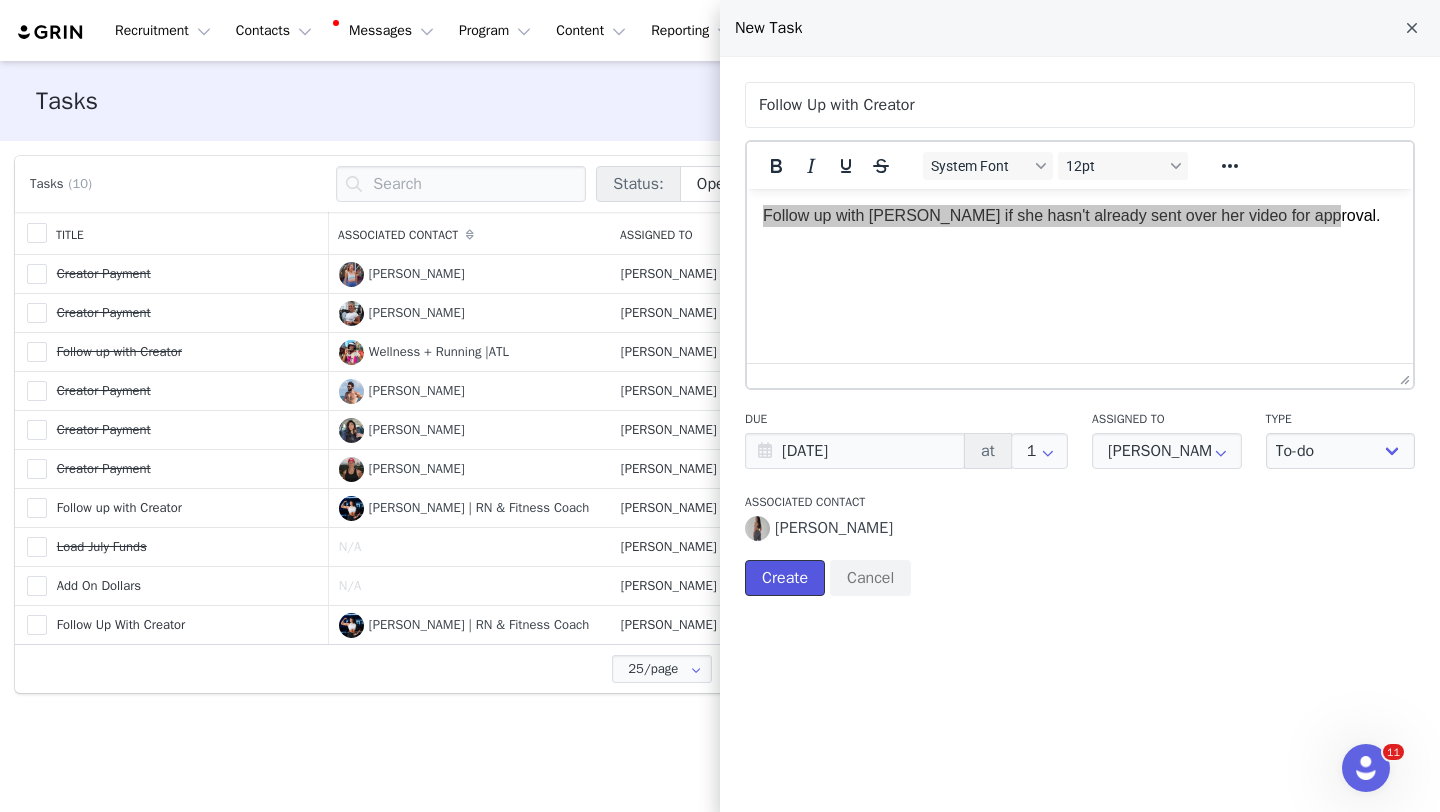 click on "Create" at bounding box center (785, 578) 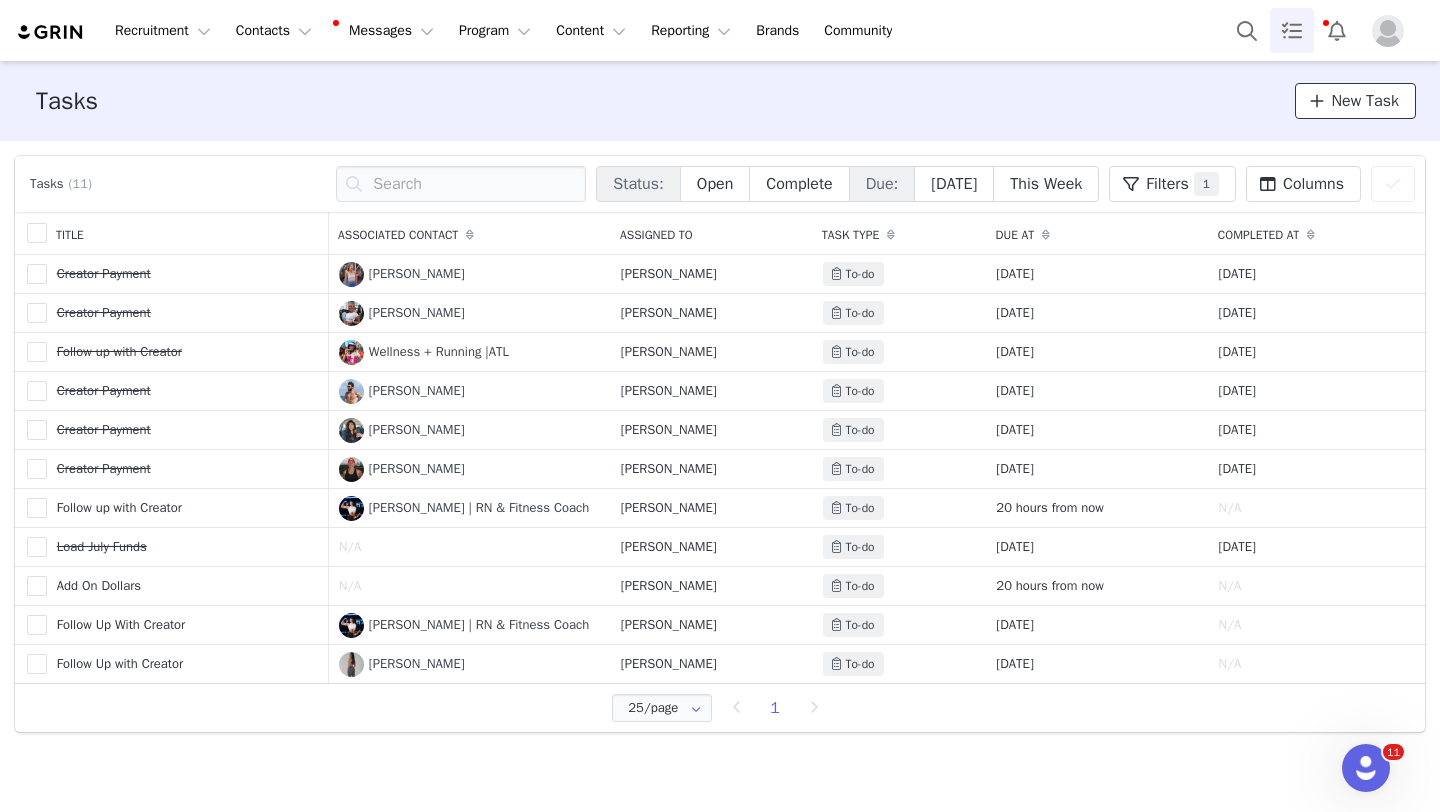 click on "New Task" at bounding box center (1355, 101) 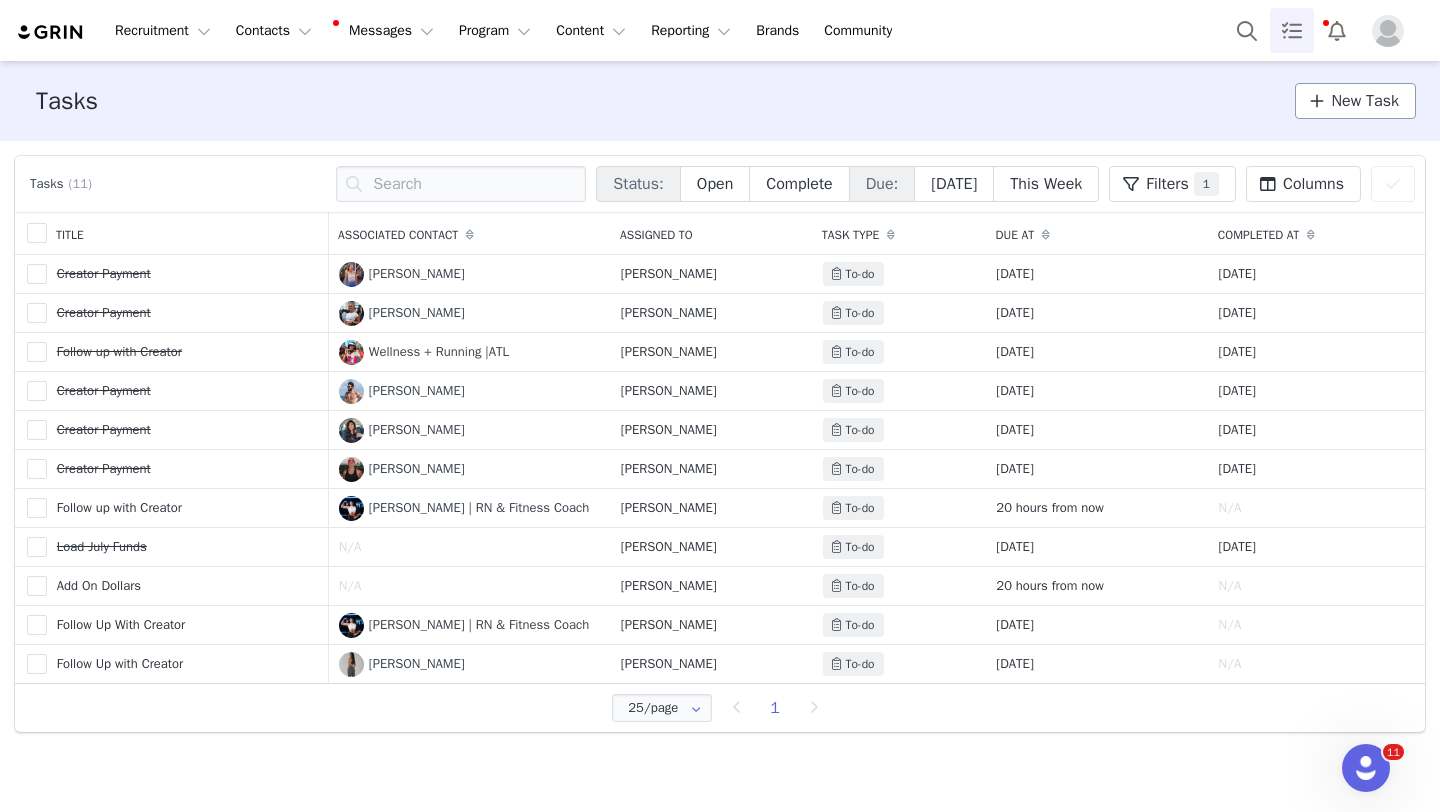 select on "[DATE]" 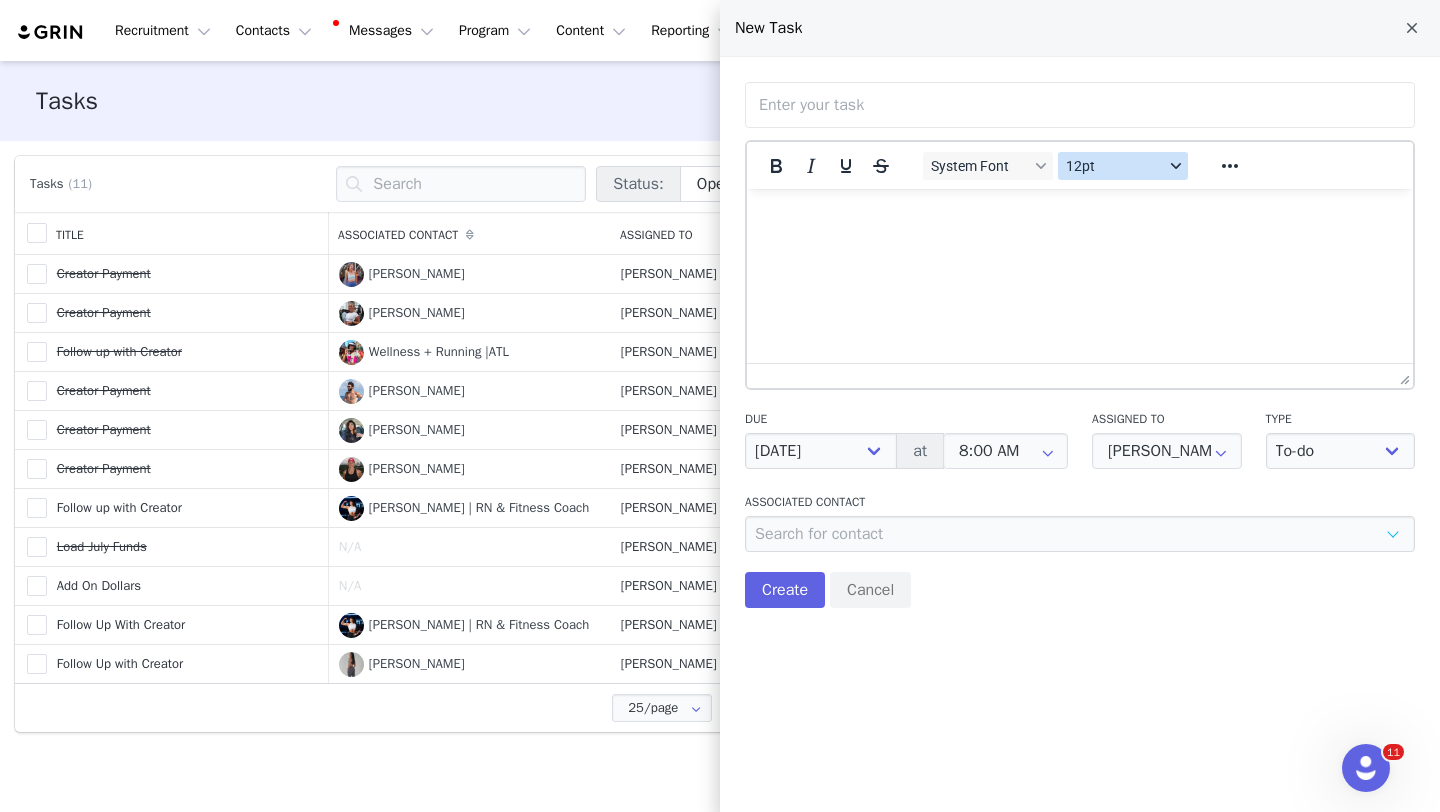 scroll, scrollTop: 0, scrollLeft: 0, axis: both 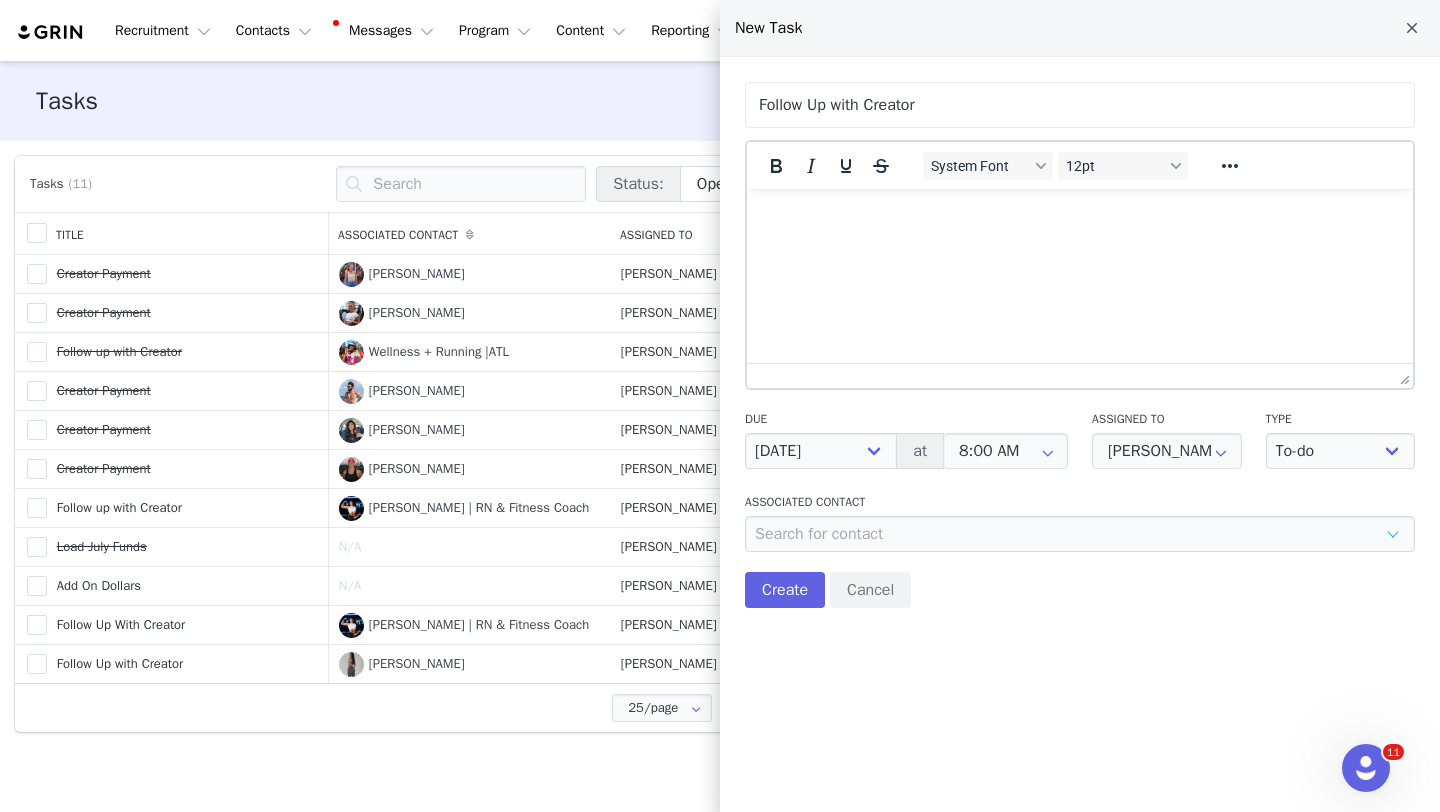 type on "Follow Up with Creator" 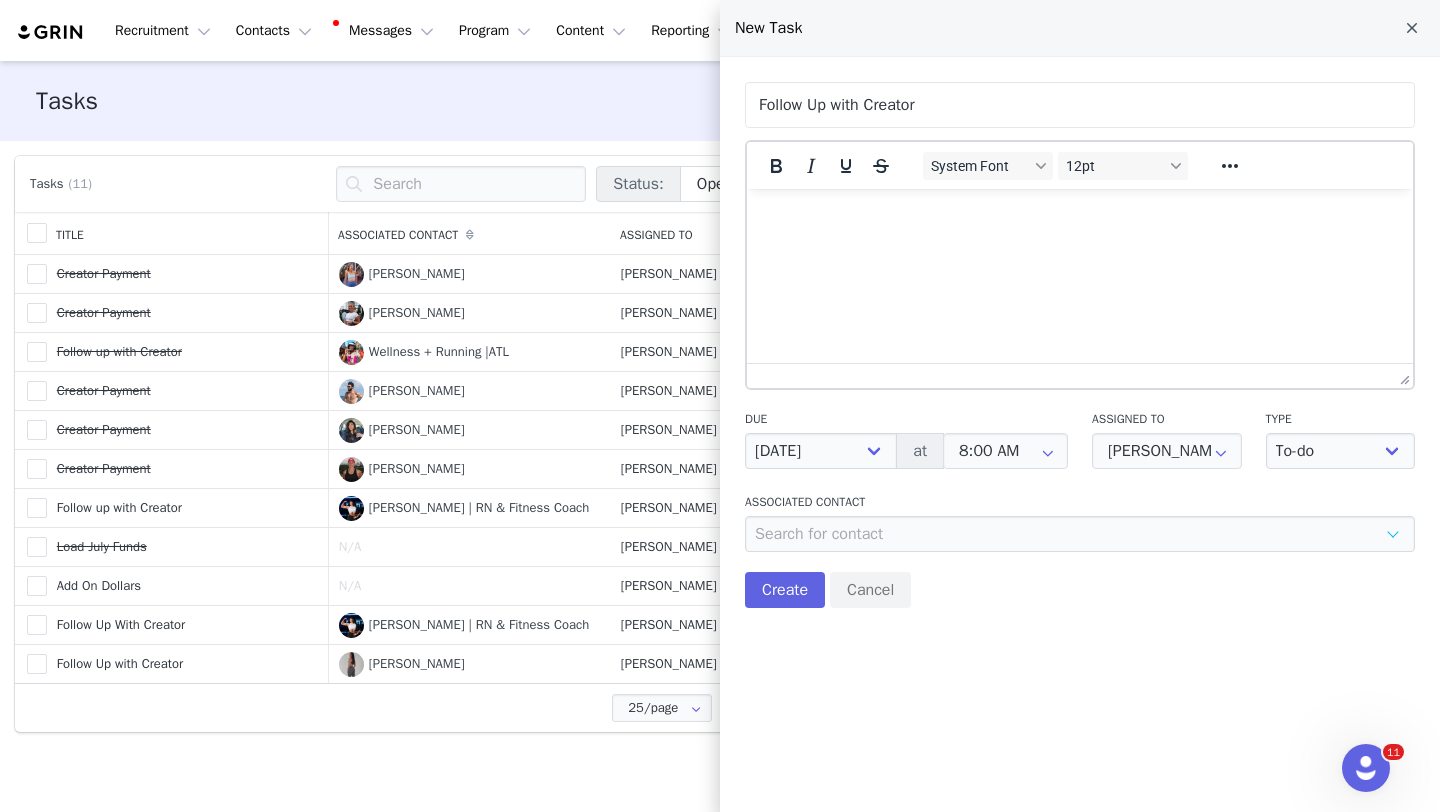 click at bounding box center [1080, 216] 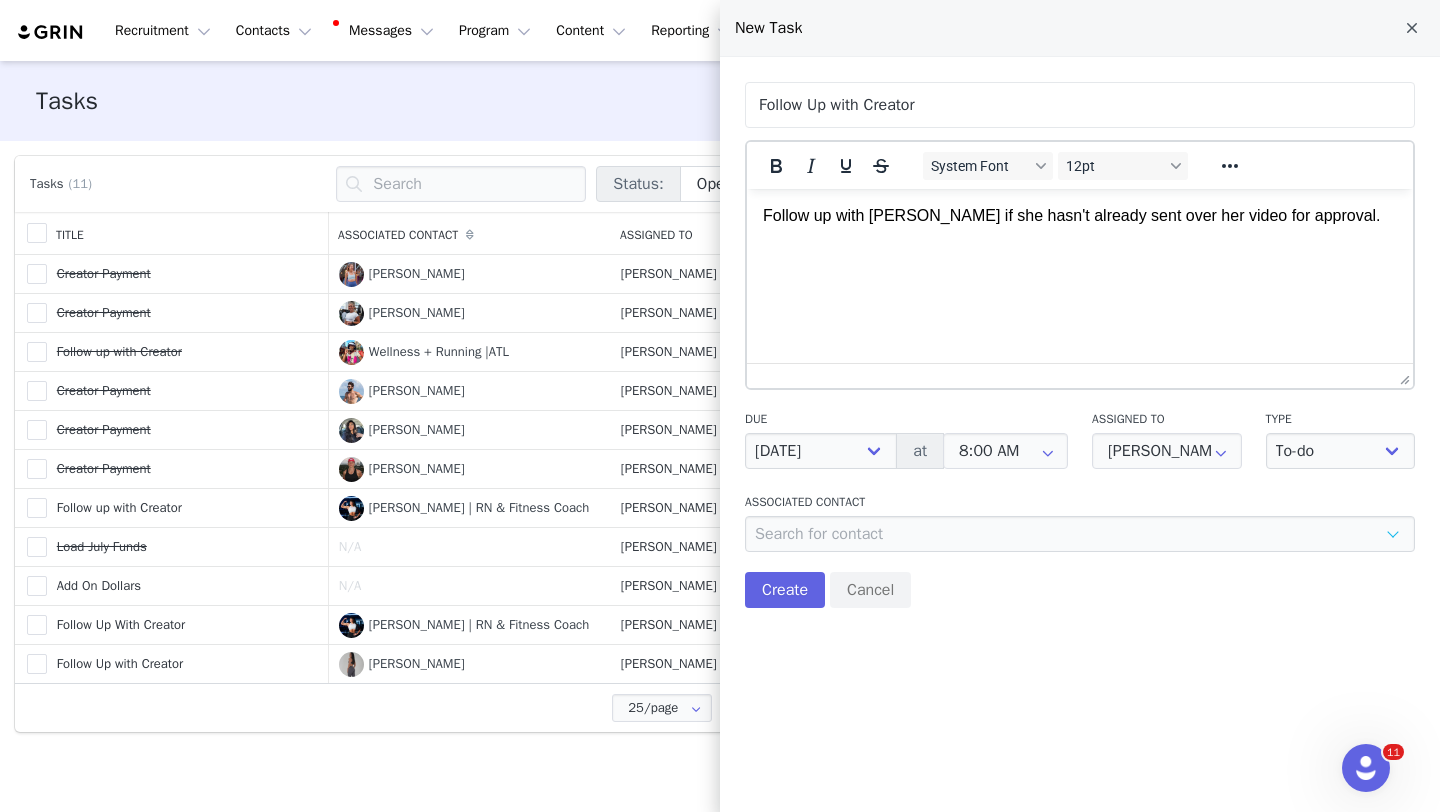click on "Follow up with [PERSON_NAME] if she hasn't already sent over her video for approval." at bounding box center [1080, 216] 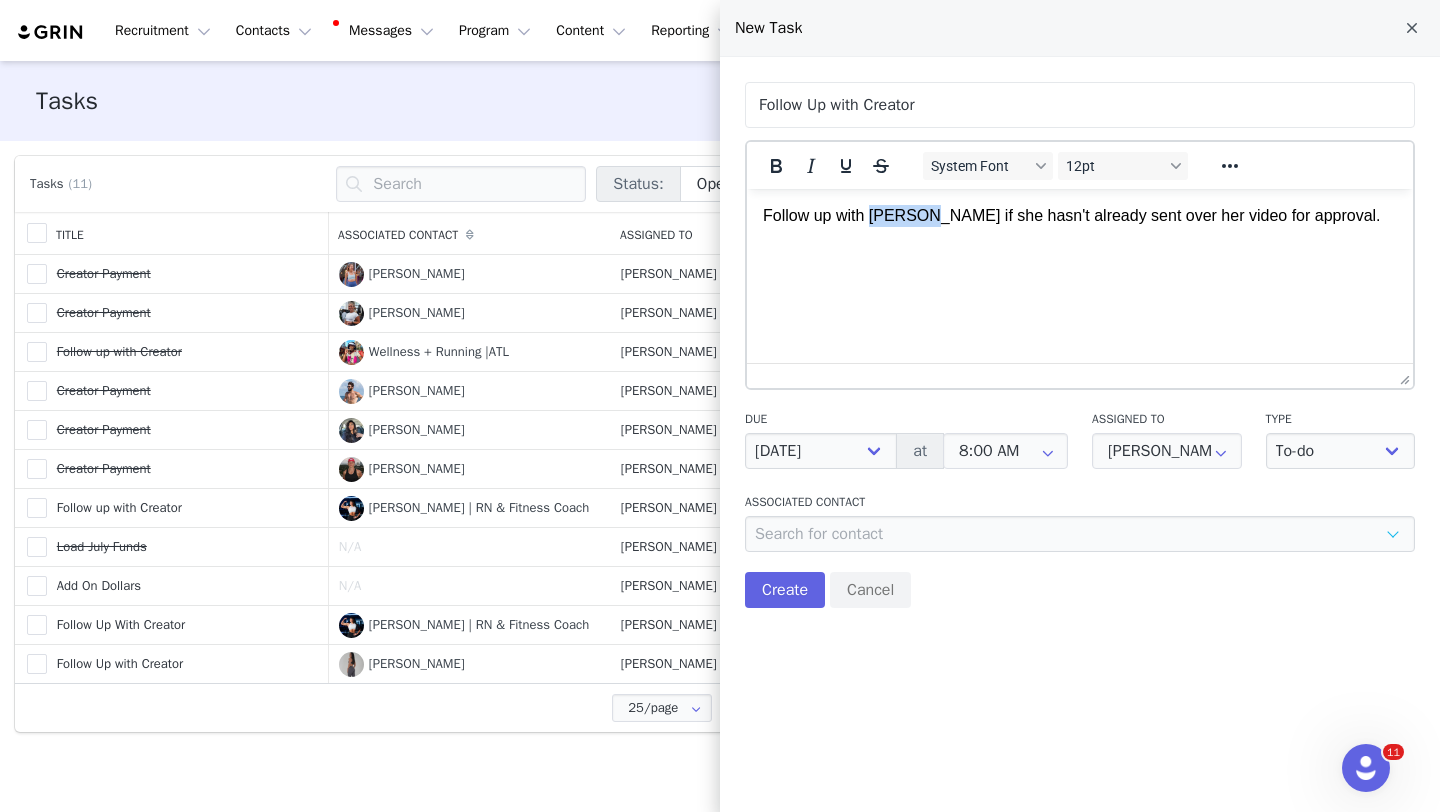 click on "Follow up with [PERSON_NAME] if she hasn't already sent over her video for approval." at bounding box center (1080, 216) 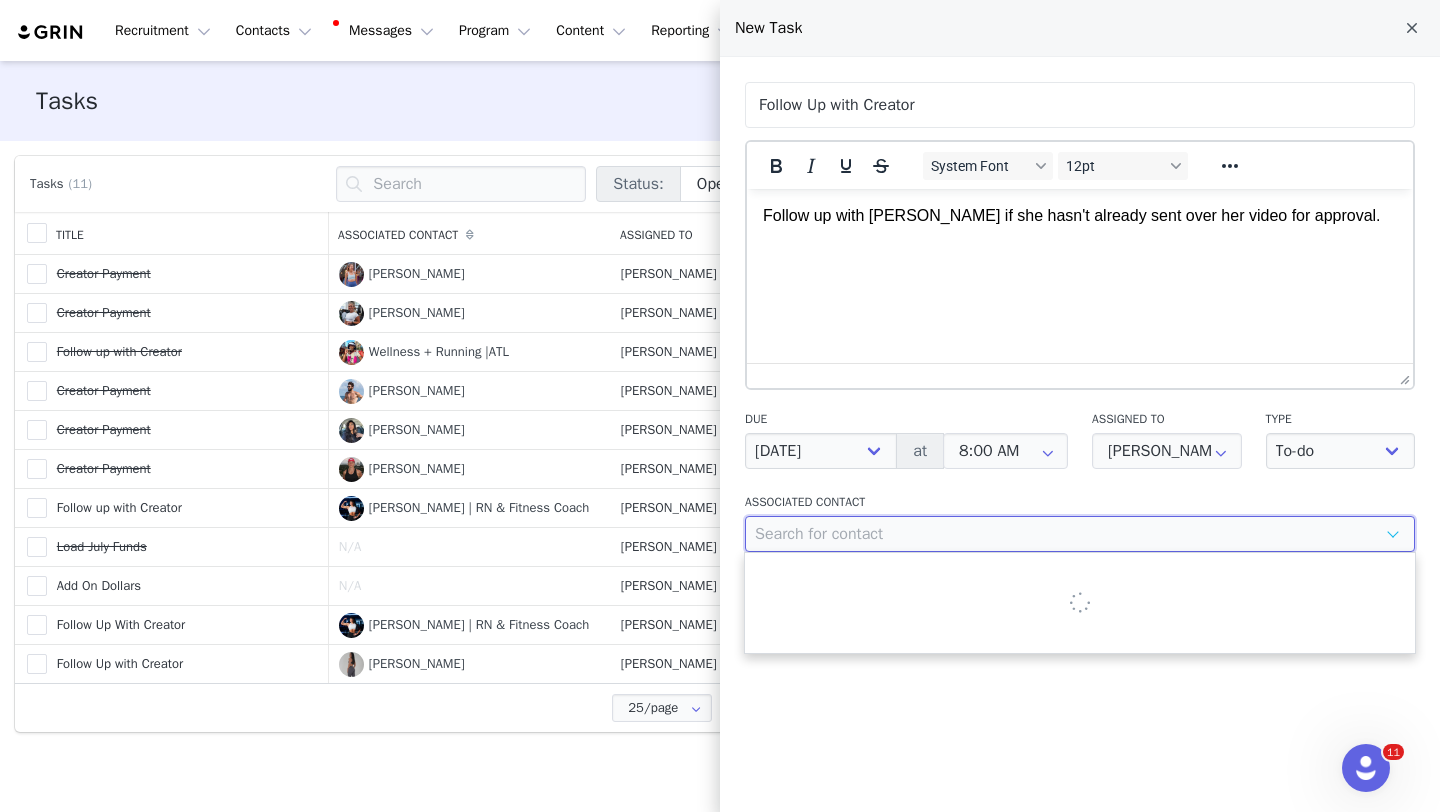 click at bounding box center [1080, 534] 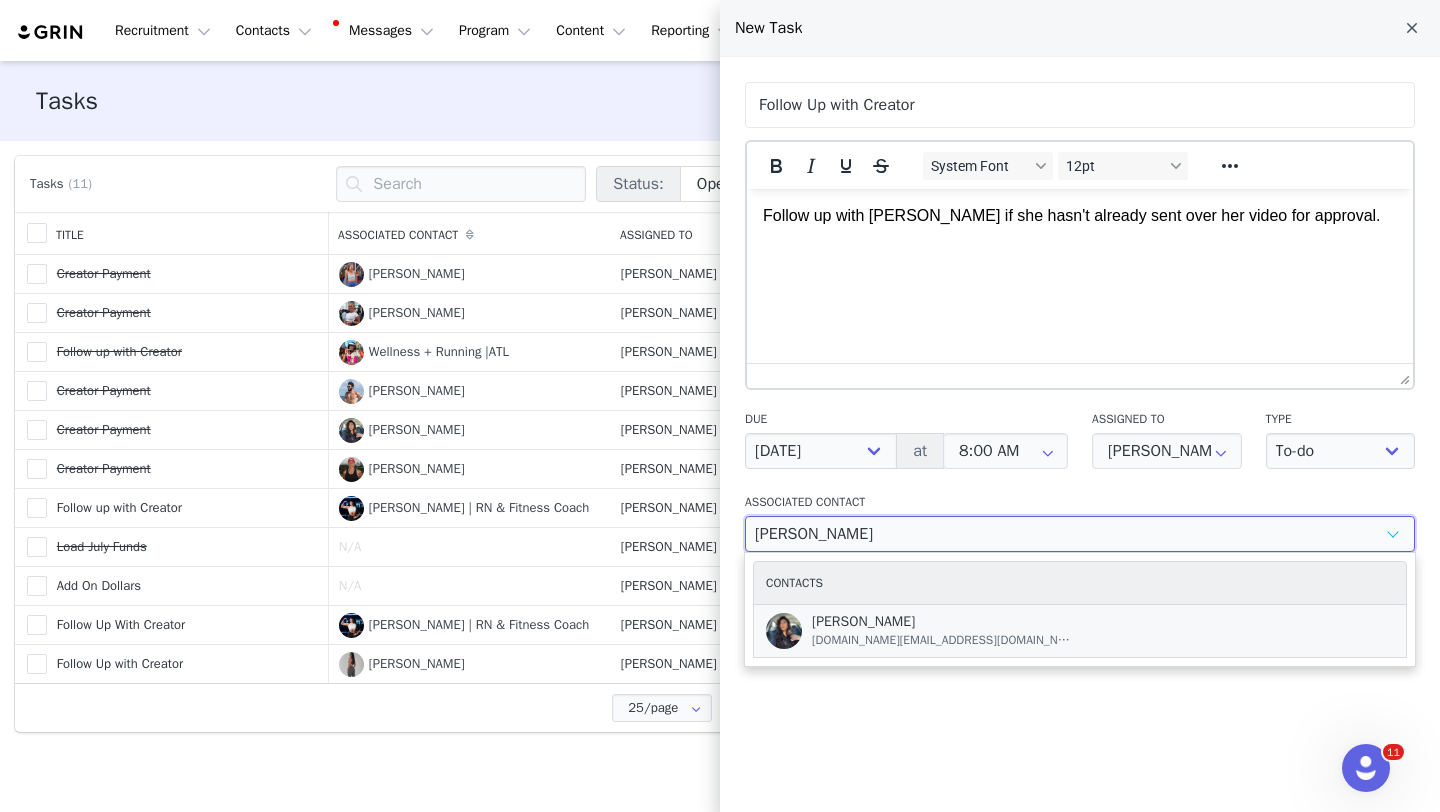 type on "[PERSON_NAME]" 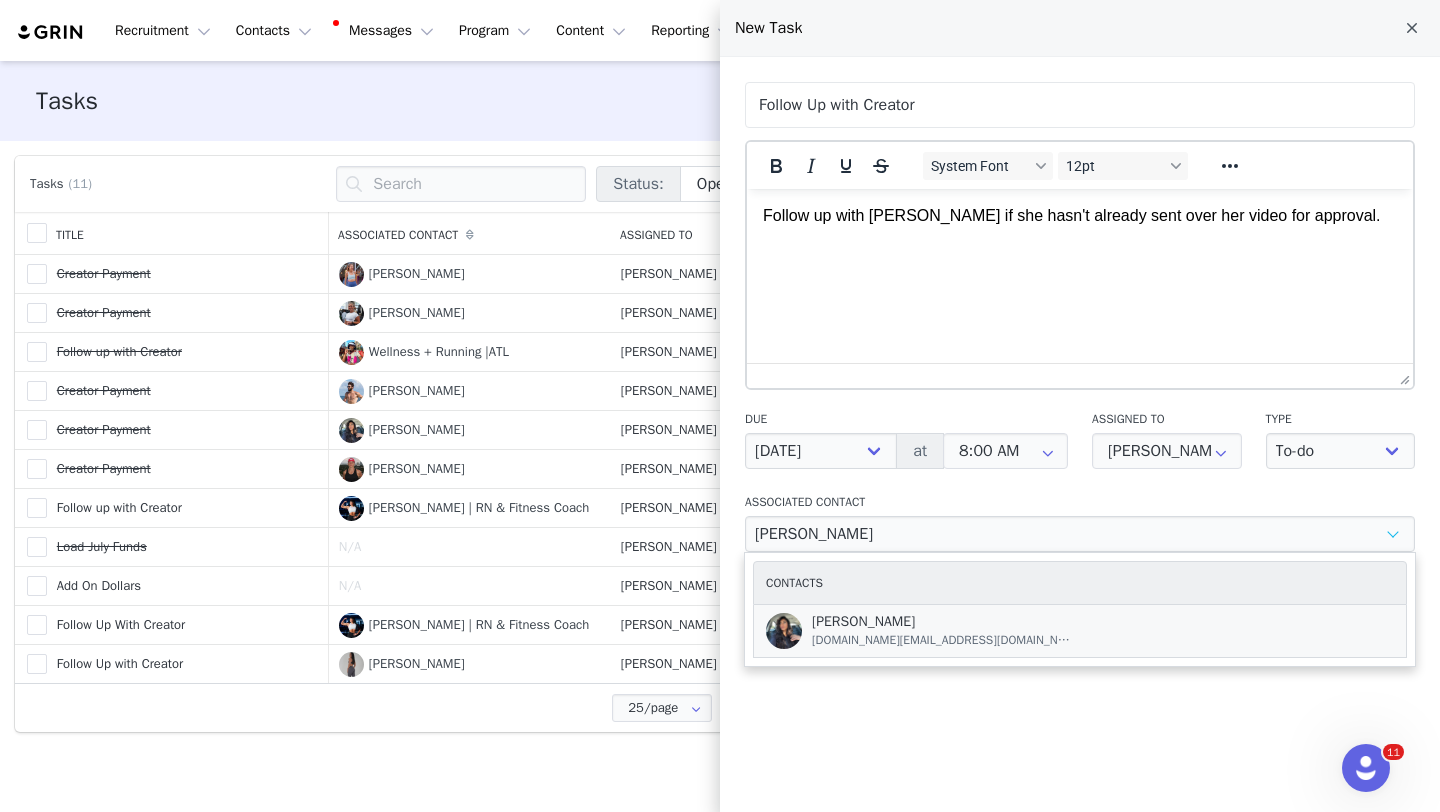 click on "[DOMAIN_NAME][EMAIL_ADDRESS][DOMAIN_NAME]" at bounding box center [942, 640] 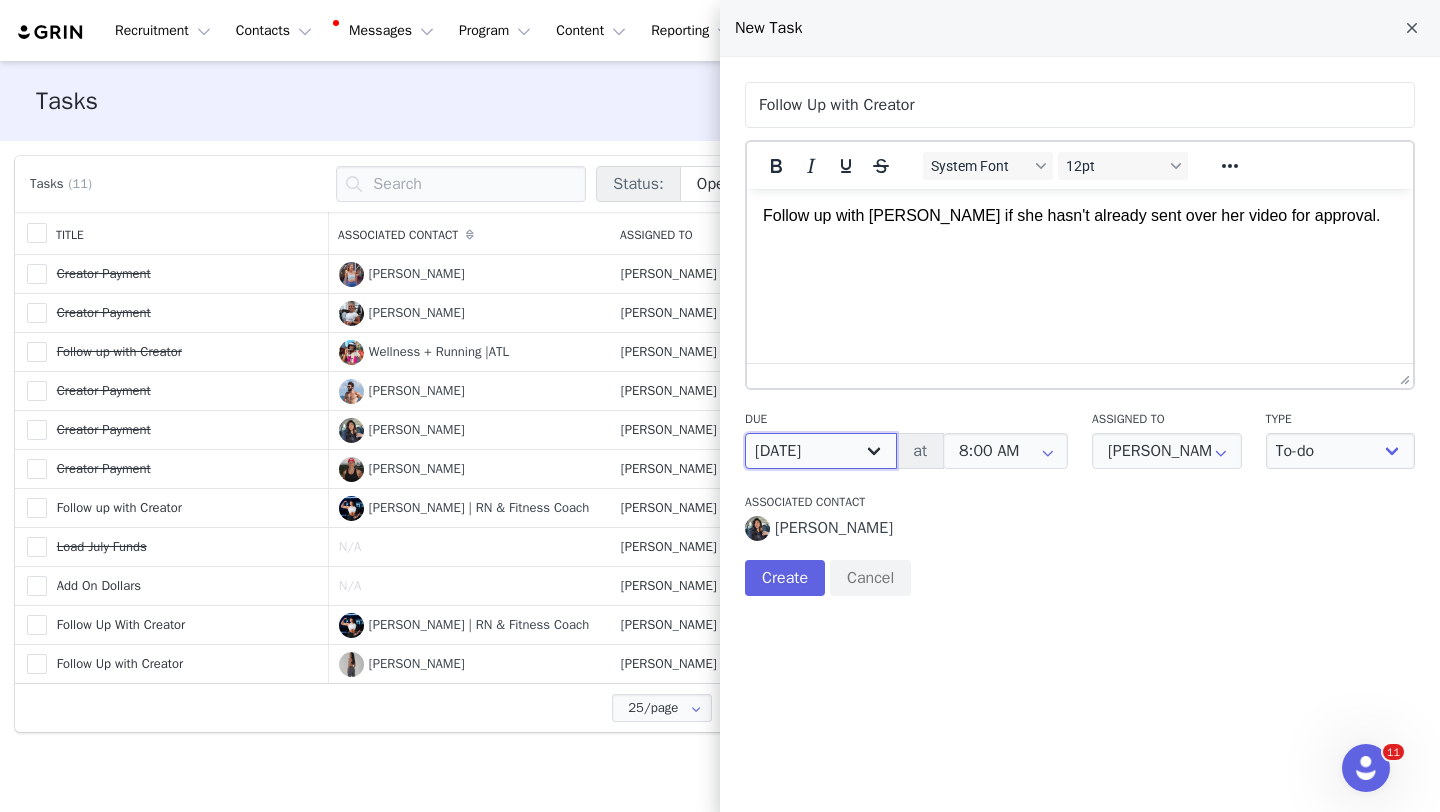 click on "[DATE]   [DATE]   [DATE]   [DATE]   Next week   [DATE]   Next month   Custom" at bounding box center (821, 451) 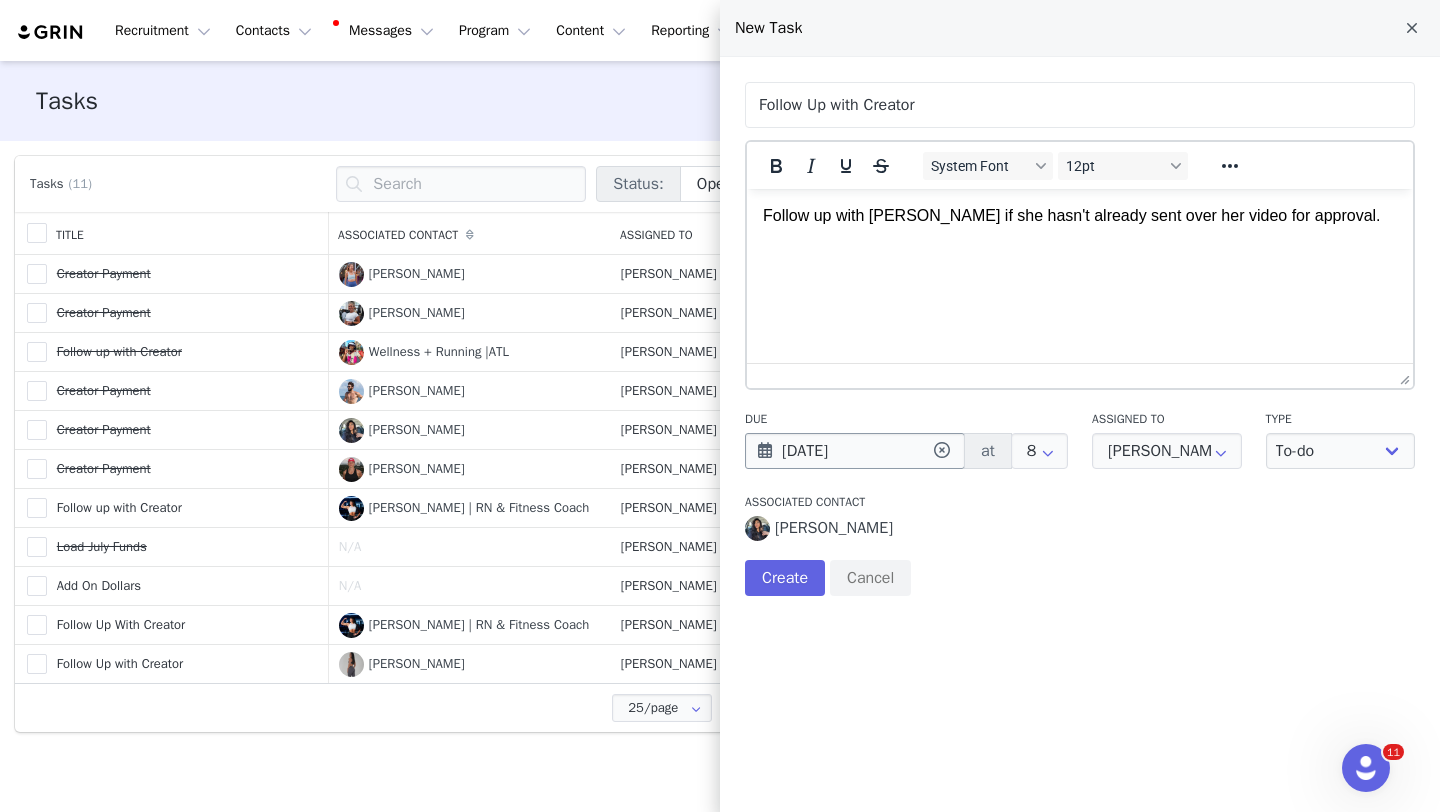 click on "[DATE]" at bounding box center [855, 451] 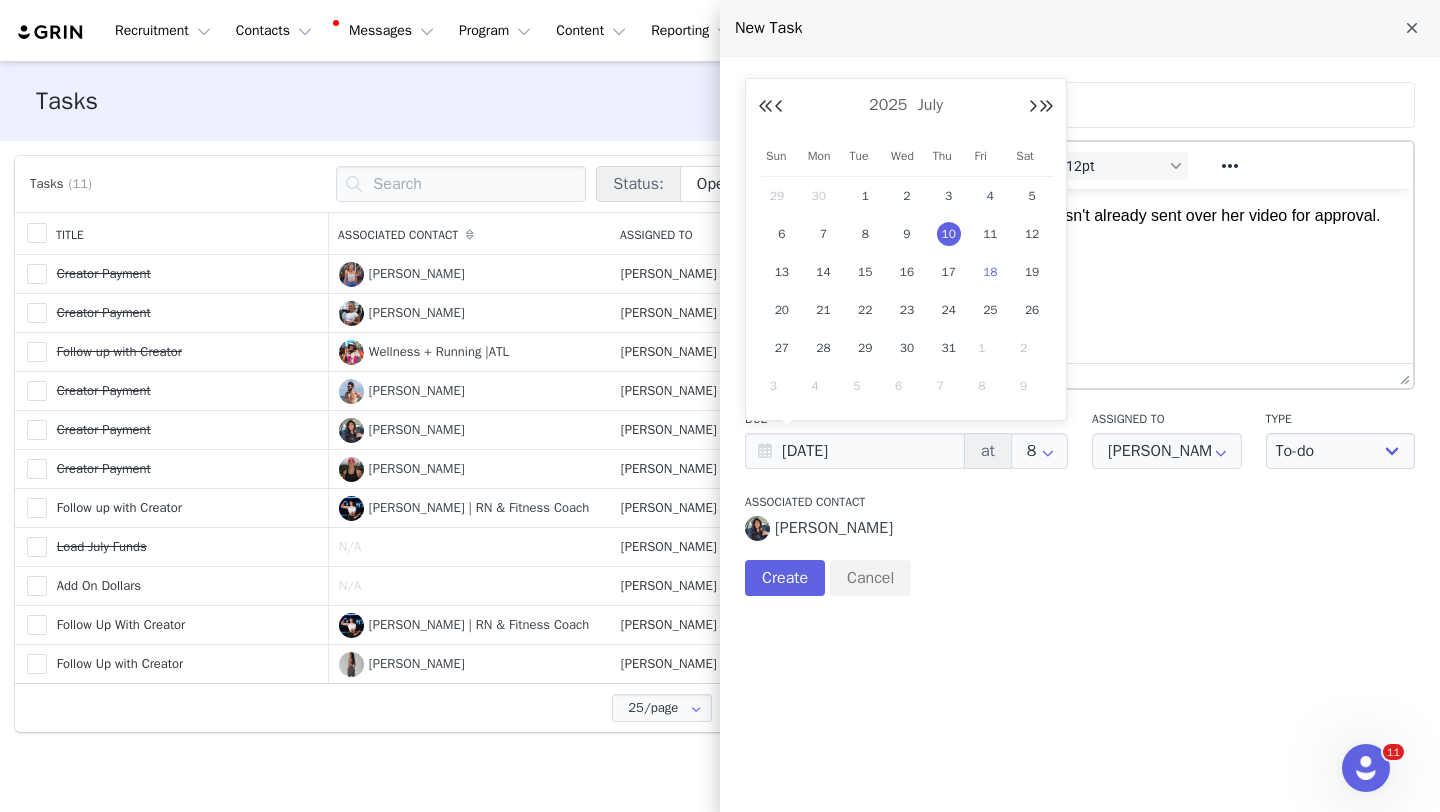 click on "18" at bounding box center [990, 272] 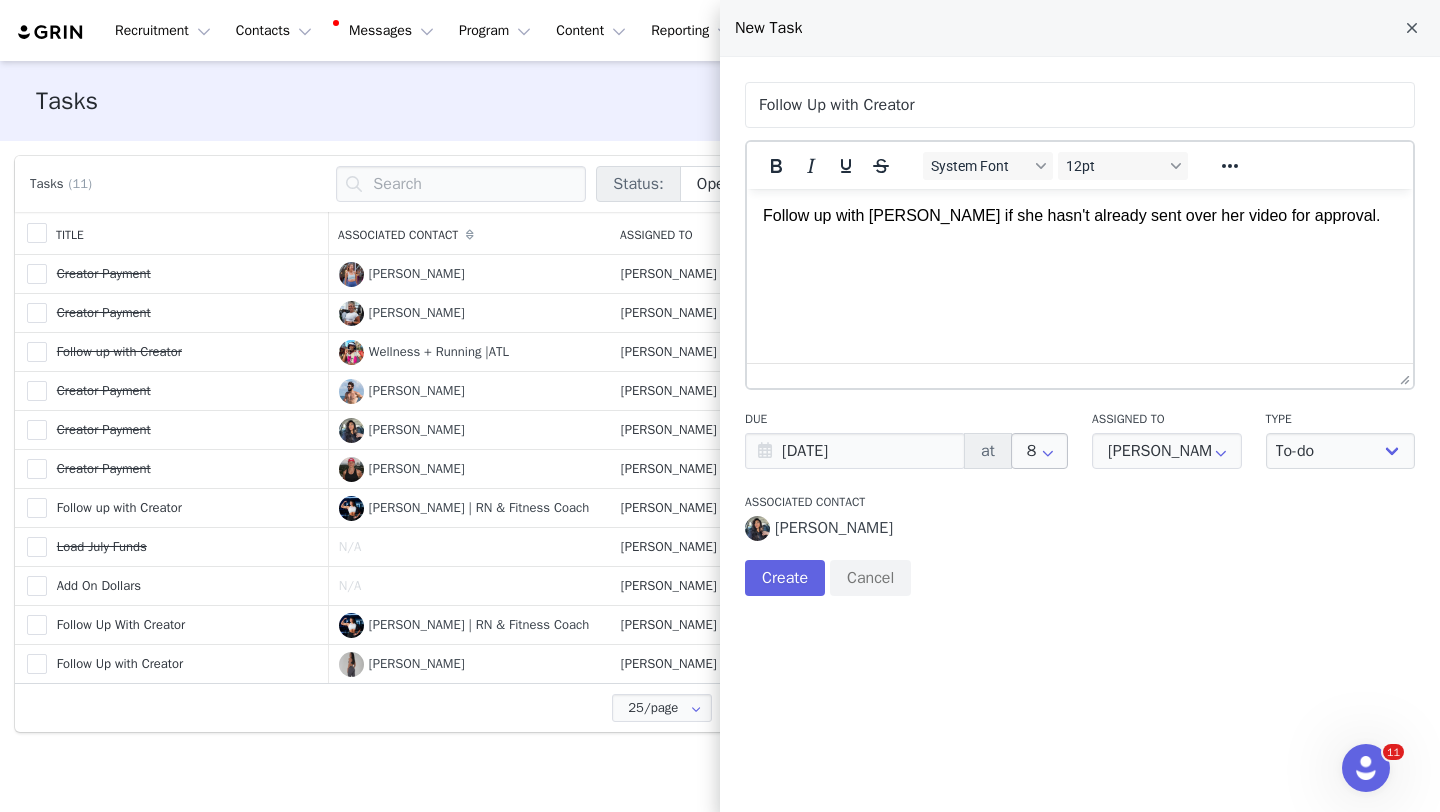 click at bounding box center (1048, 451) 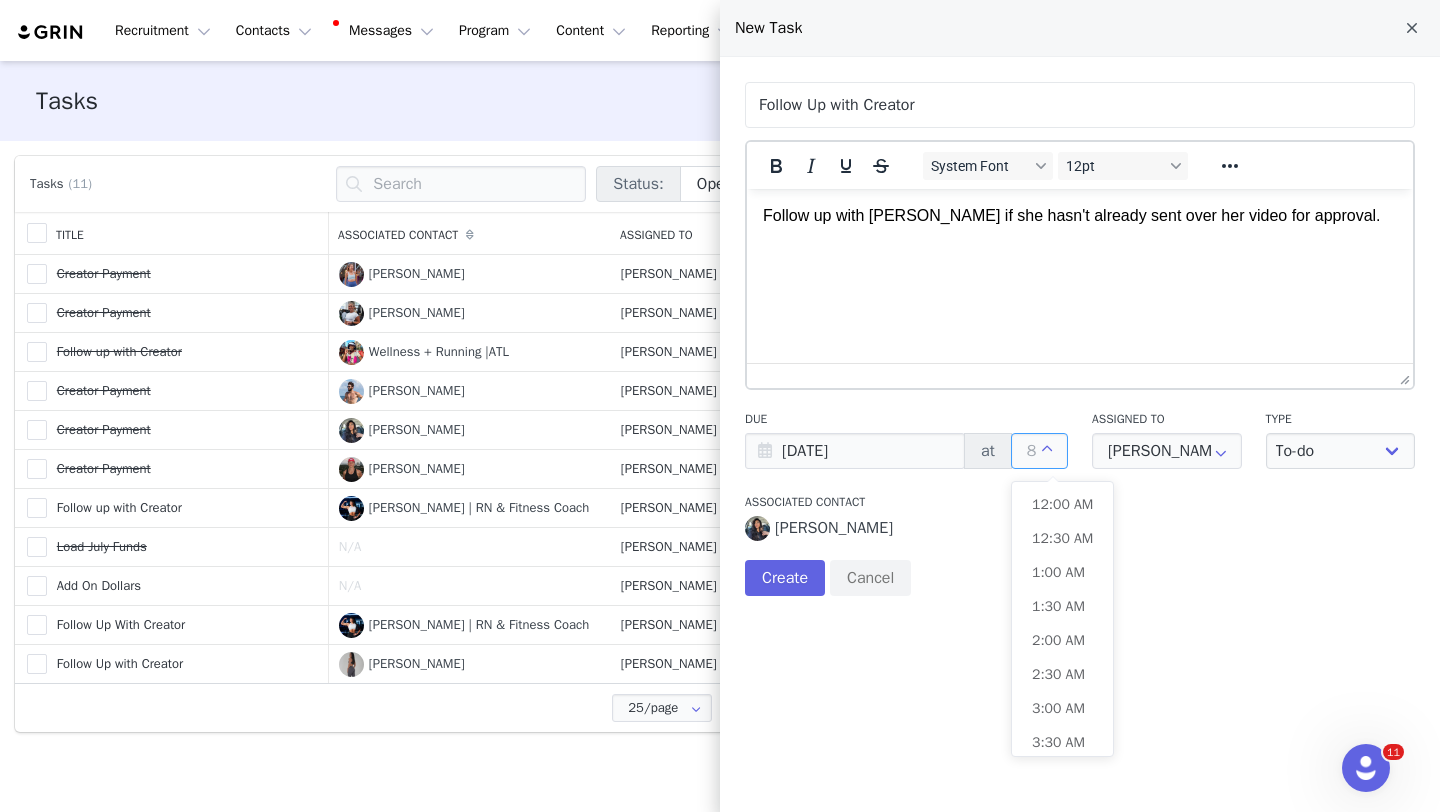scroll, scrollTop: 0, scrollLeft: 0, axis: both 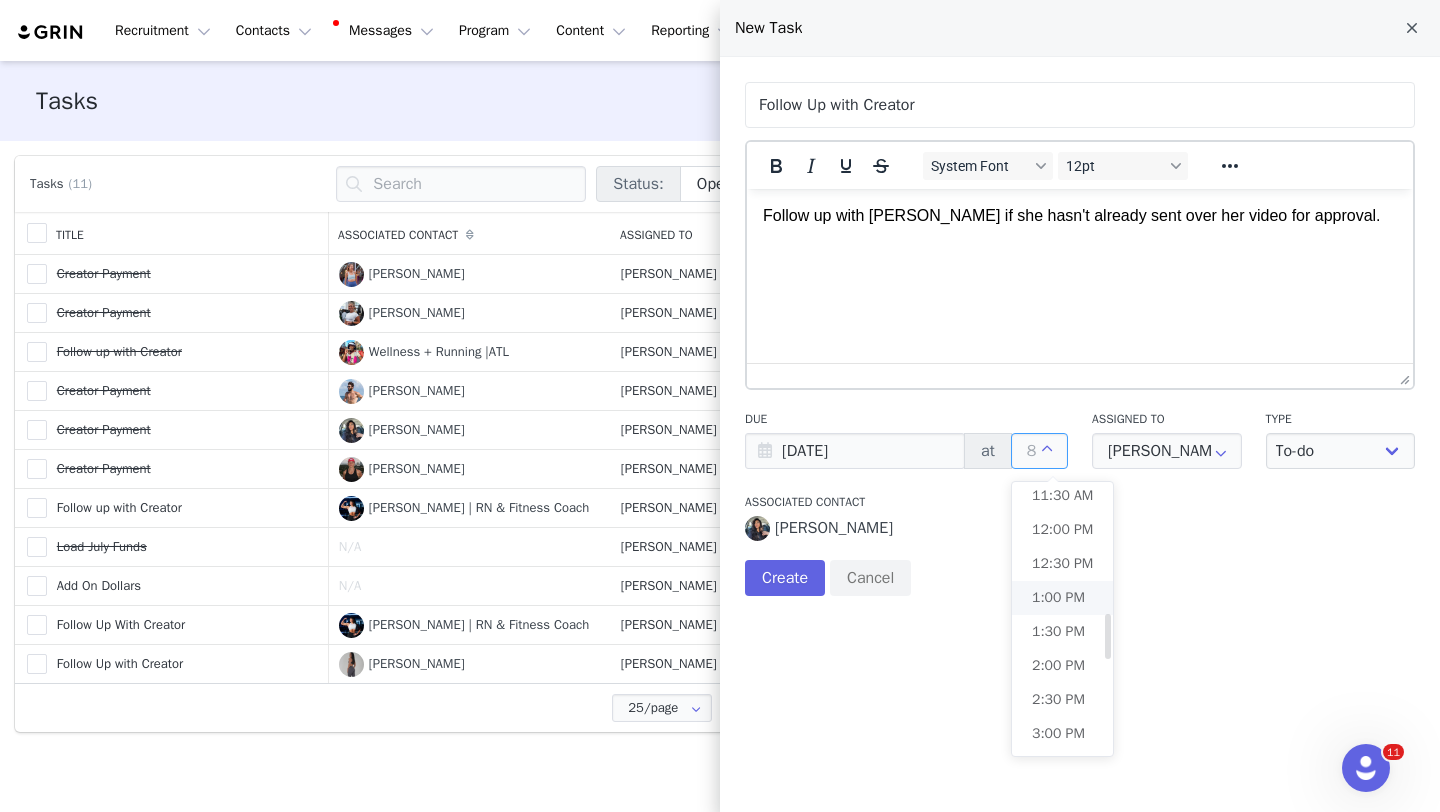 click on "1:00 PM" at bounding box center [1062, 598] 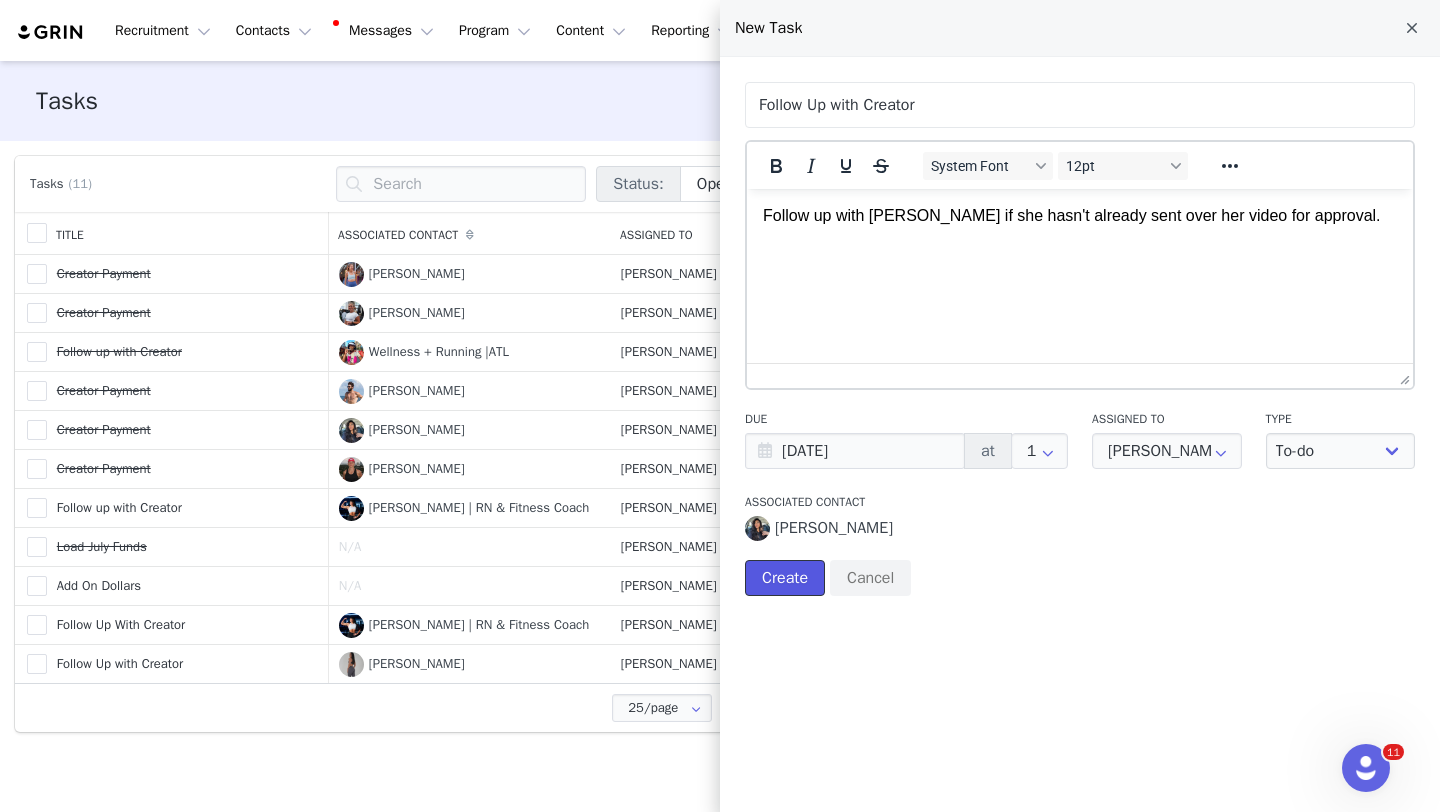 click on "Create" at bounding box center [785, 578] 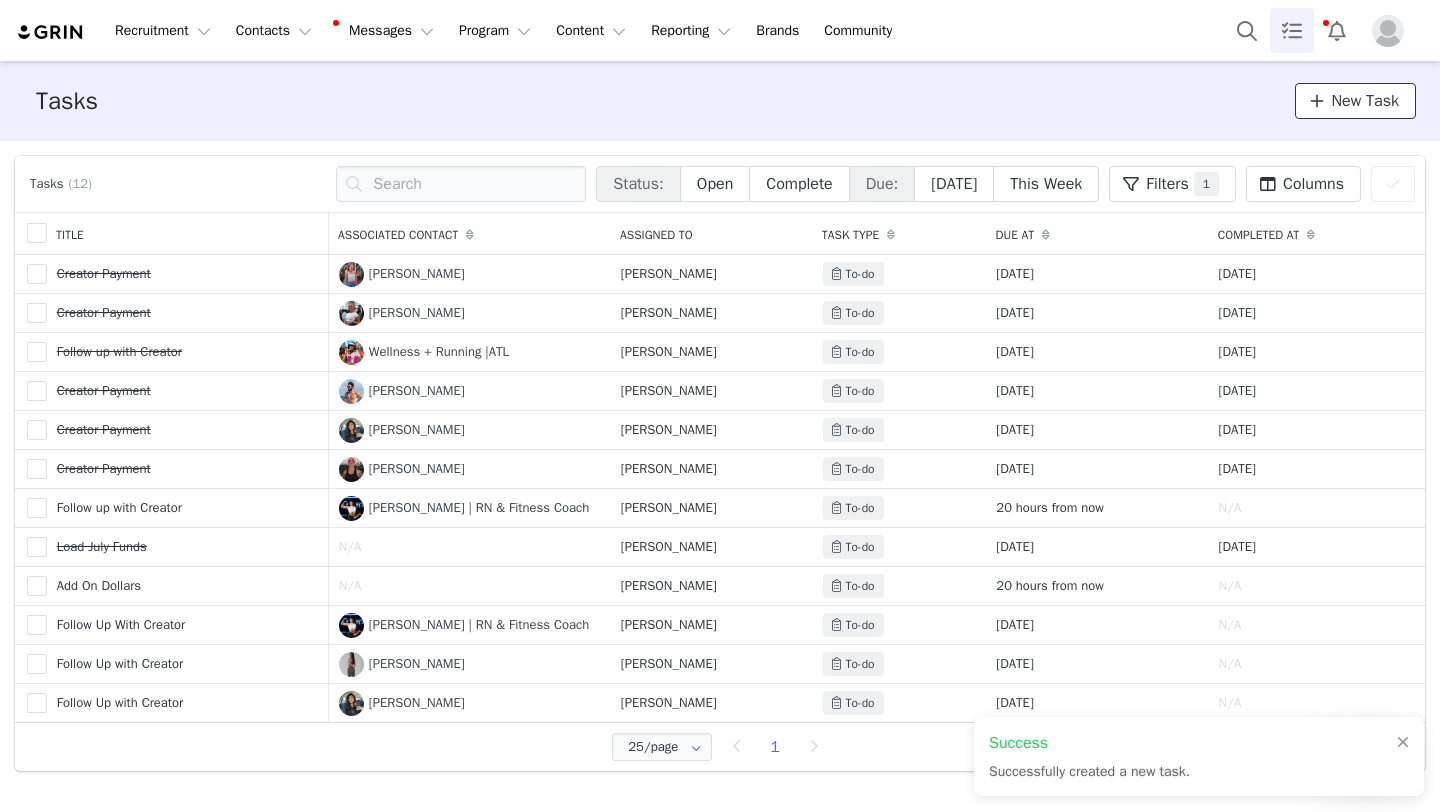 click on "New Task" at bounding box center (1365, 101) 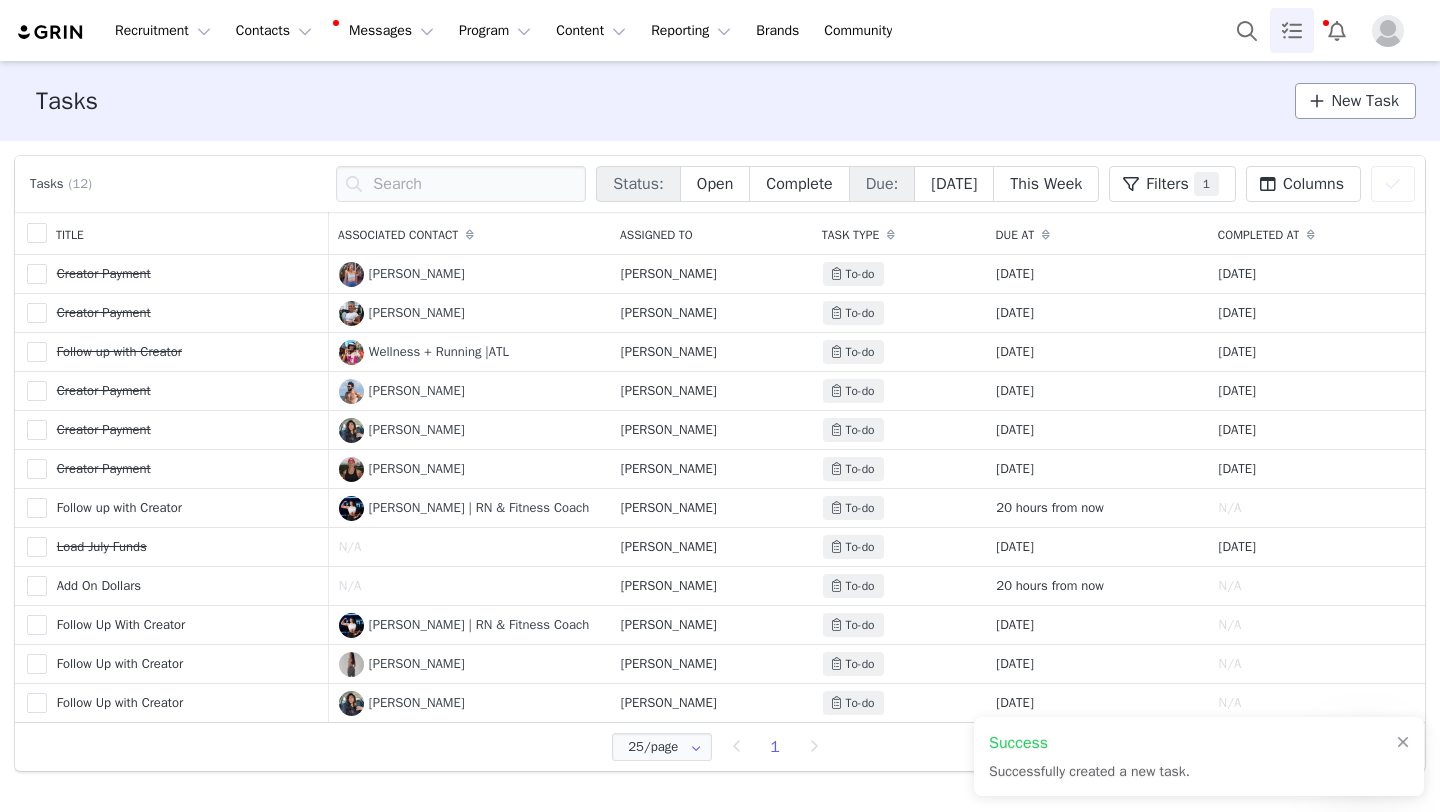 select on "[DATE]" 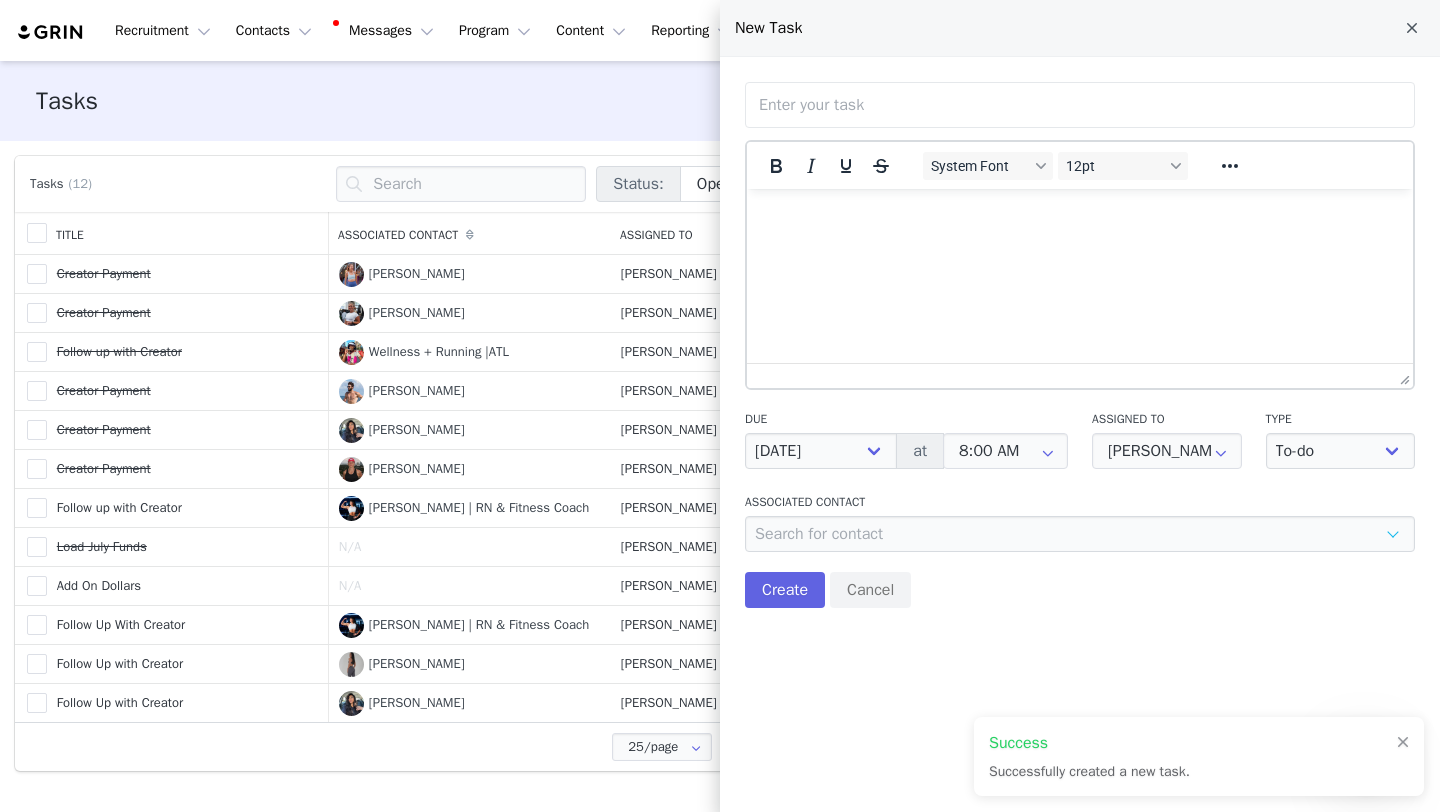scroll, scrollTop: 0, scrollLeft: 0, axis: both 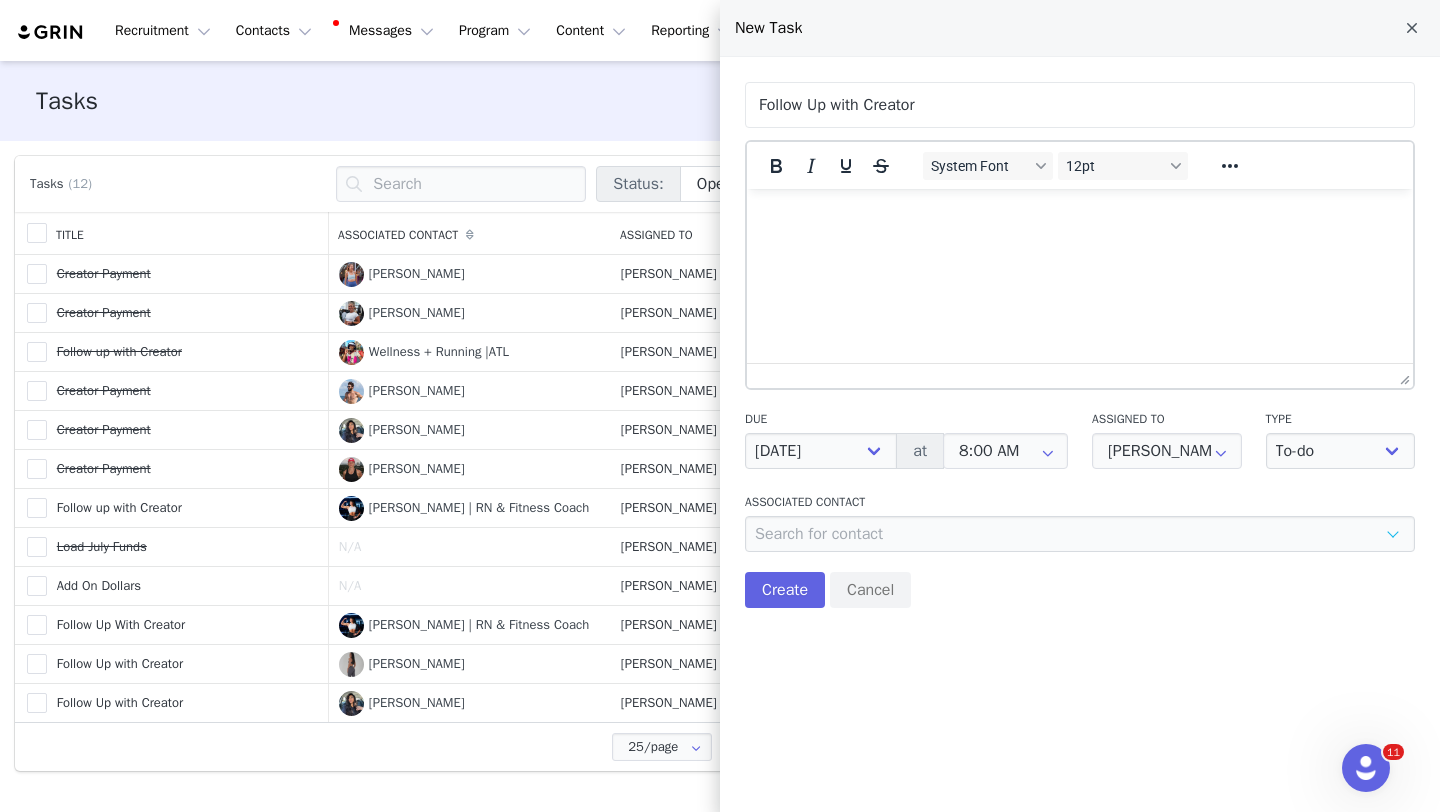 type on "Follow Up with Creator" 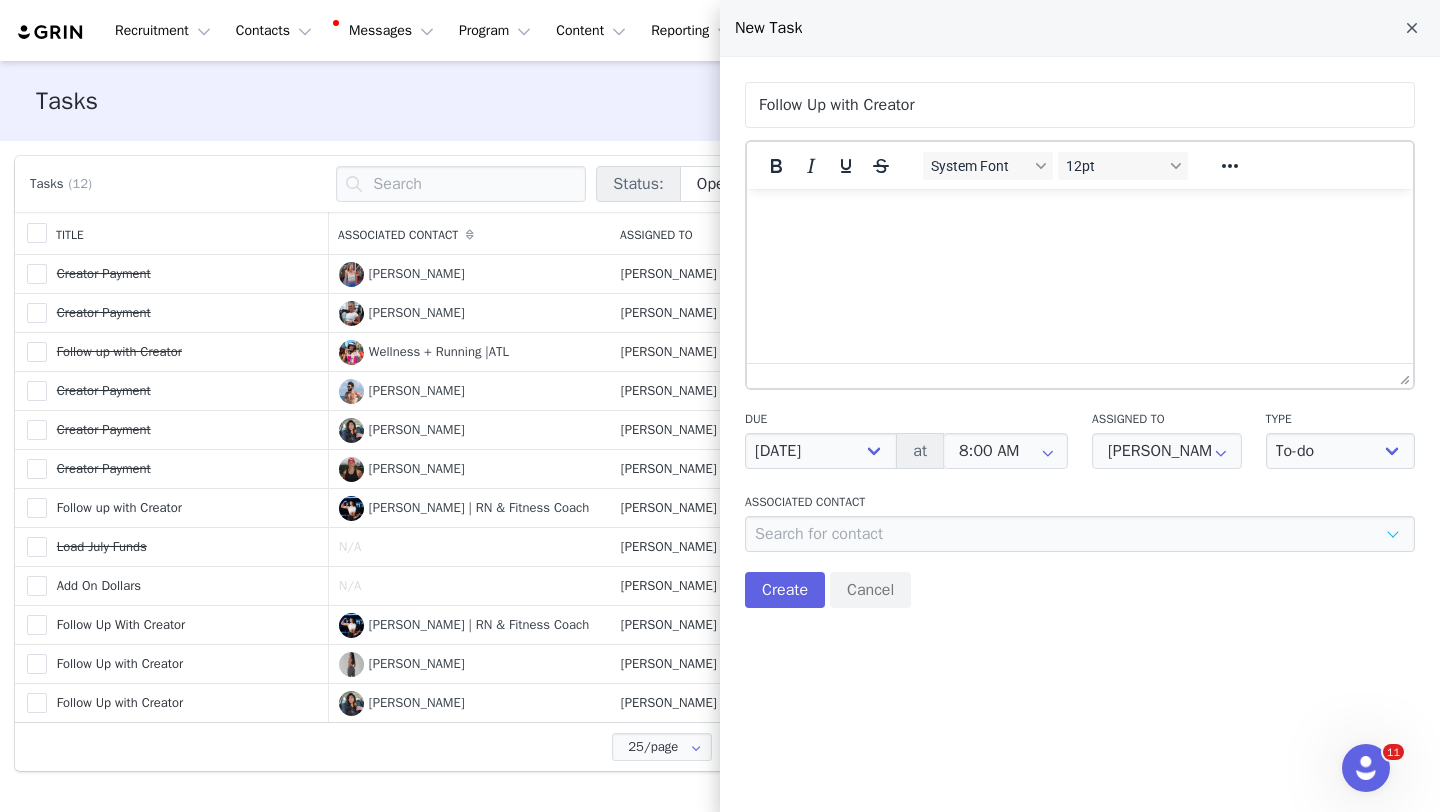click at bounding box center [1080, 216] 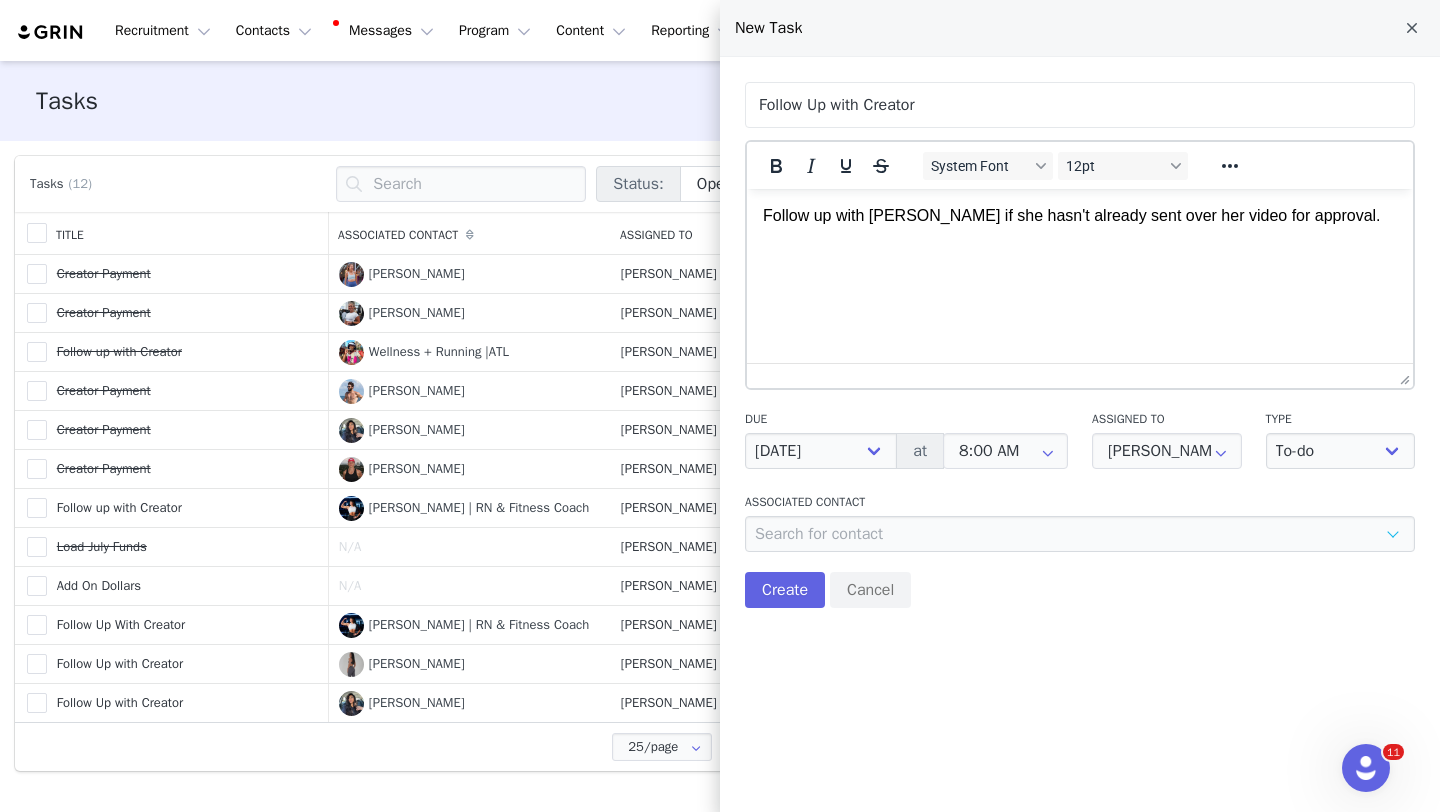 click on "Follow up with [PERSON_NAME] if she hasn't already sent over her video for approval." at bounding box center [1080, 216] 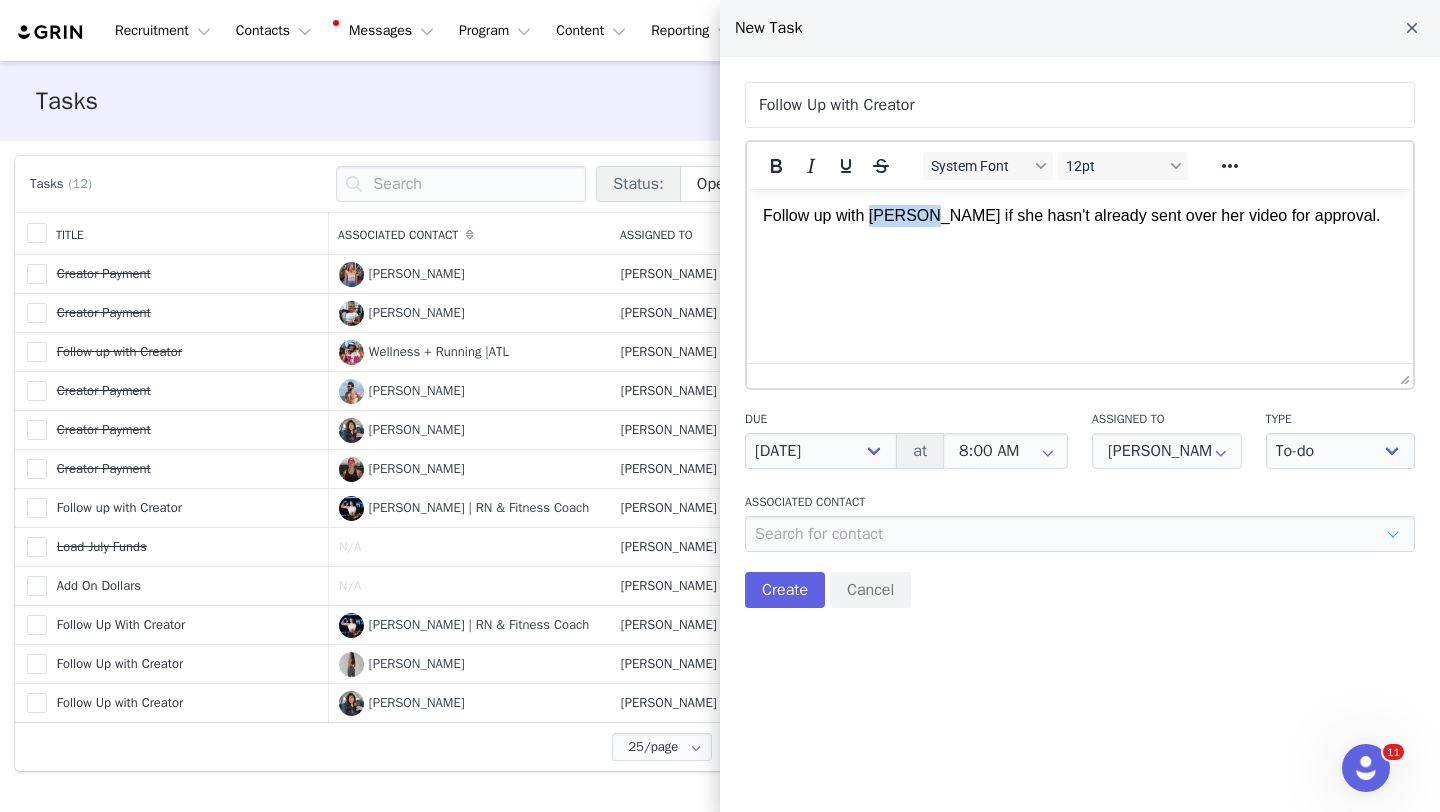 click on "Follow up with [PERSON_NAME] if she hasn't already sent over her video for approval." at bounding box center [1080, 216] 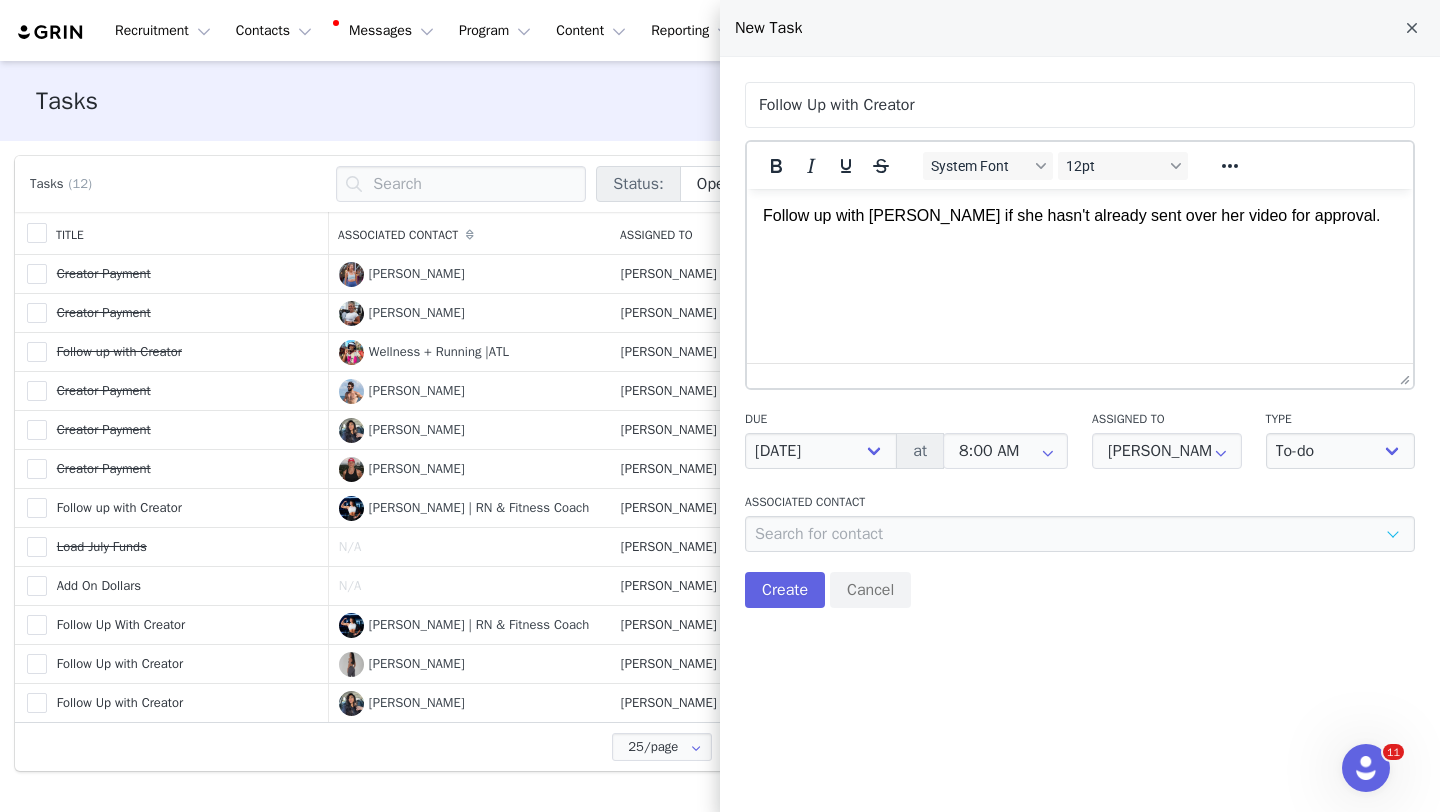 click on "Follow up with [PERSON_NAME] if she hasn't already sent over her video for approval." at bounding box center (1080, 216) 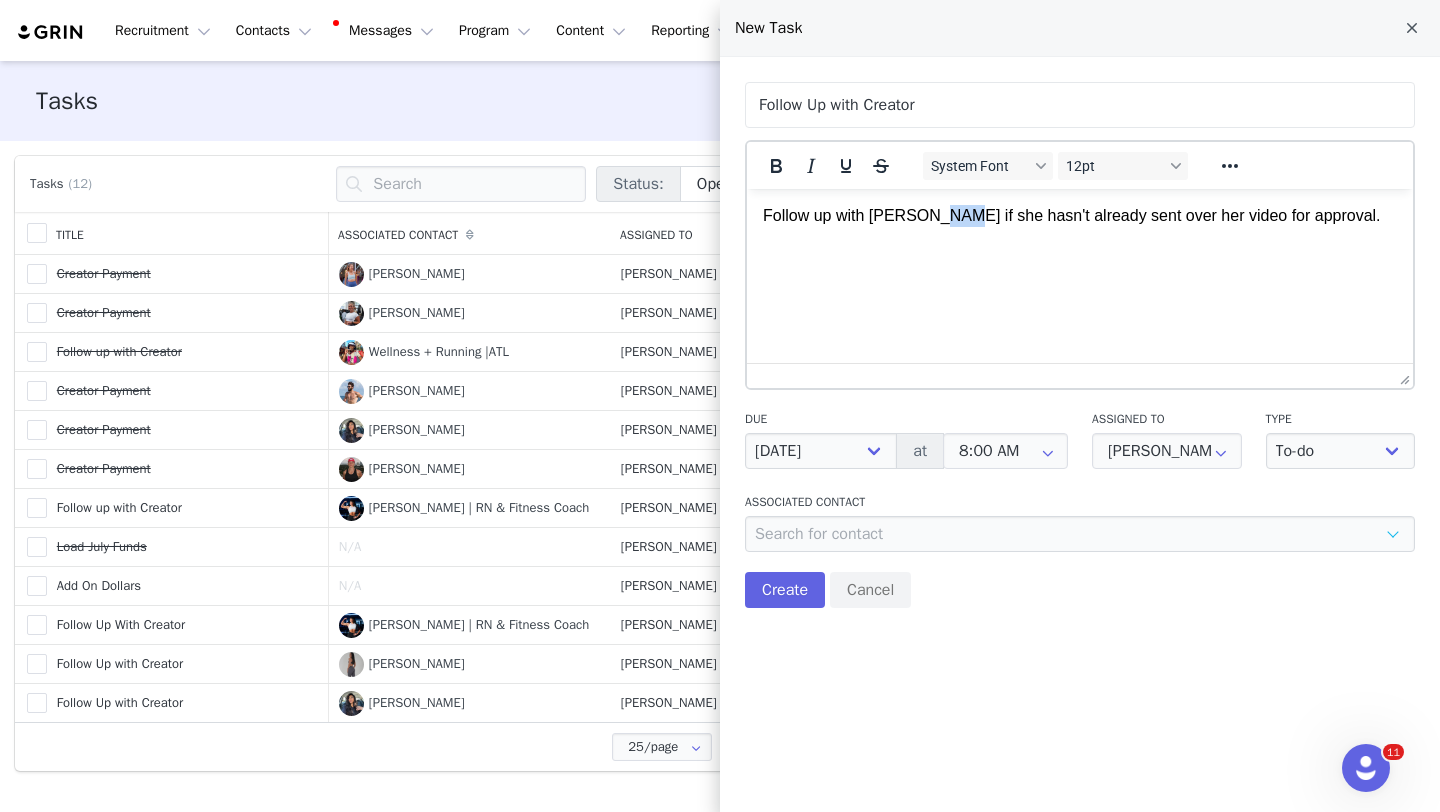 click on "Follow up with [PERSON_NAME] if she hasn't already sent over her video for approval." at bounding box center [1080, 216] 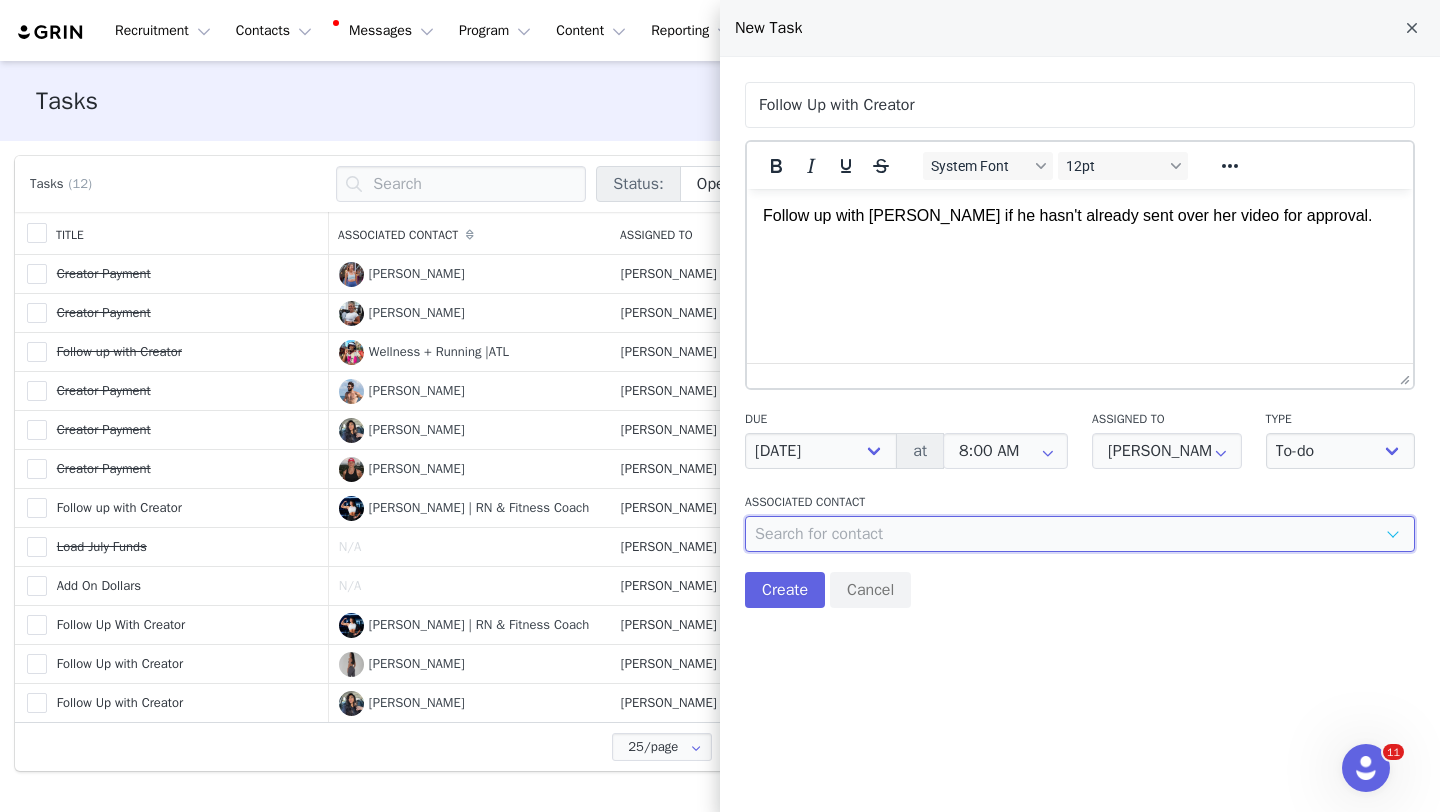 click at bounding box center [1080, 534] 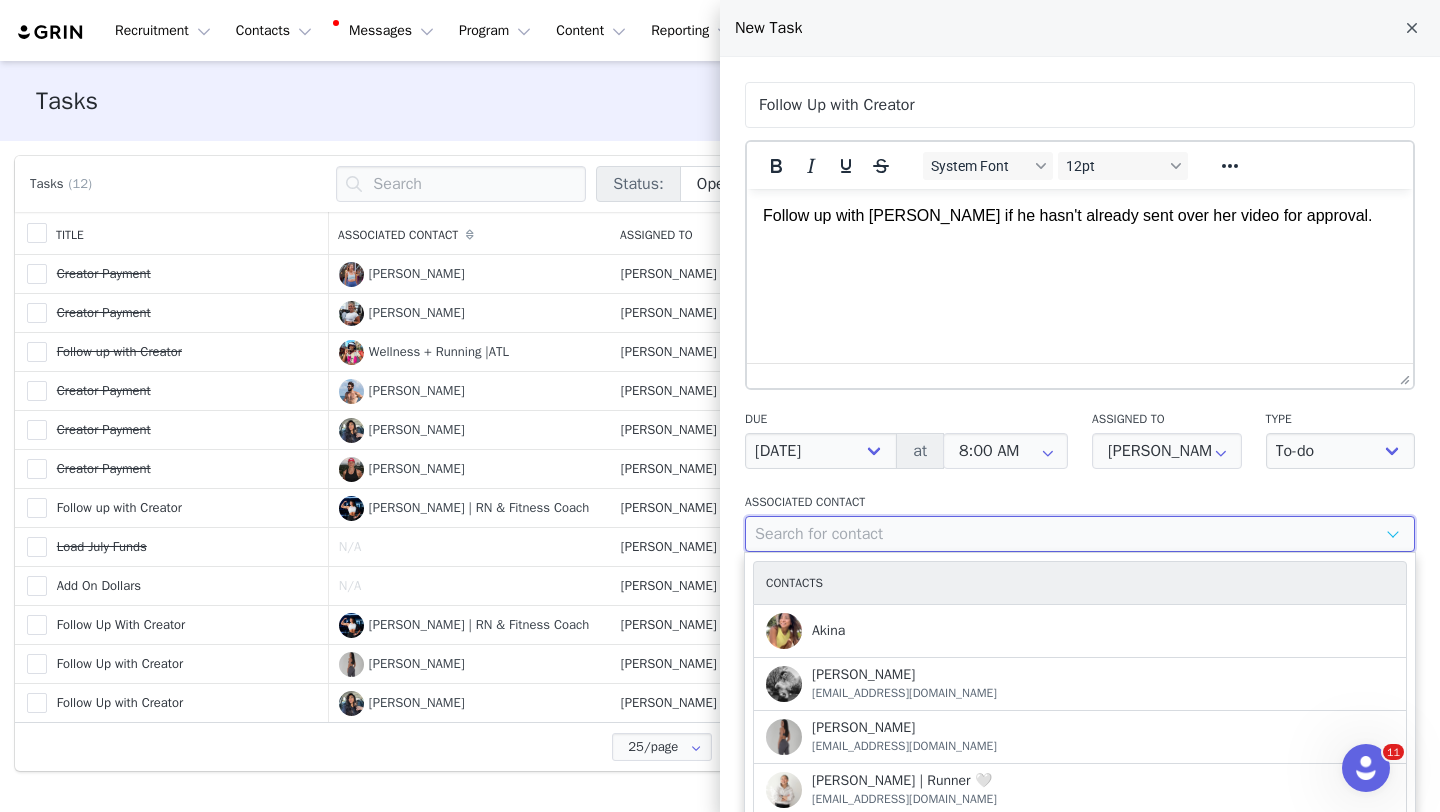 type on "n" 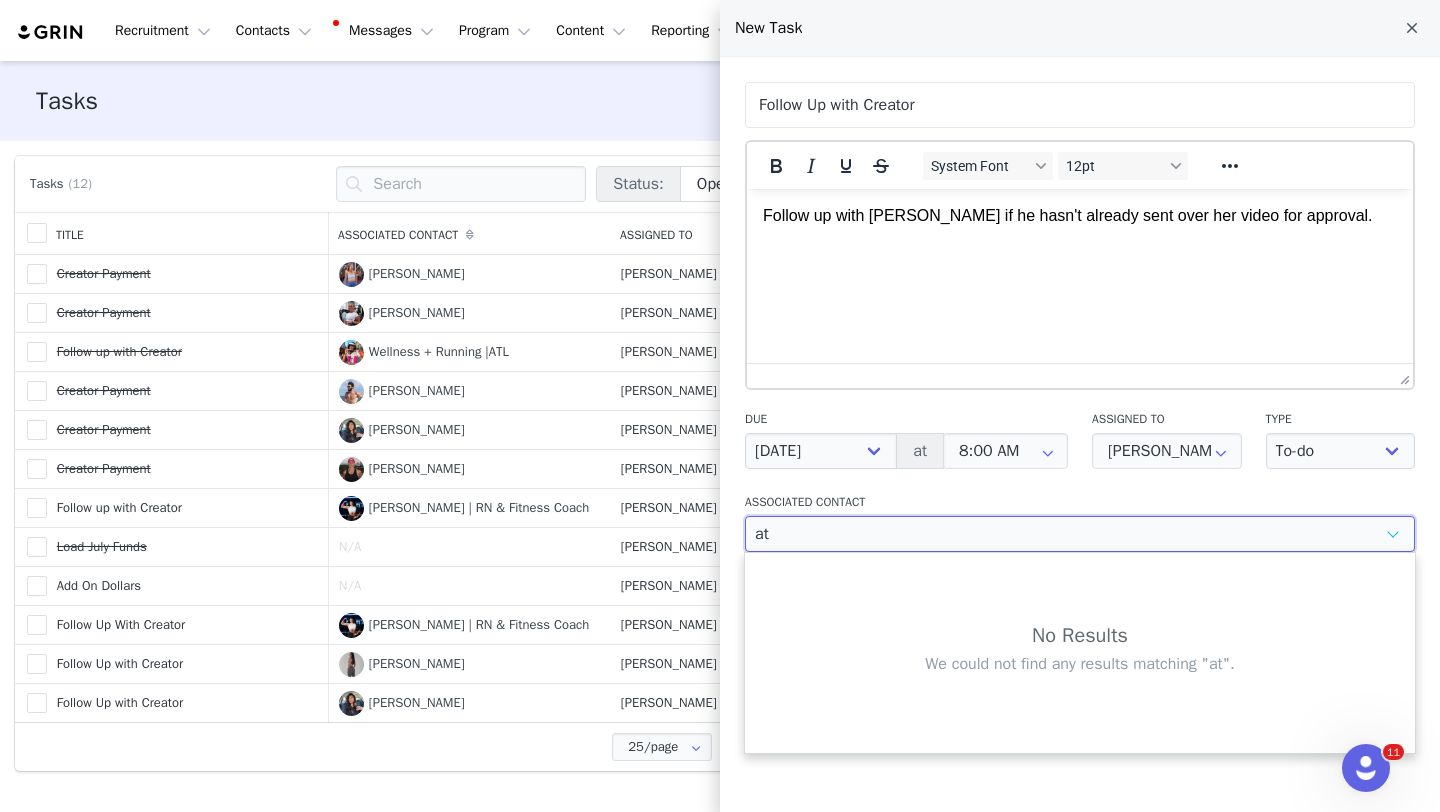 type on "a" 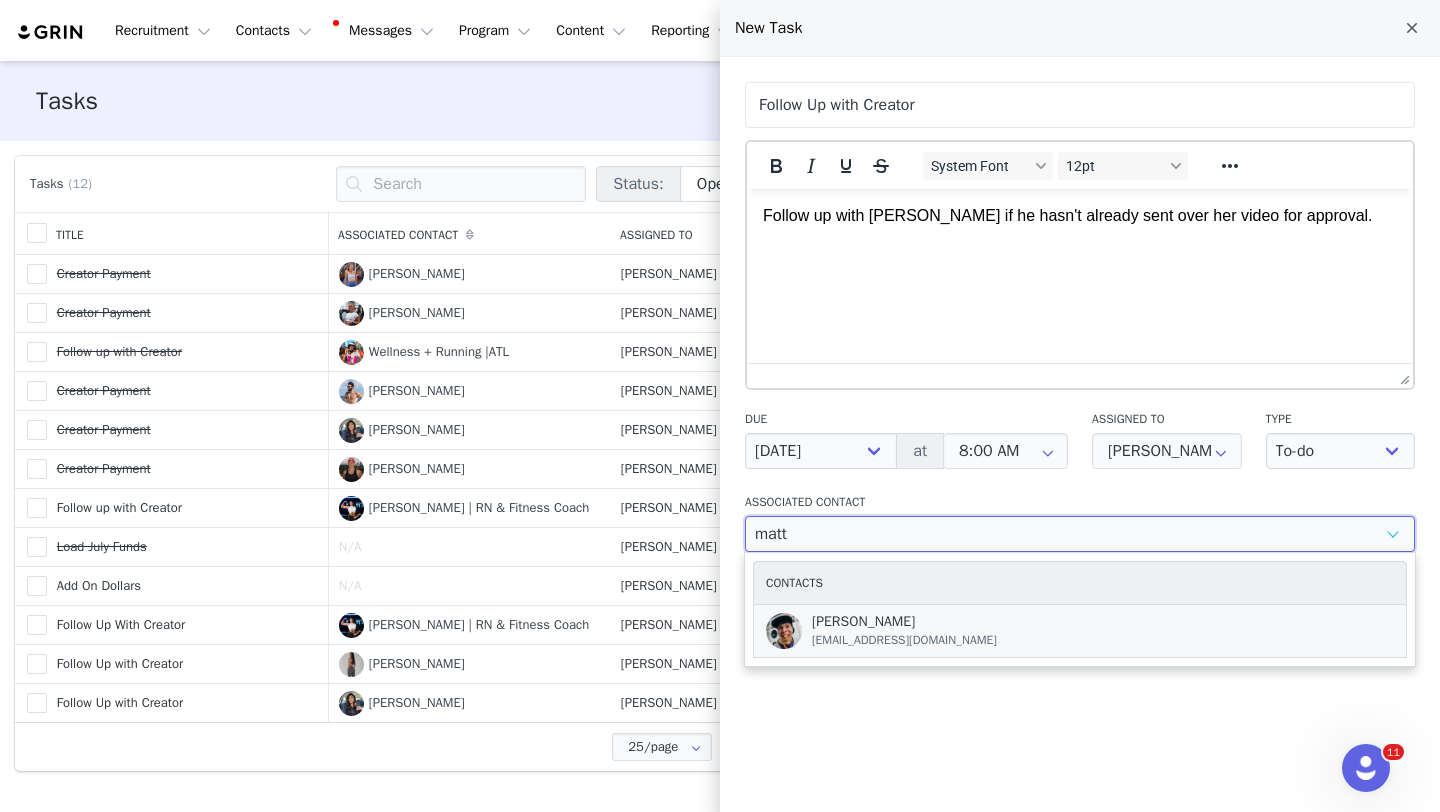 type on "matt" 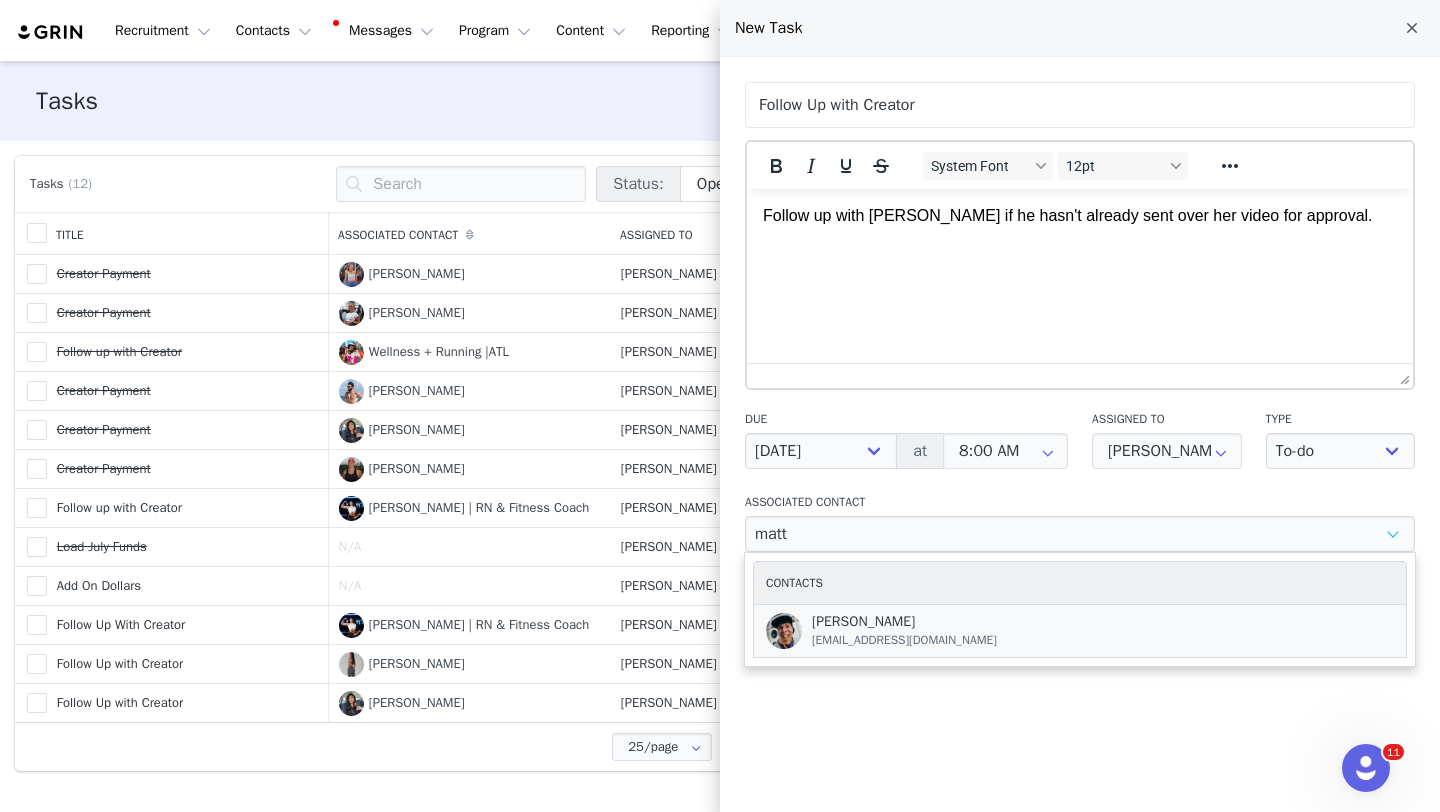 click on "[EMAIL_ADDRESS][DOMAIN_NAME]" at bounding box center [942, 640] 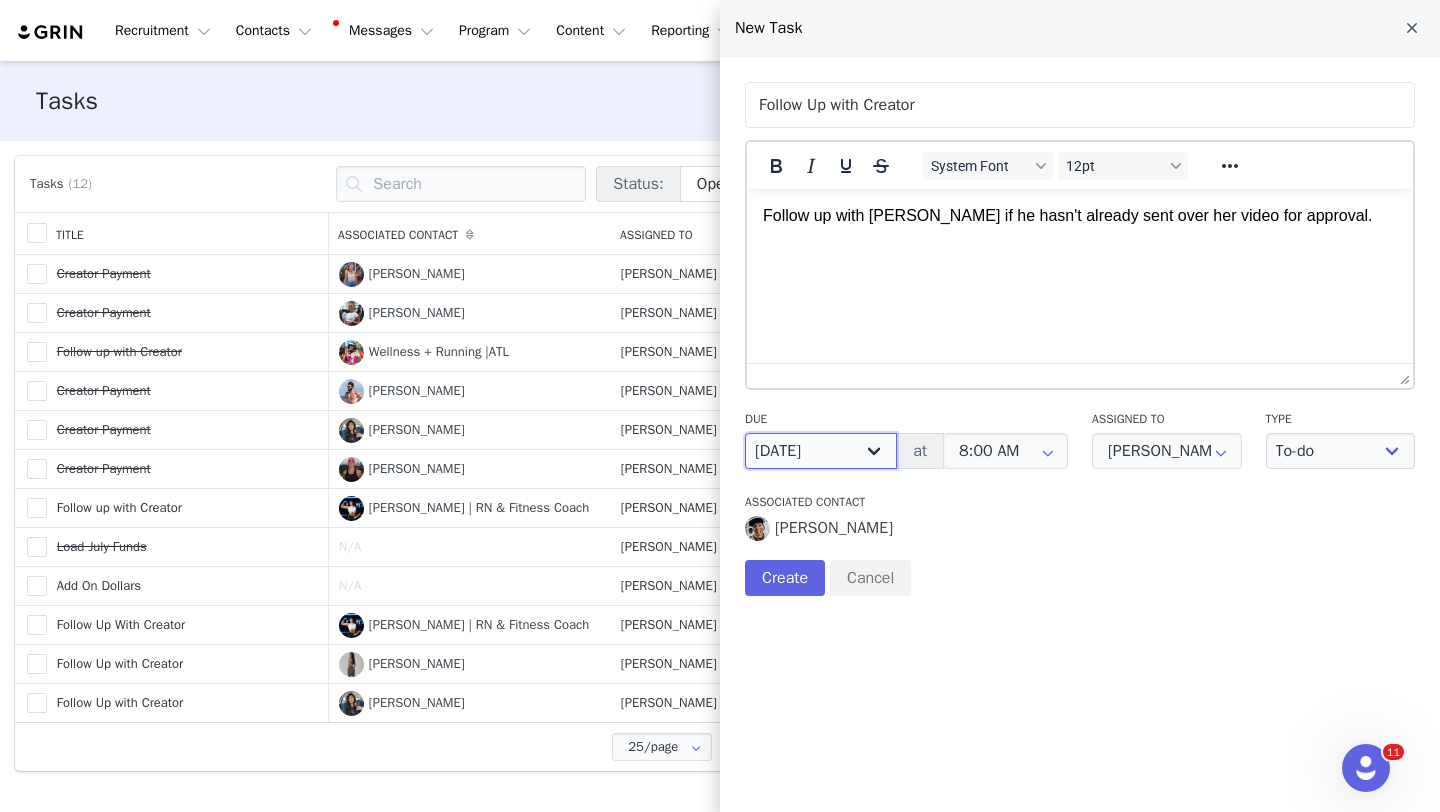 click on "[DATE]   [DATE]   [DATE]   [DATE]   Next week   [DATE]   Next month   Custom" at bounding box center (821, 451) 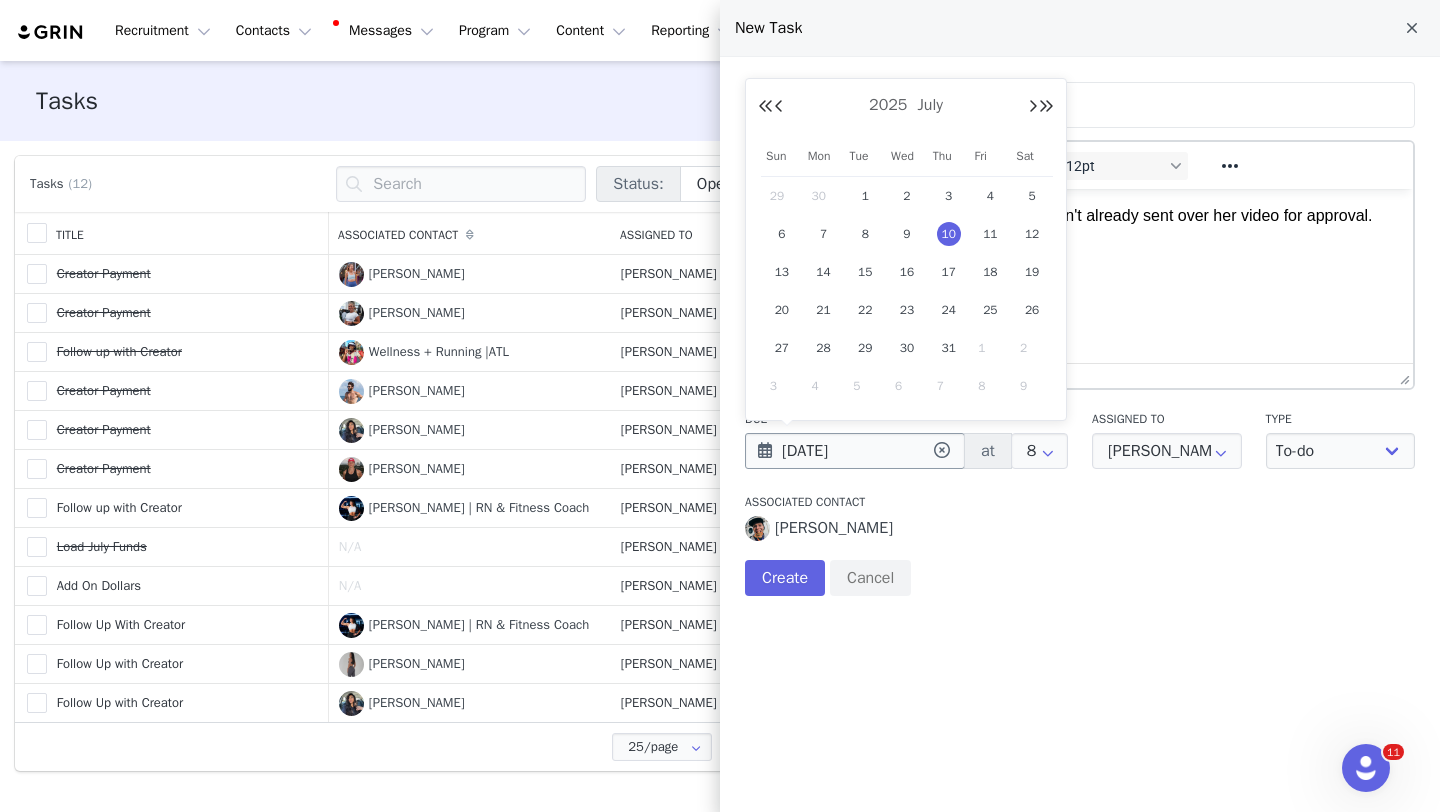 click on "[DATE]" at bounding box center (855, 451) 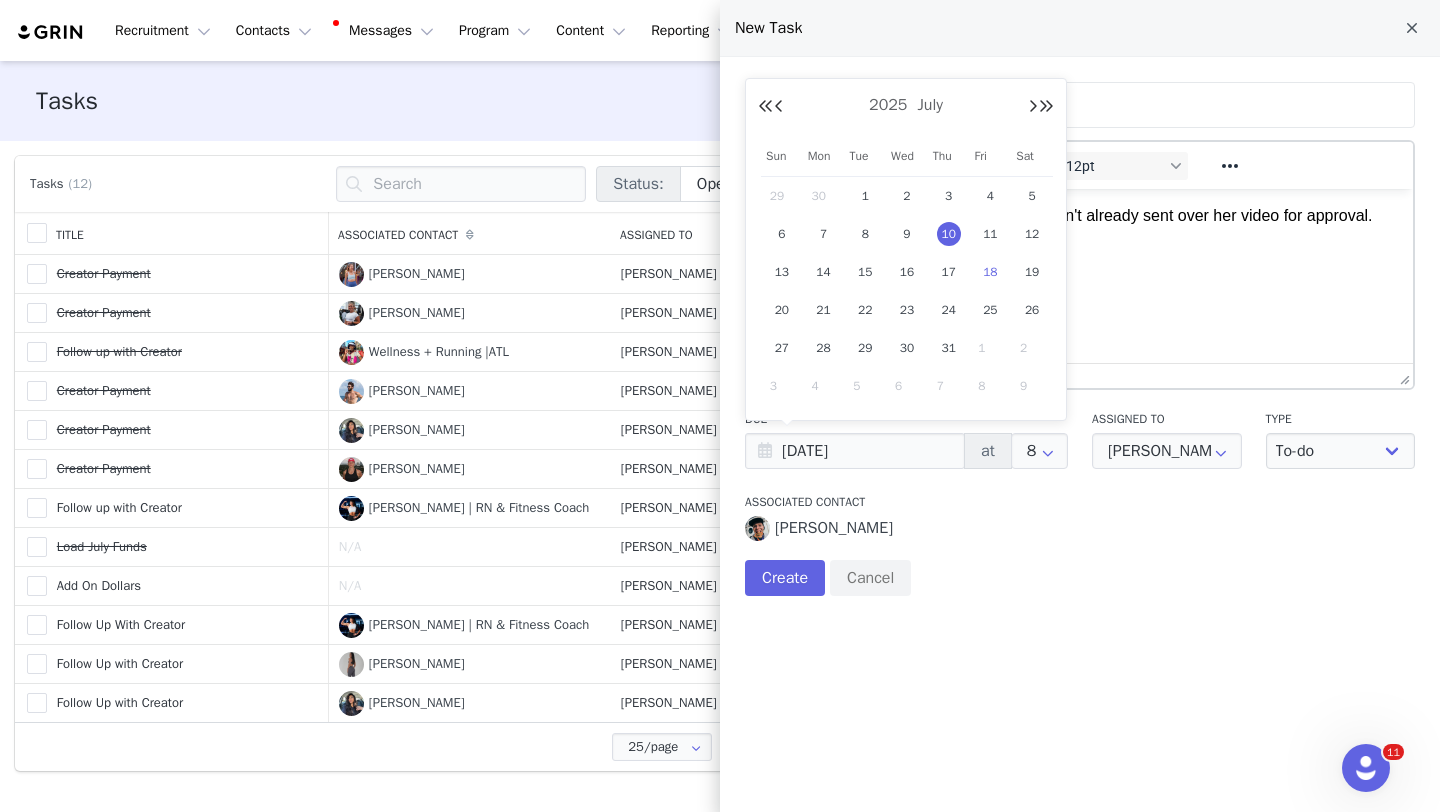 click on "18" at bounding box center [990, 272] 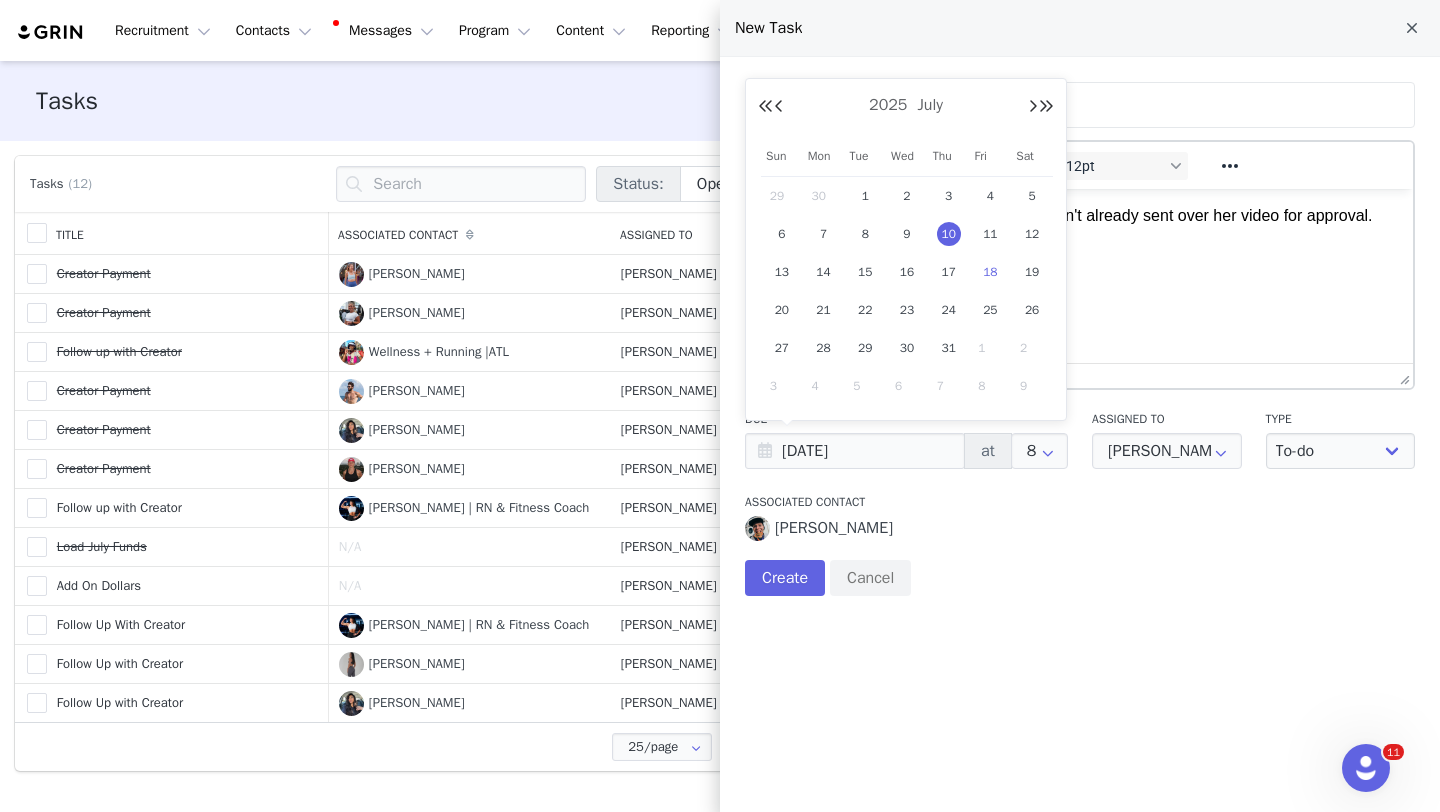 type on "[DATE]" 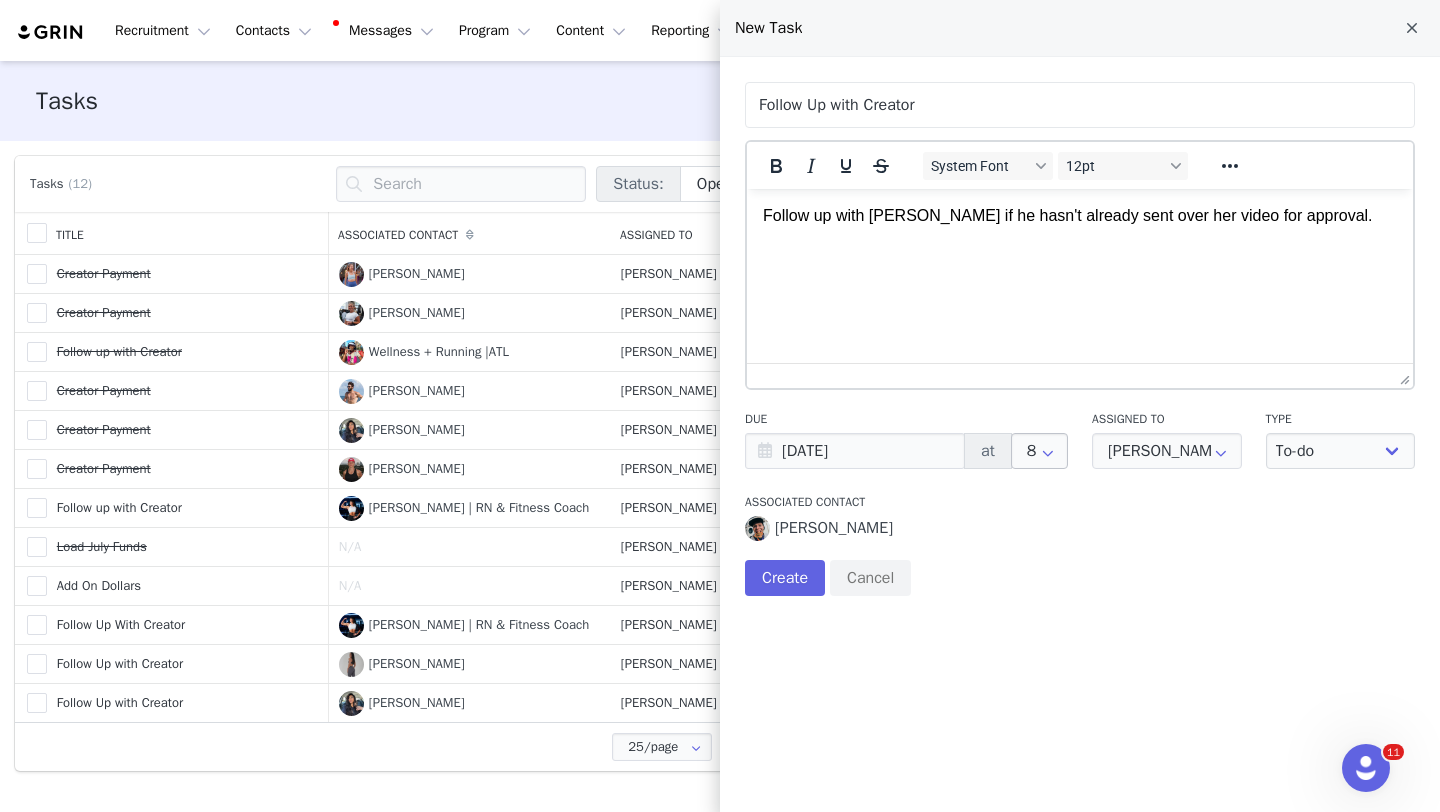 click at bounding box center (1048, 451) 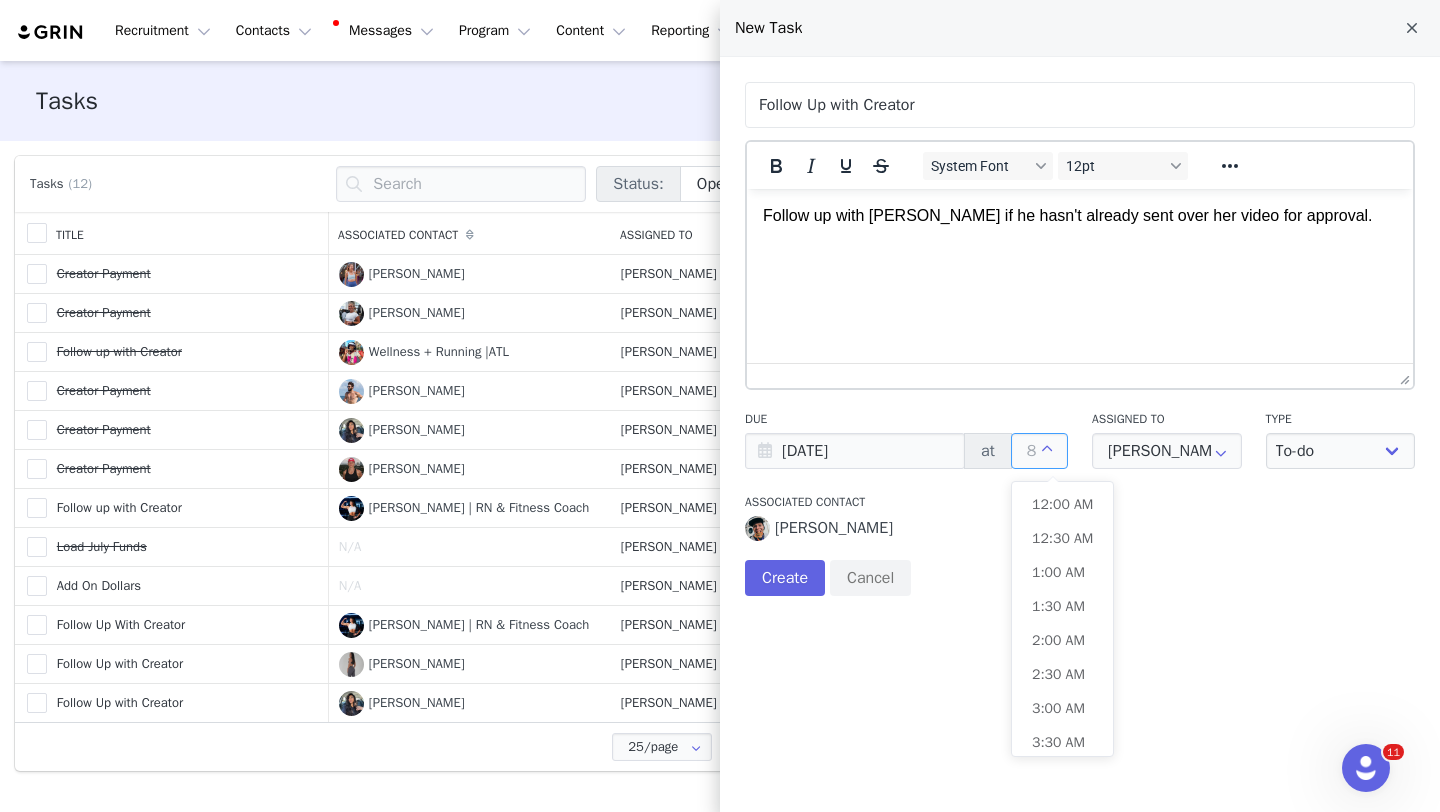 scroll, scrollTop: 0, scrollLeft: 0, axis: both 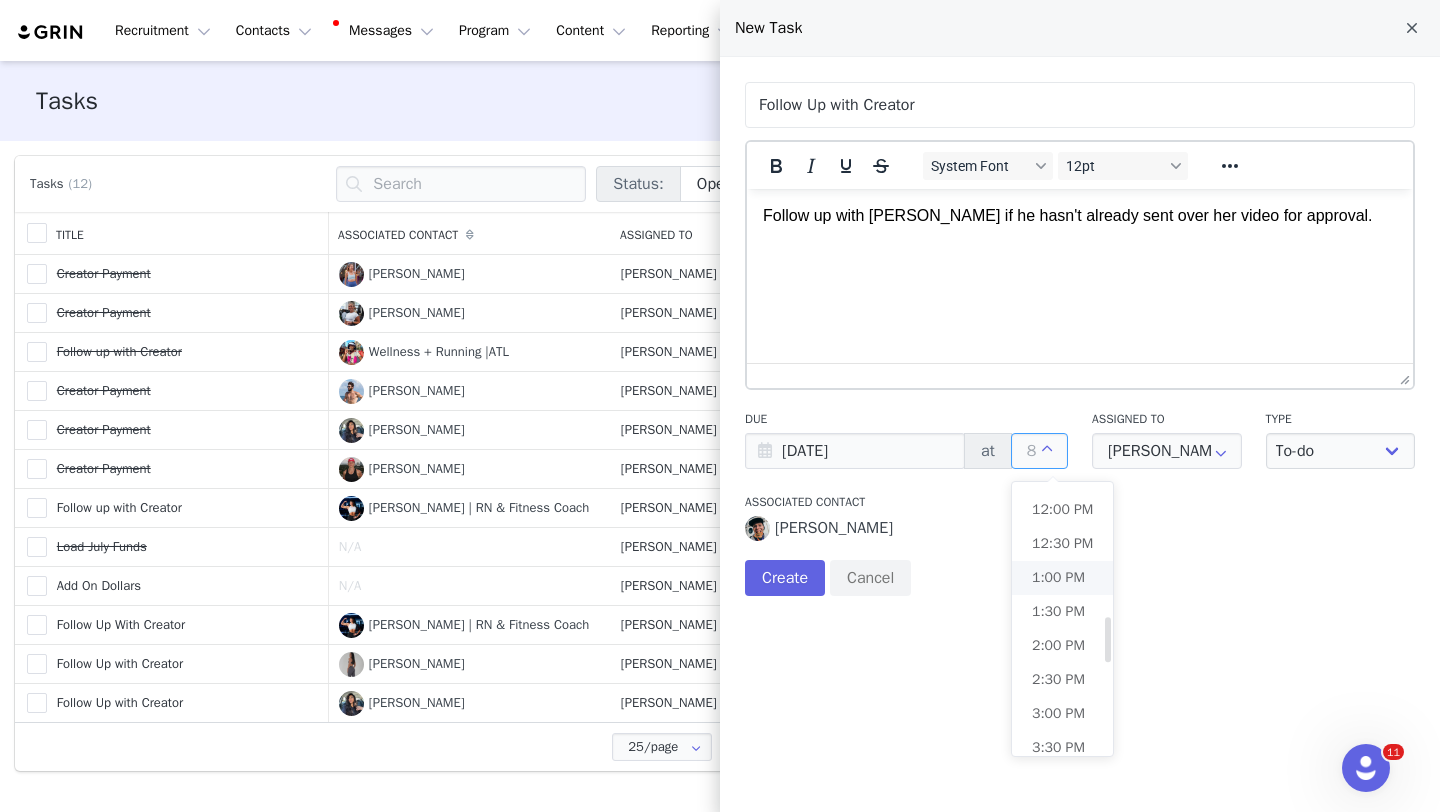 click on "1:00 PM" at bounding box center [1058, 577] 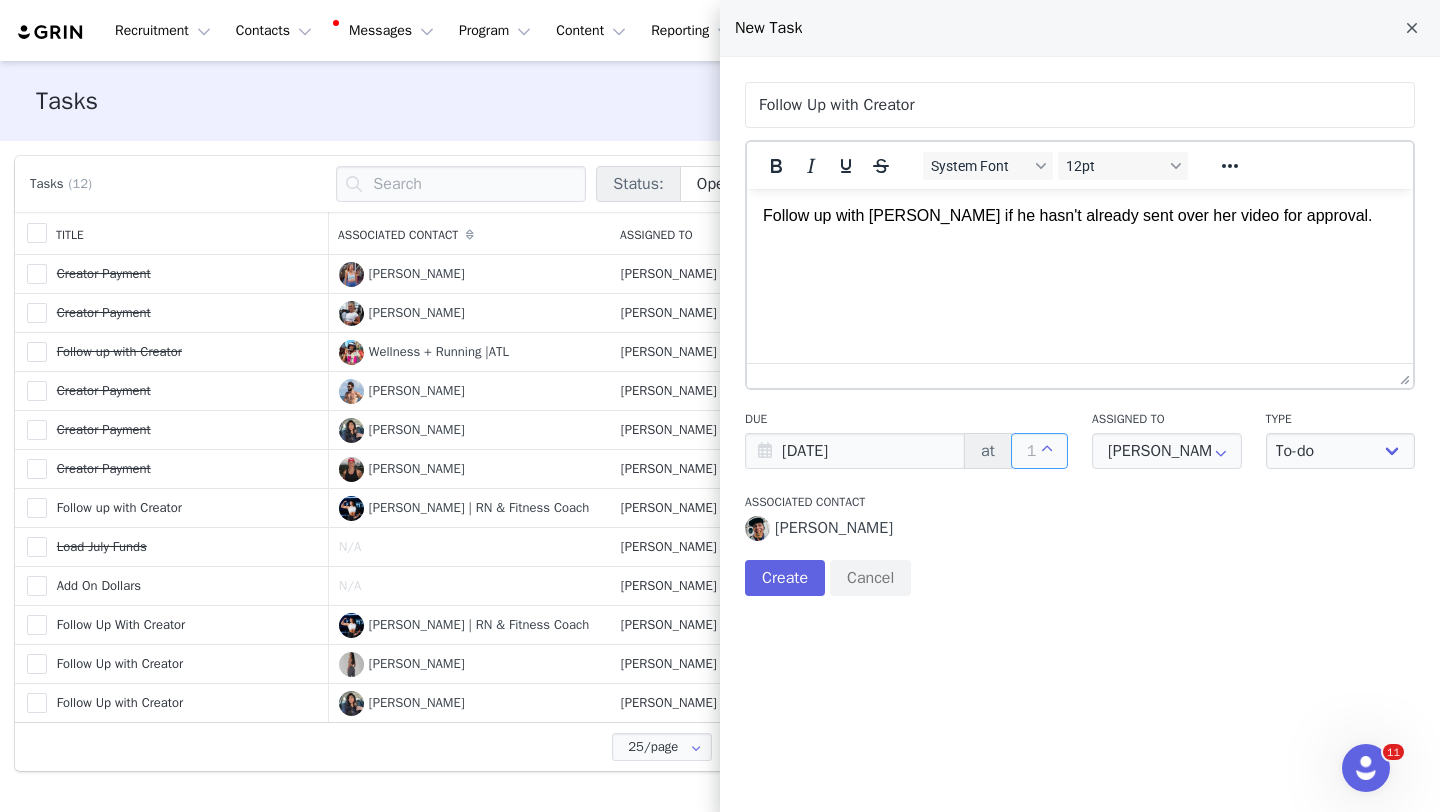 scroll, scrollTop: 650, scrollLeft: 0, axis: vertical 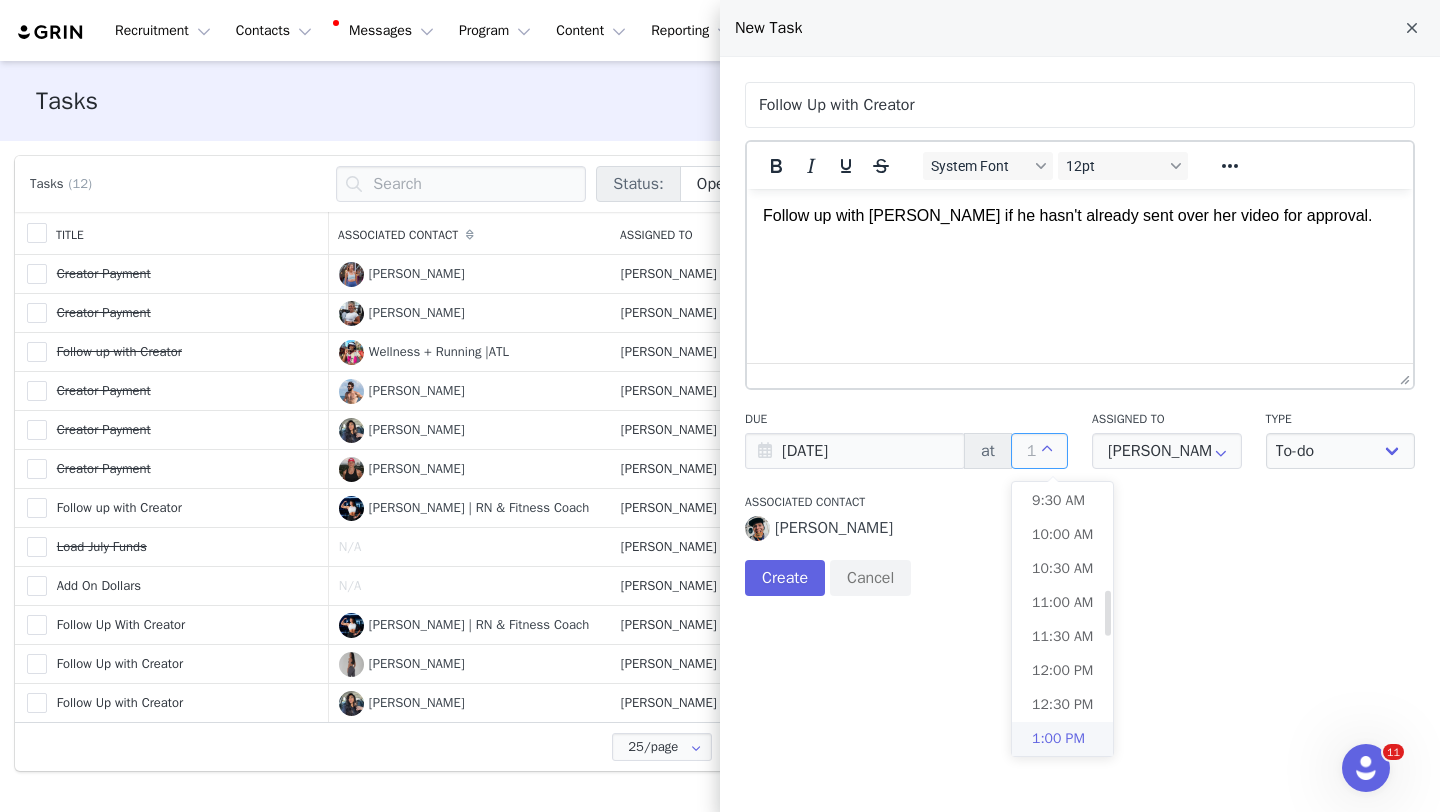 click on "1:00 PM" at bounding box center (1058, 738) 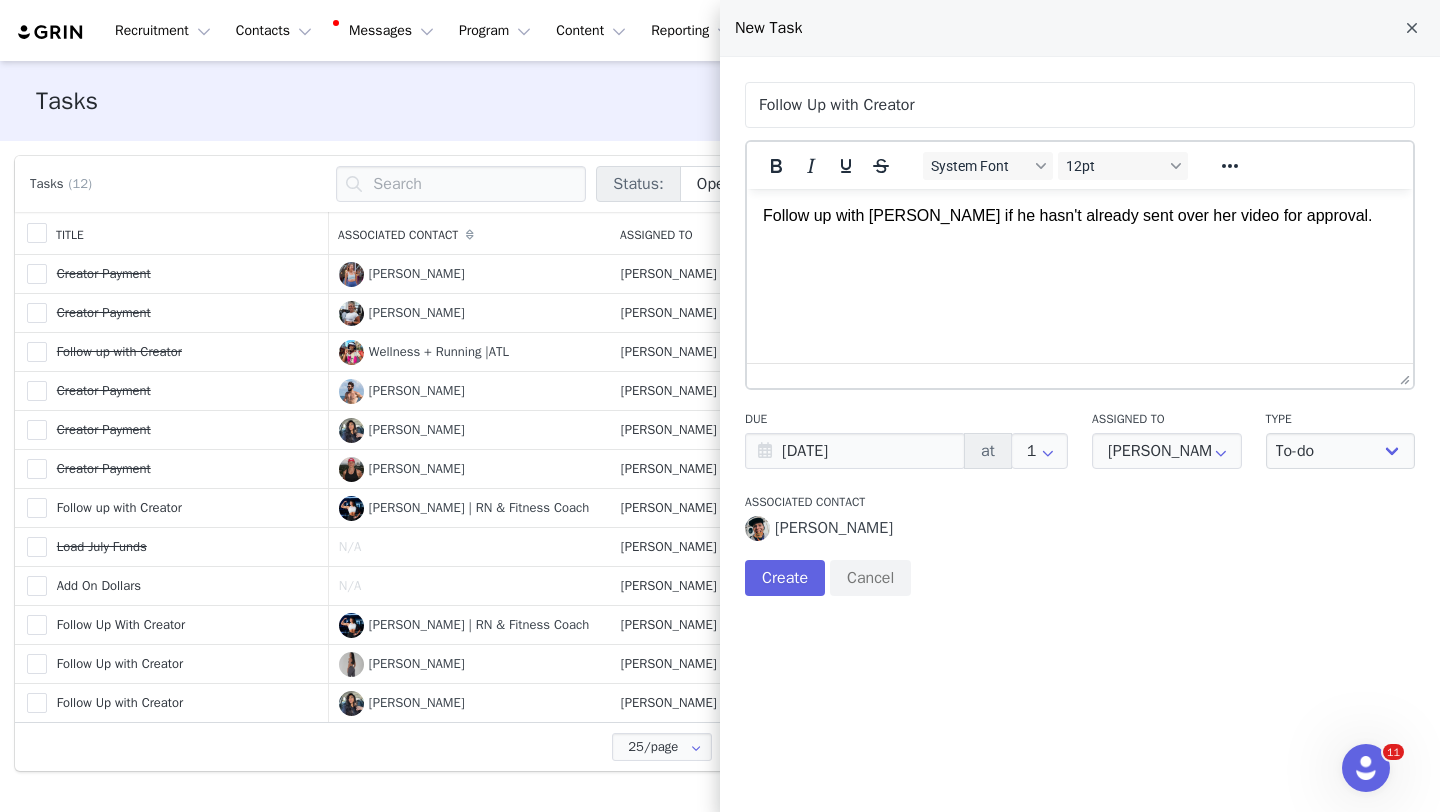 click on "Follow Up with Creator System Font 12pt To open the popup, press Shift+Enter To open the popup, press Shift+Enter To open the popup, press Shift+Enter To open the popup, press Shift+Enter  Due  [DATE] 1:00 PM  Assigned to  [PERSON_NAME] [PERSON_NAME]  Type   To-do   Email   Associated Contact   [PERSON_NAME]  Change  Create  Cancel" at bounding box center (1080, 339) 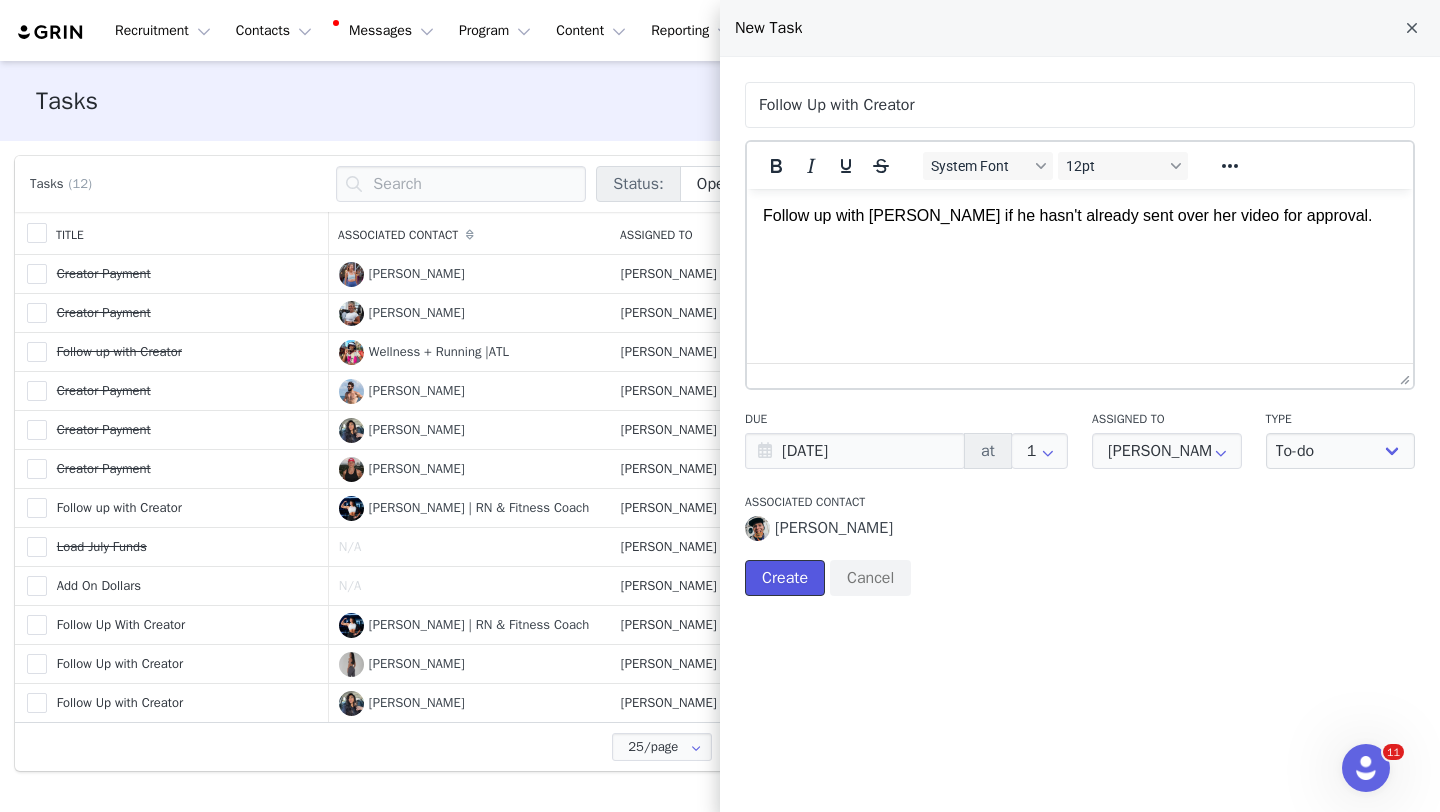 click on "Create" at bounding box center (785, 578) 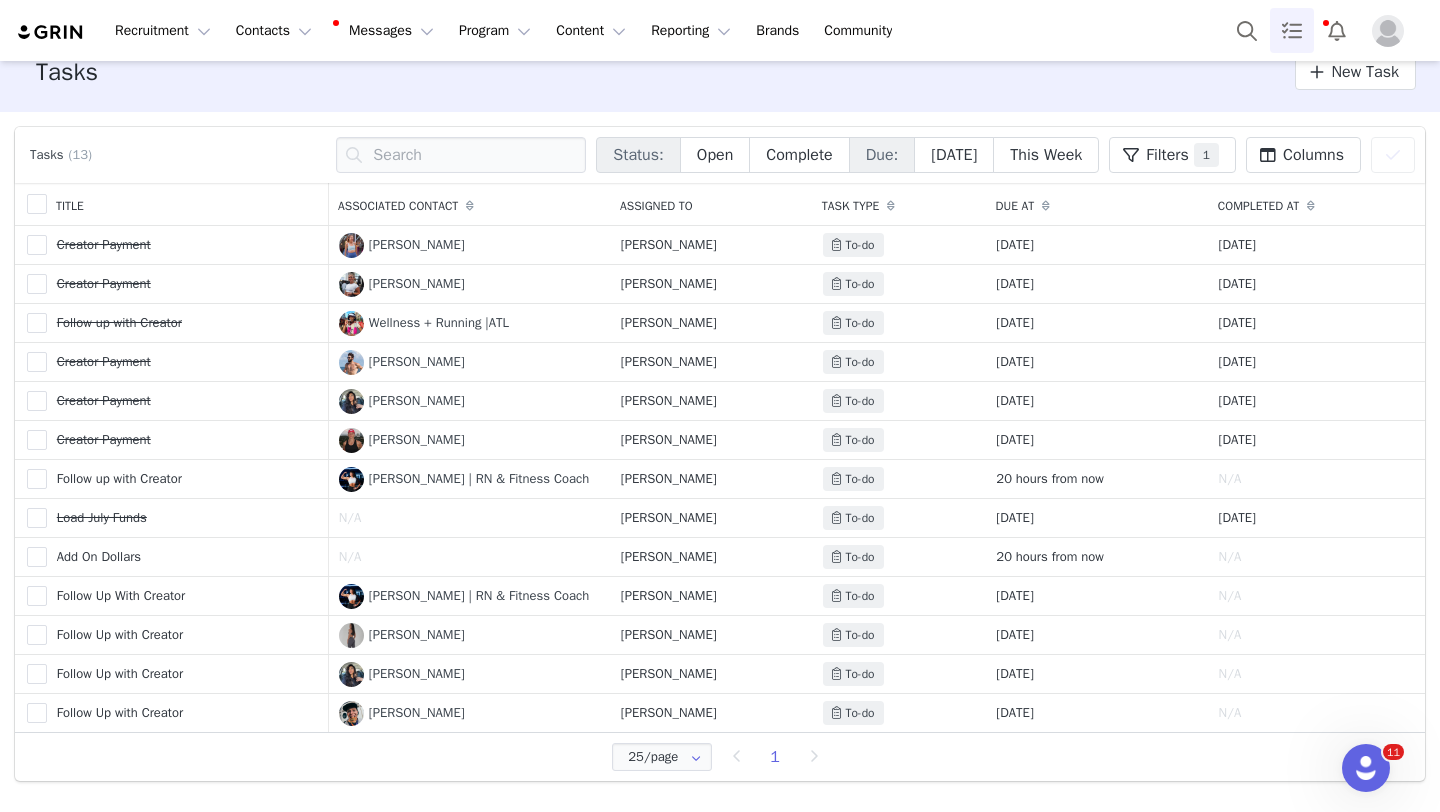 scroll, scrollTop: 0, scrollLeft: 0, axis: both 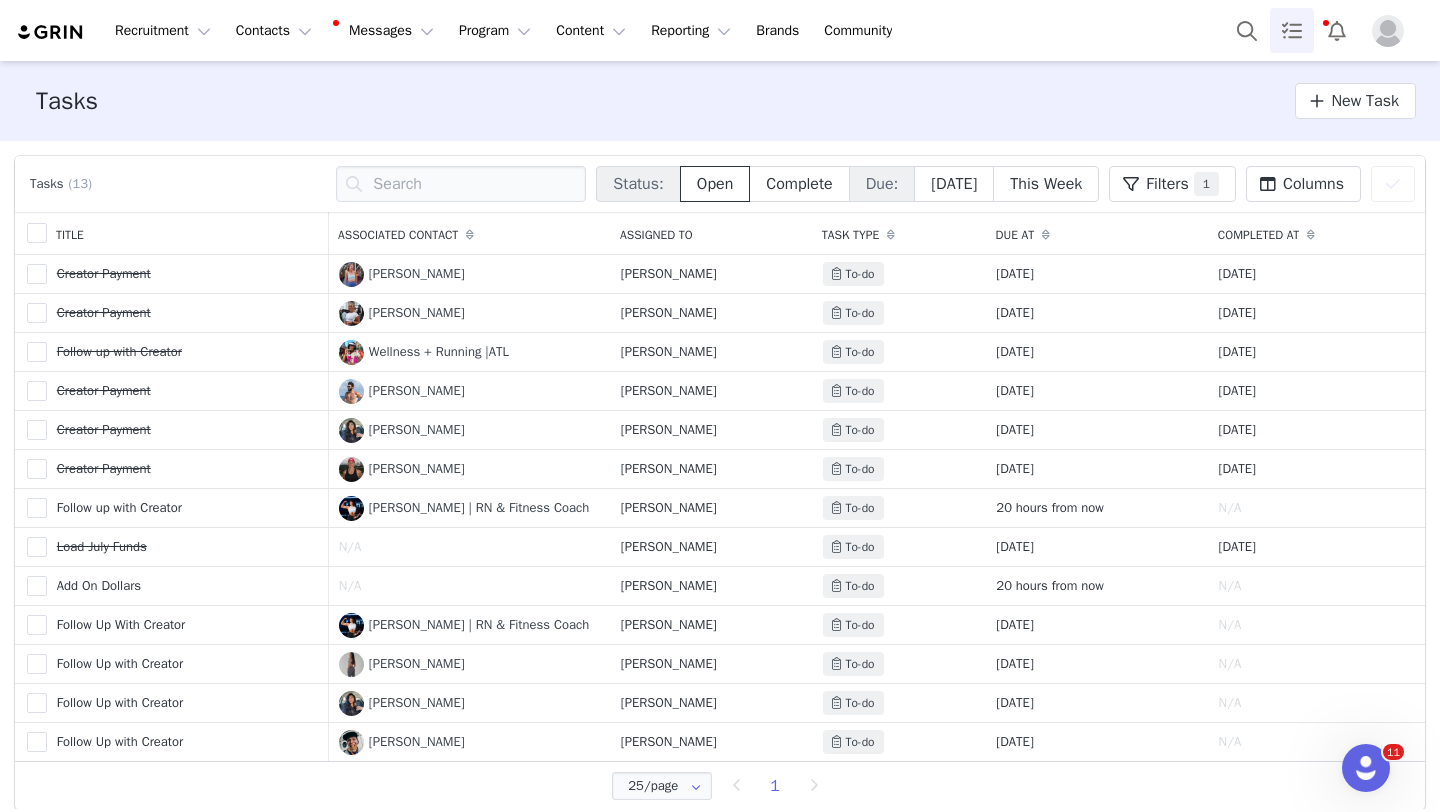 click on "Open" at bounding box center [715, 184] 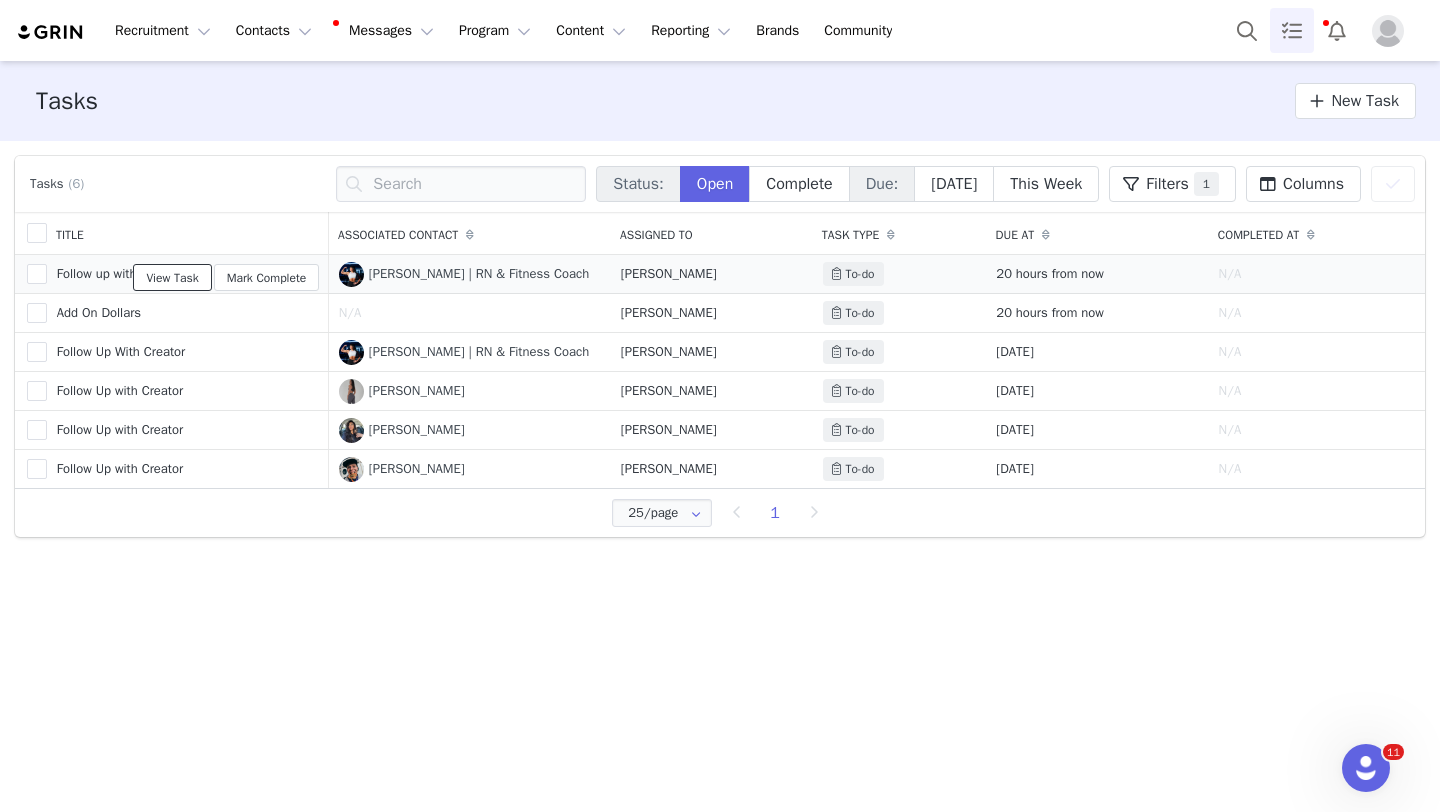 click on "View Task" at bounding box center [172, 277] 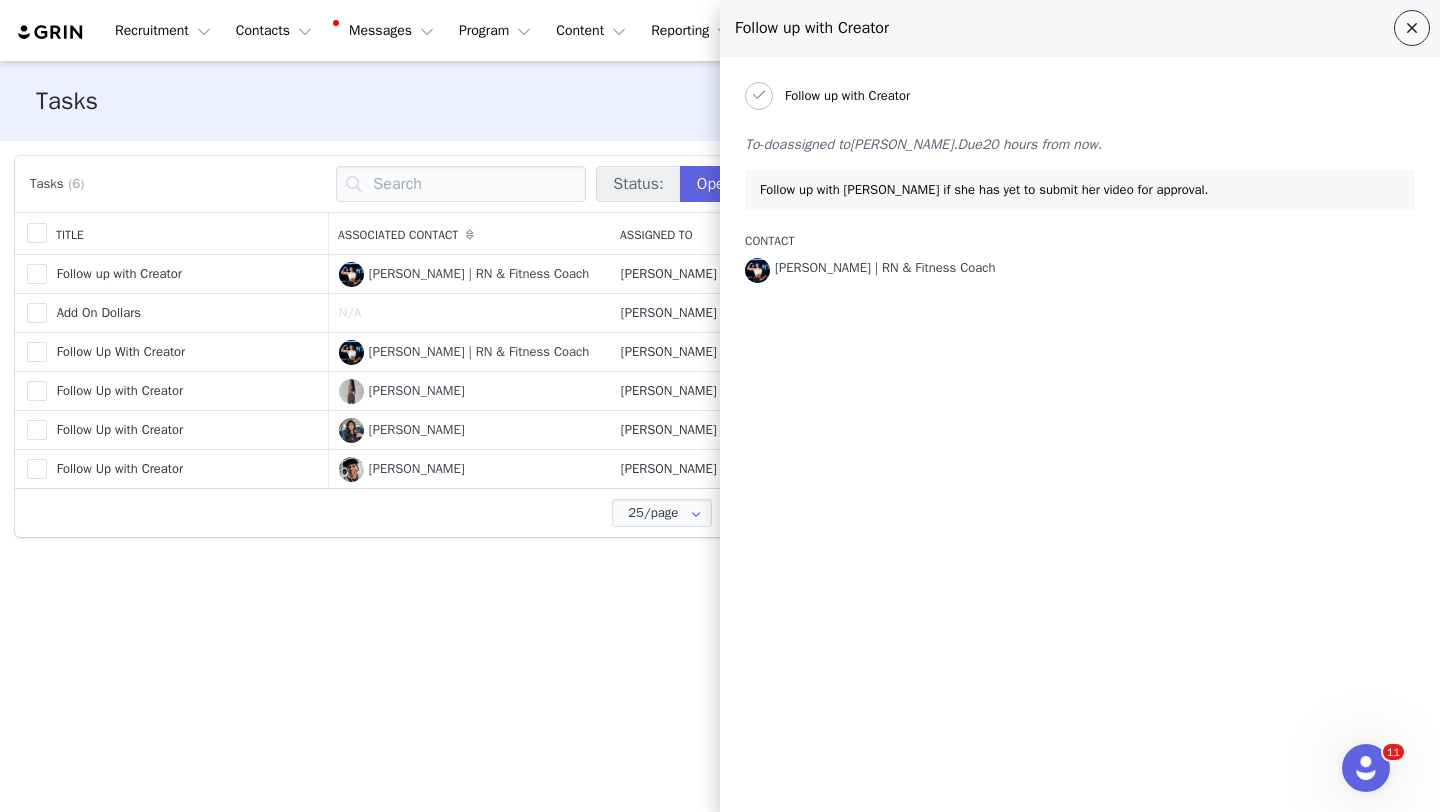 click at bounding box center [1412, 28] 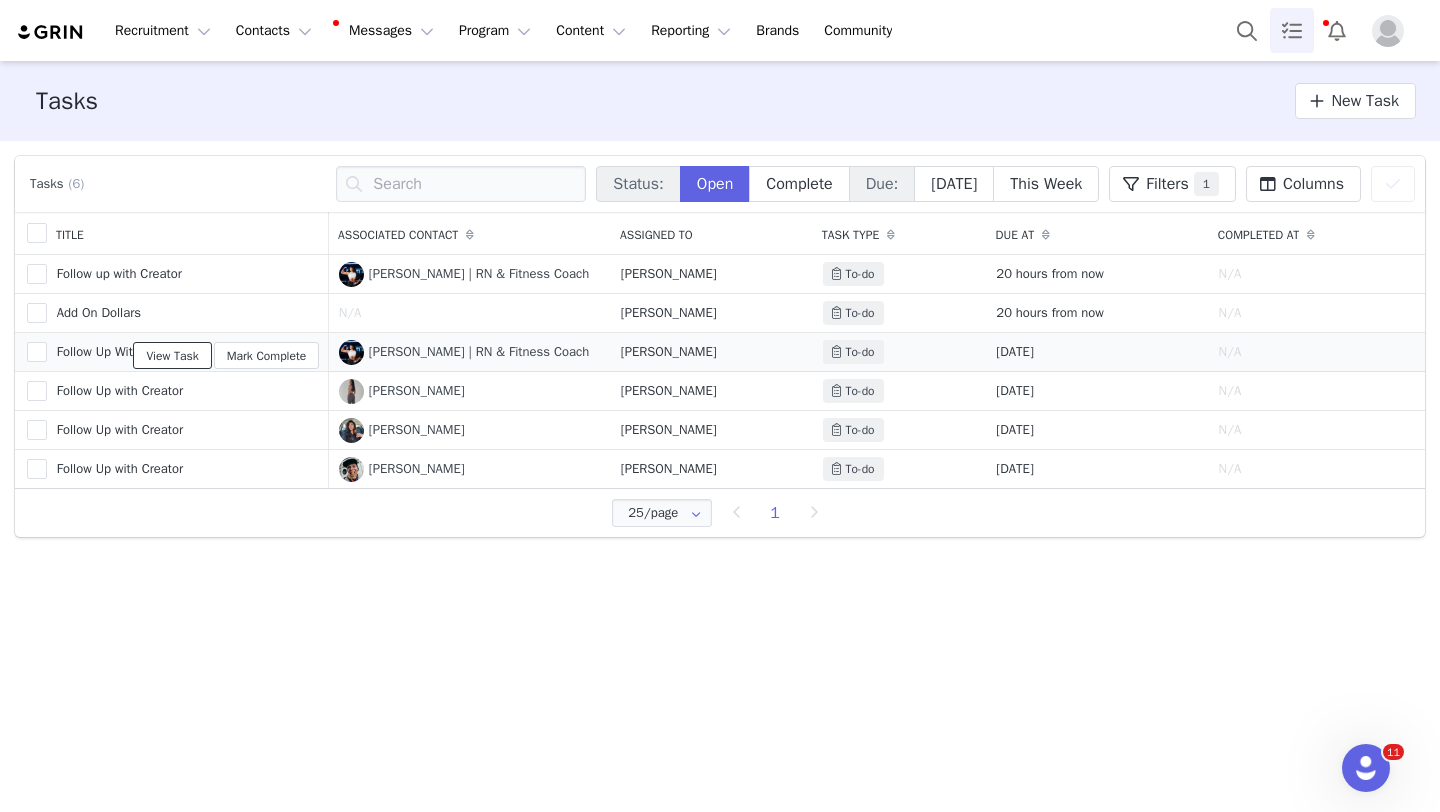 click on "View Task" at bounding box center (172, 355) 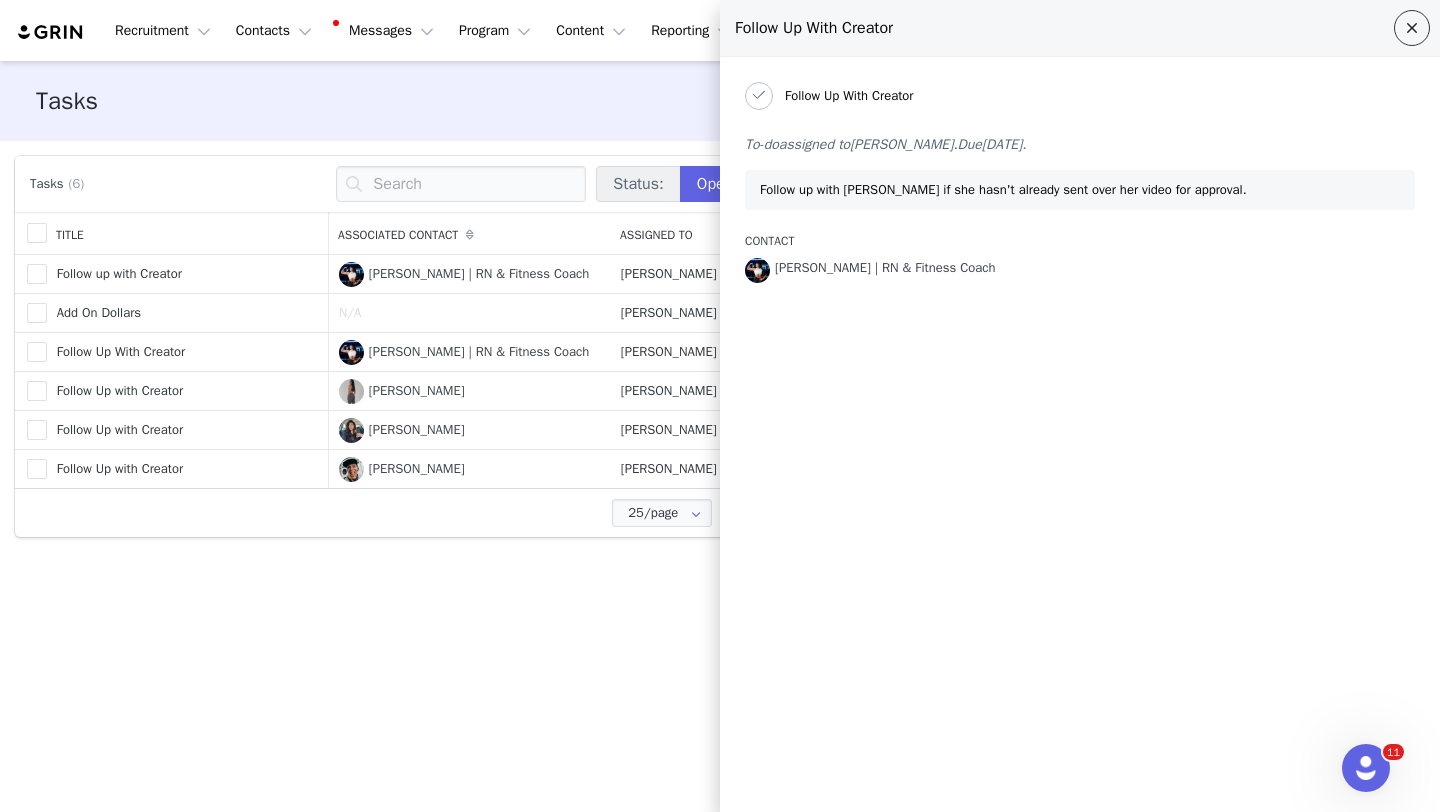 click at bounding box center [1412, 28] 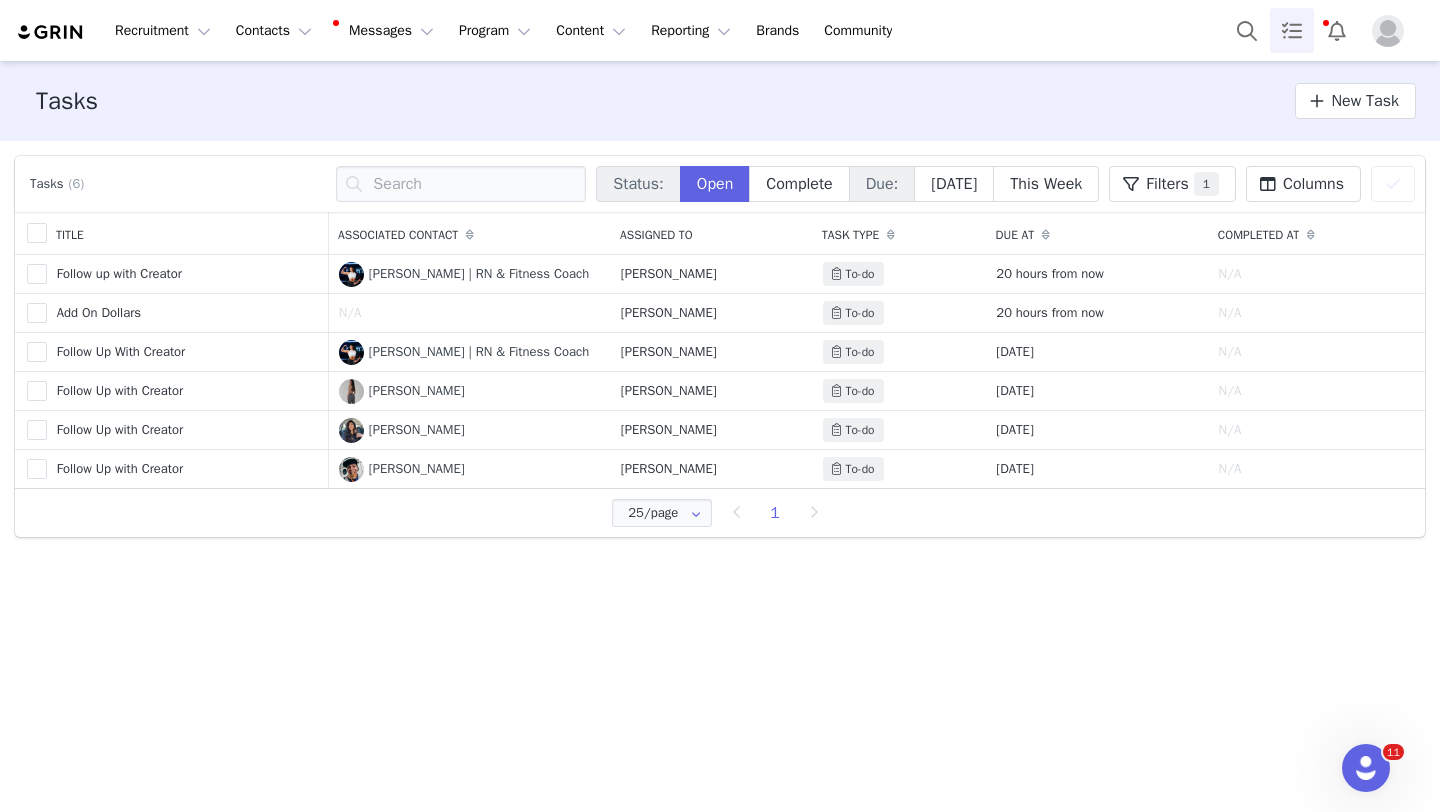 click on "Tasks   (6)  Status:  Open   Complete  Due:  [DATE]   This Week  Filters (1) Choose Property  Assignee   Type   Due Date   is   is not   [PERSON_NAME]  Add Filter  Remove All Filters   Apply Filters  Filters 1 Displayed  Title   Associated Contact   Assigned to   Task Type   Due At   Completed At   Default Columns   Title   Assigned to   Task Type   Notes   Associated Contact   Associated Record   Due At   Completed At  Save Cancel Columns  You have 0 Creator s  selected   [PERSON_NAME] Complete   Change Assignee   Delete Tasks   Clear Selected   Title   Associated Contact   Assigned to   Task Type   Due At   Completed At  48890  Follow up with Creator  View Task  Mark Complete  [PERSON_NAME] | RN & Fitness Coach  Manage  Content  [PERSON_NAME]  To-do  20 hours from now  N/A 48930  Add On Dollars  View Task  Mark Complete   N/A   [PERSON_NAME]  To-do  20 hours from now  N/A 49063  Follow Up With Creator  View Task  Mark Complete  [PERSON_NAME] | RN & Fitness Coach  Manage  Content  [PERSON_NAME]  To-do  [DATE]  N/A N/A" at bounding box center [720, 475] 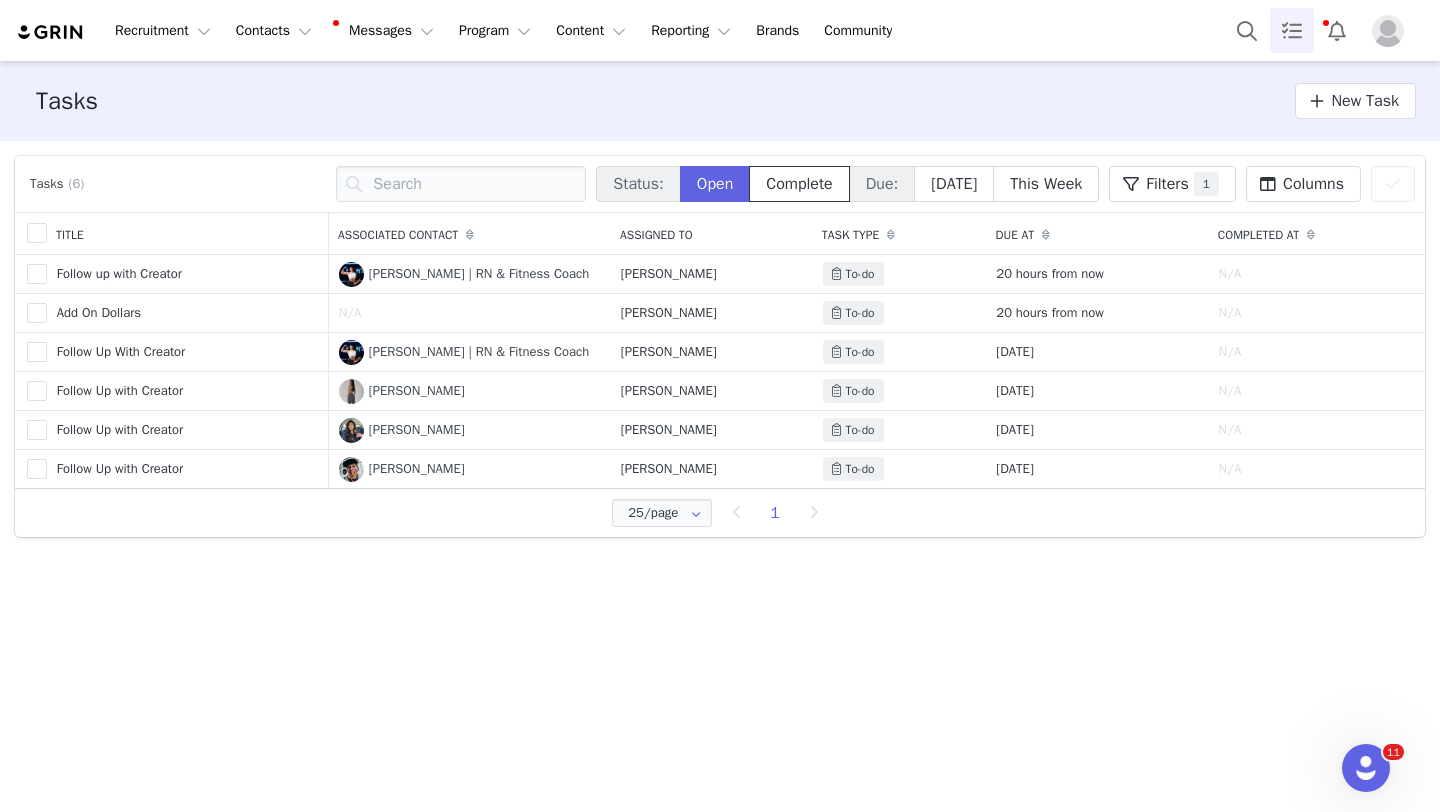 click on "Complete" at bounding box center [799, 184] 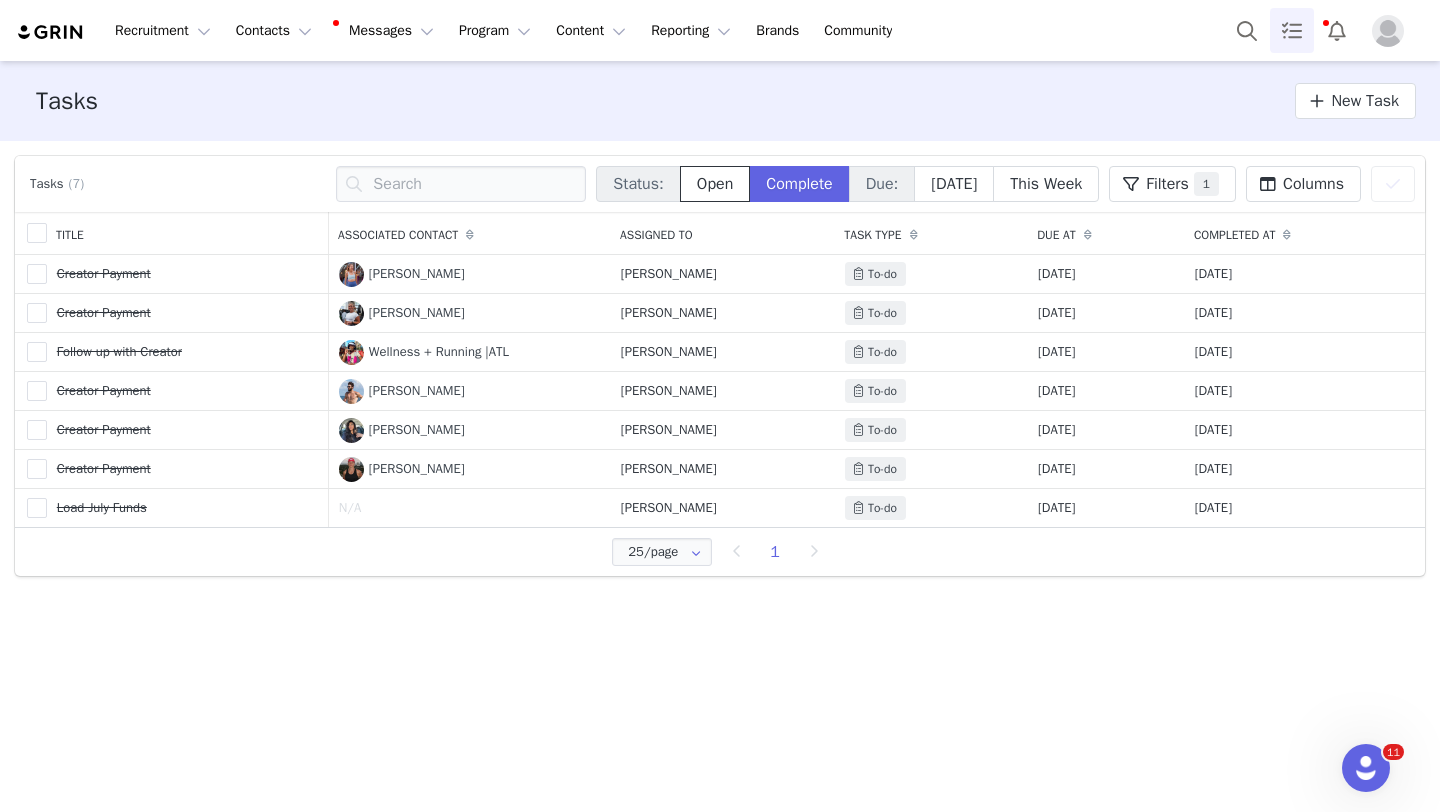 click on "Open" at bounding box center [715, 184] 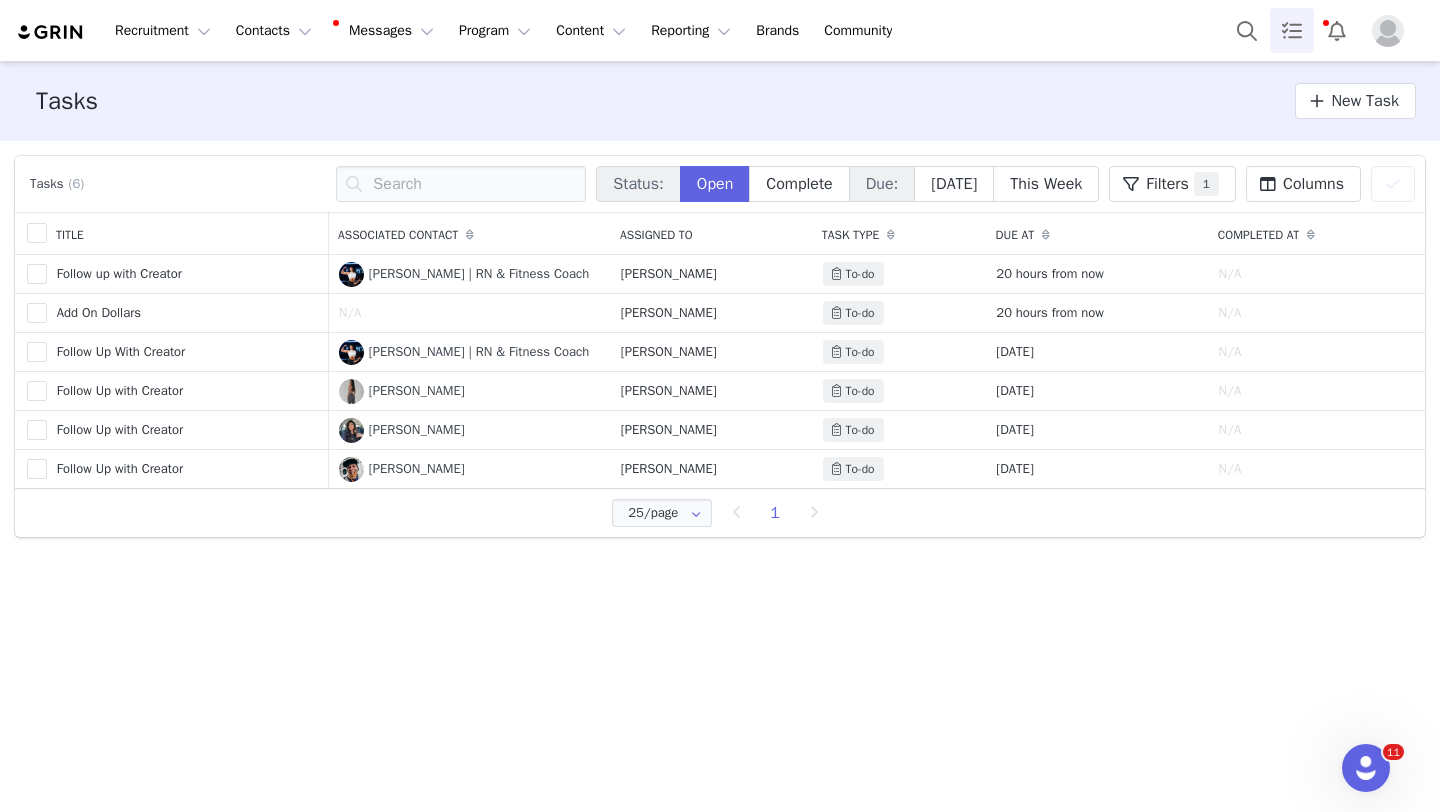 click on "Status:" at bounding box center [638, 184] 